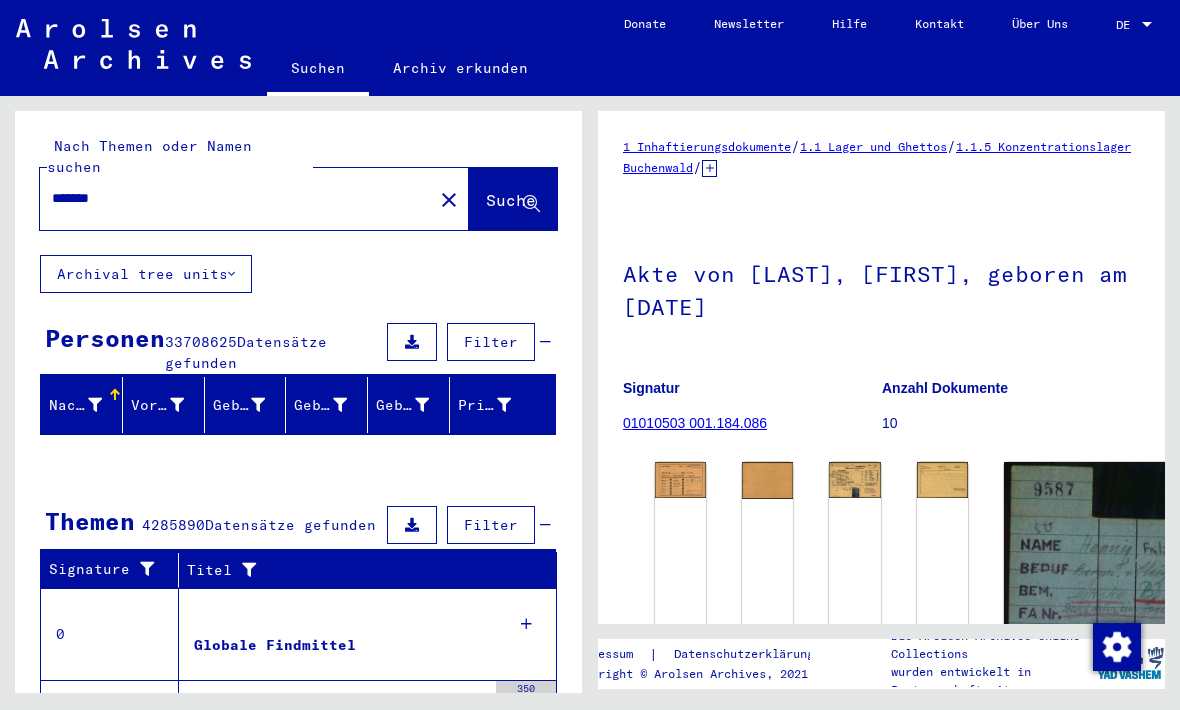 scroll, scrollTop: 0, scrollLeft: 0, axis: both 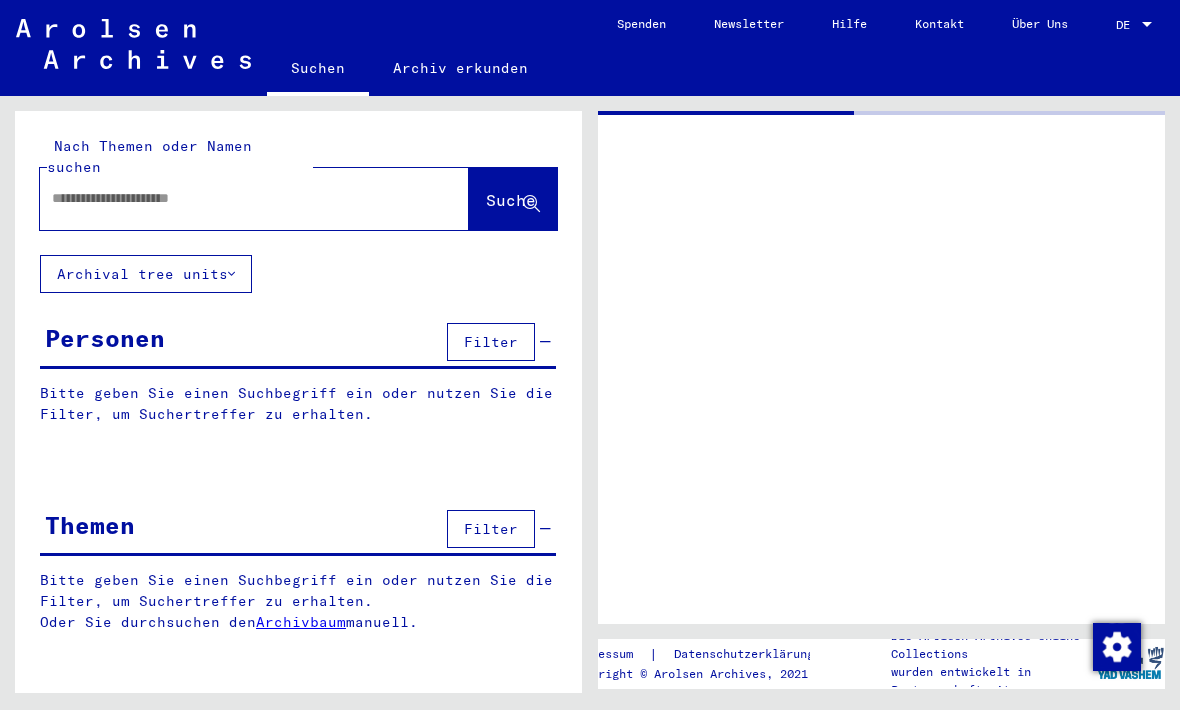 type on "*******" 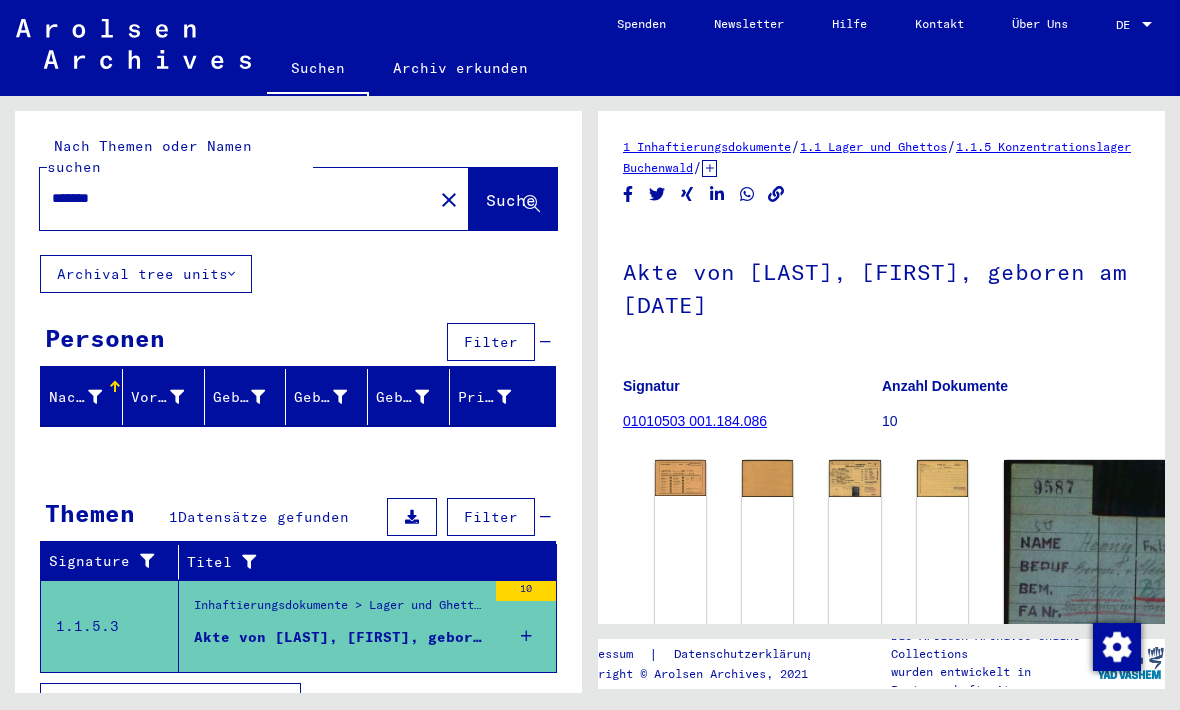 click on "*******" 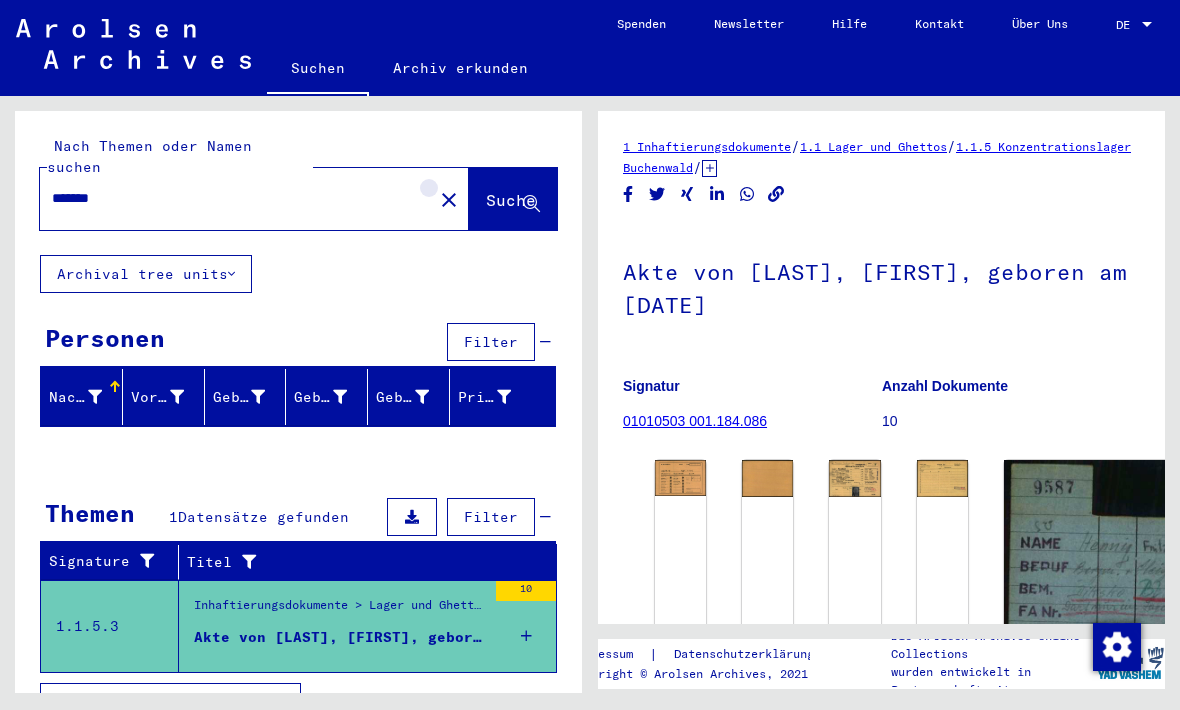 click on "close" 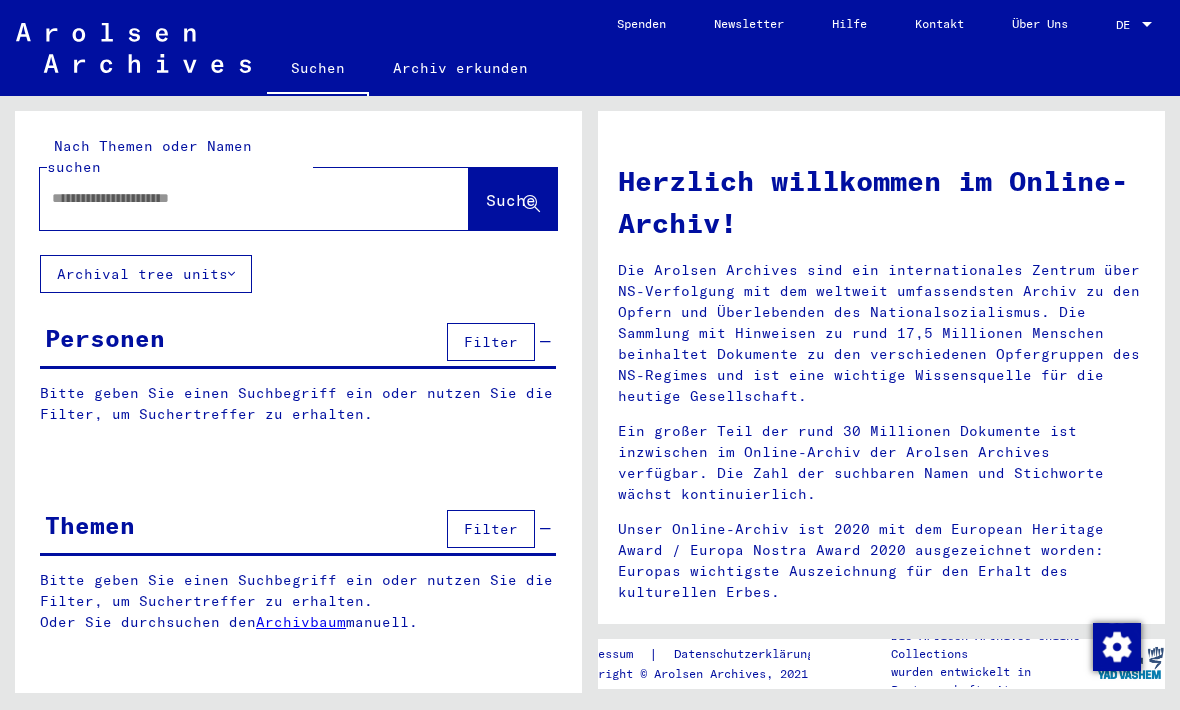 click at bounding box center (230, 198) 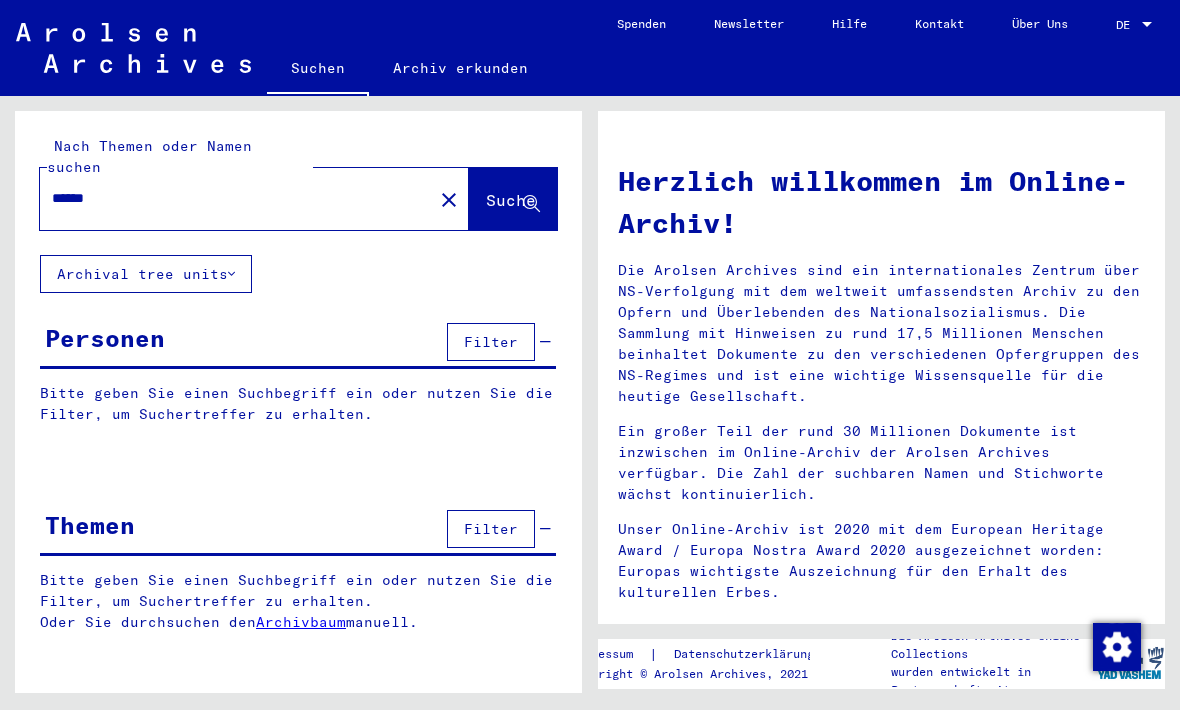 type on "******" 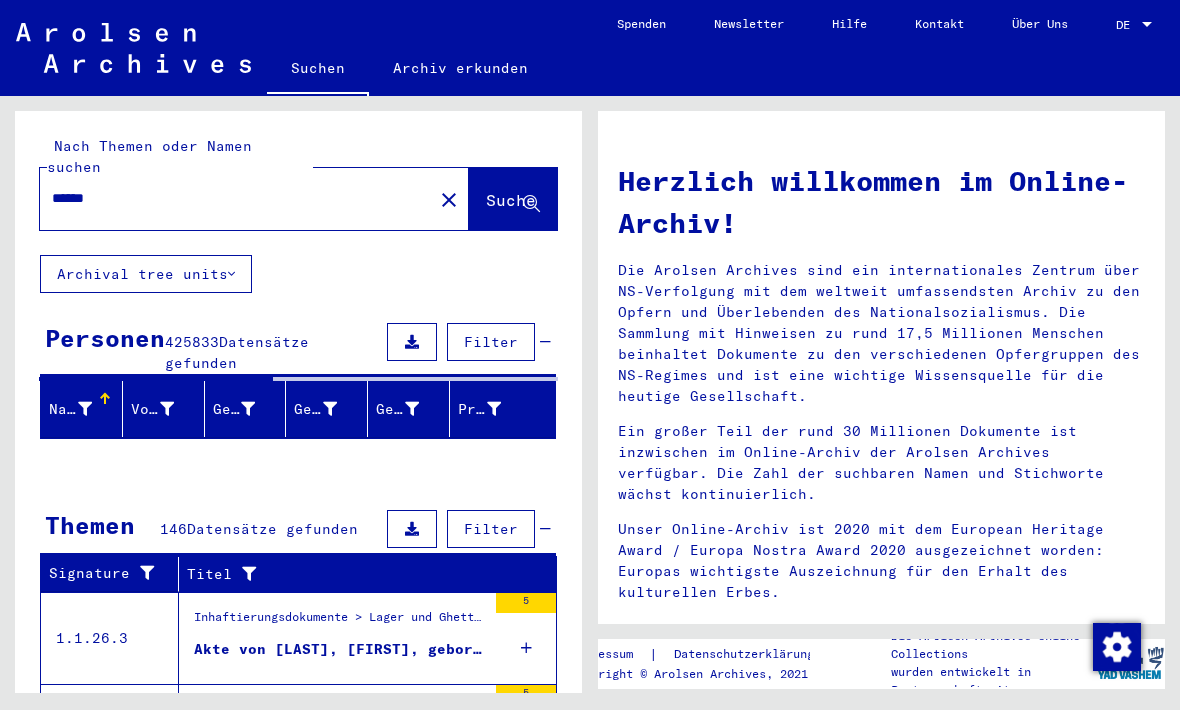 click on "Suche" 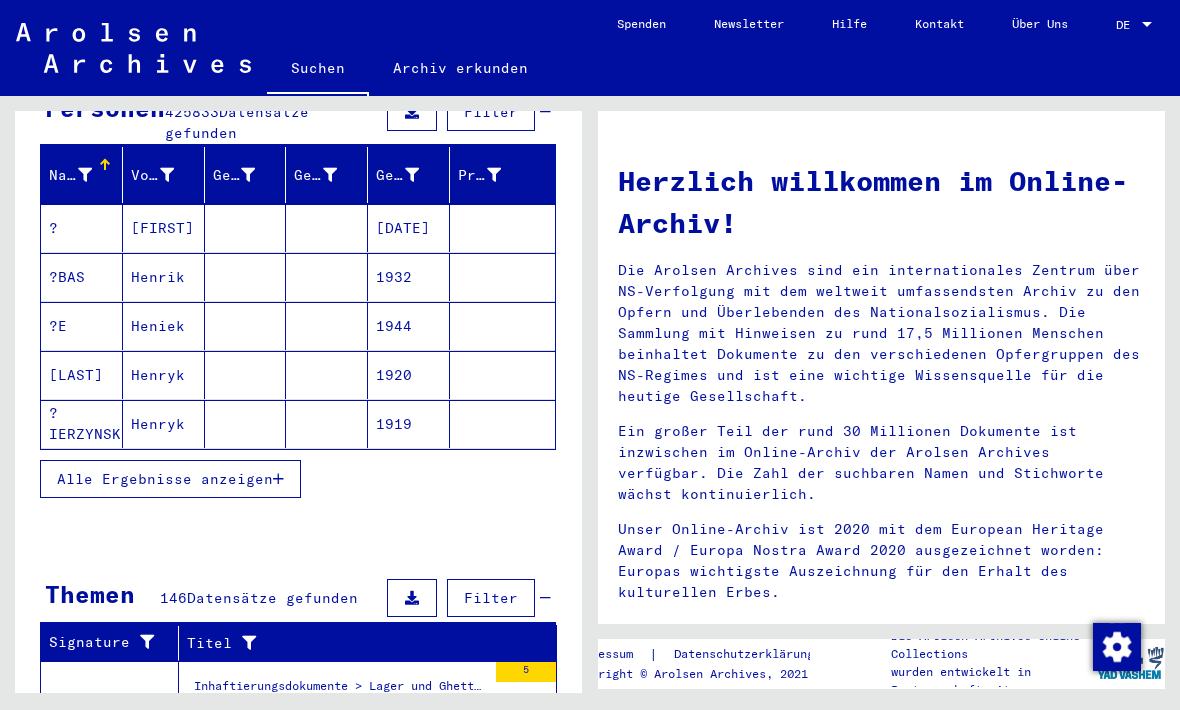 scroll, scrollTop: 236, scrollLeft: 0, axis: vertical 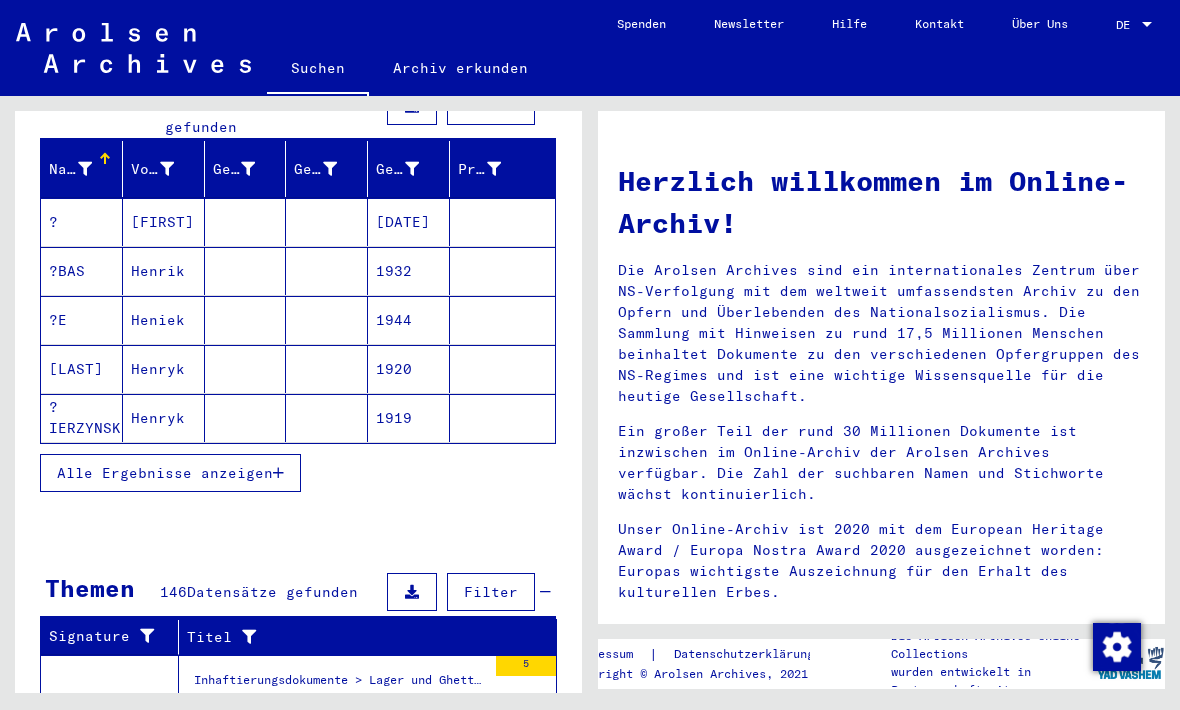 click on "Alle Ergebnisse anzeigen" at bounding box center (165, 473) 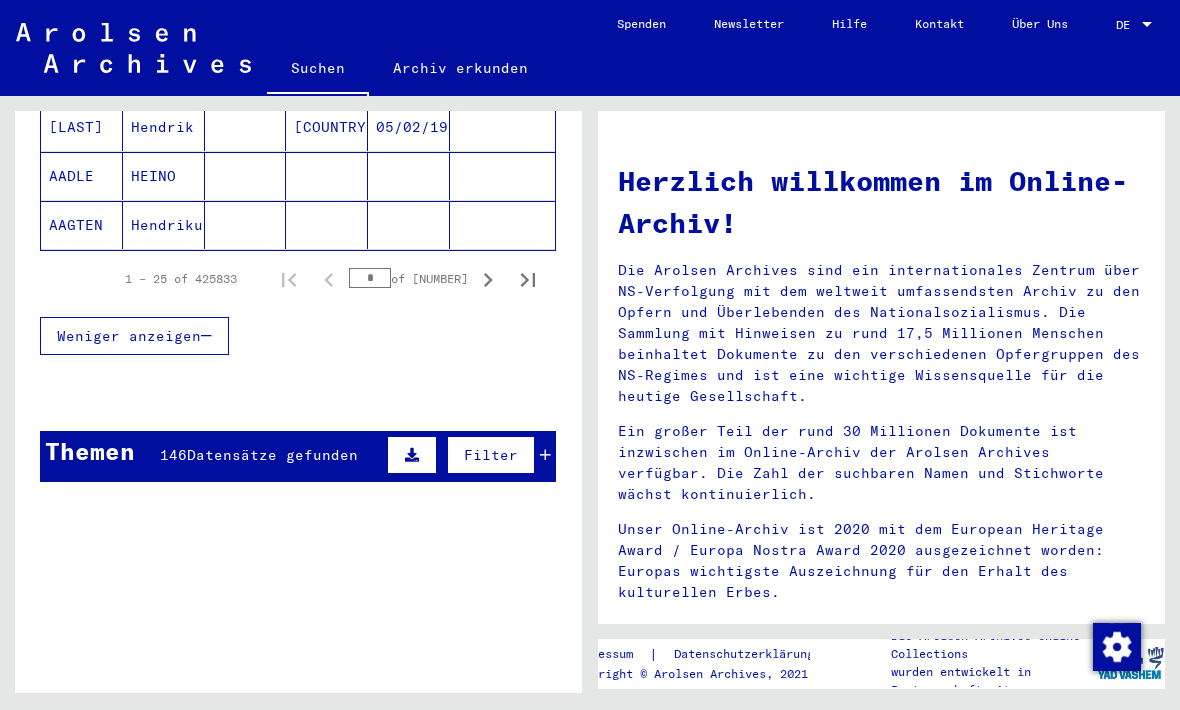 scroll, scrollTop: 1429, scrollLeft: 0, axis: vertical 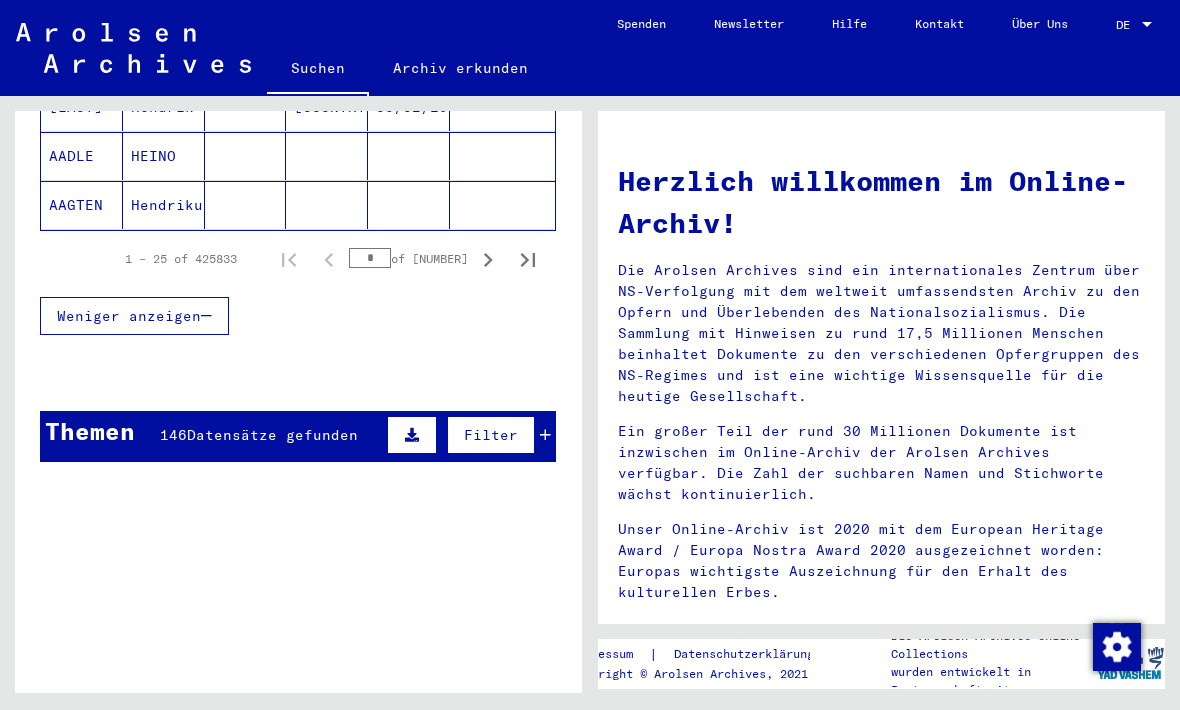 click on "Themen" at bounding box center [90, 431] 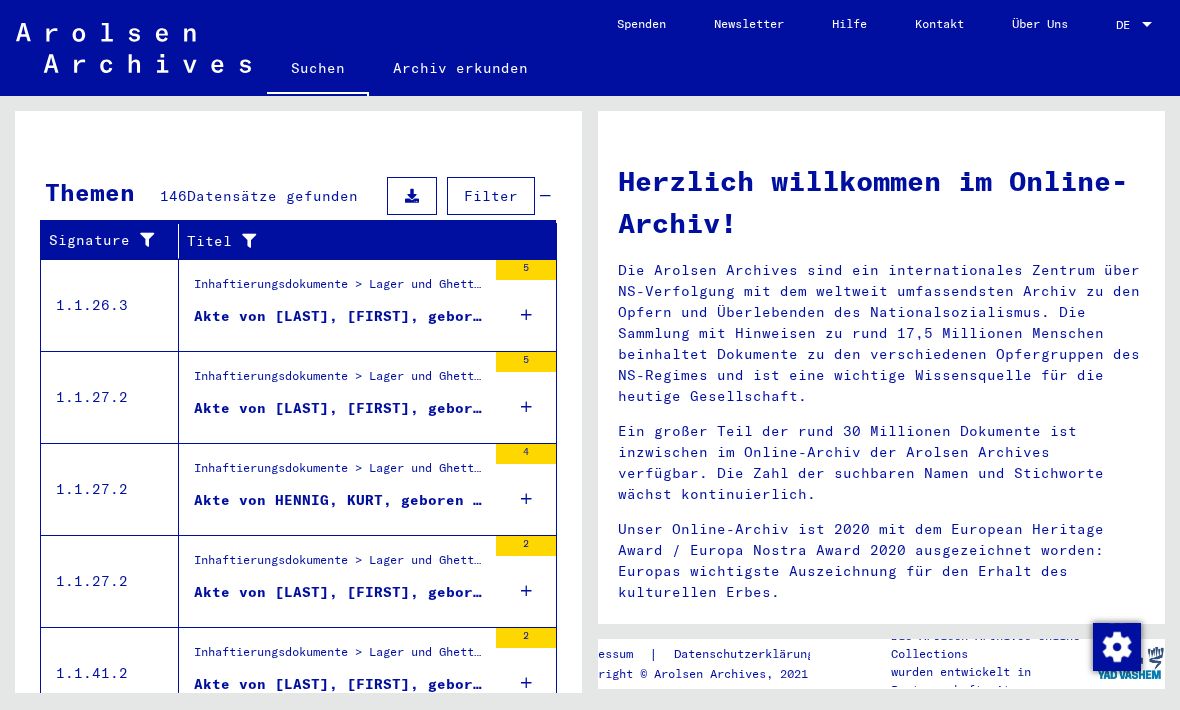 scroll, scrollTop: 1667, scrollLeft: 0, axis: vertical 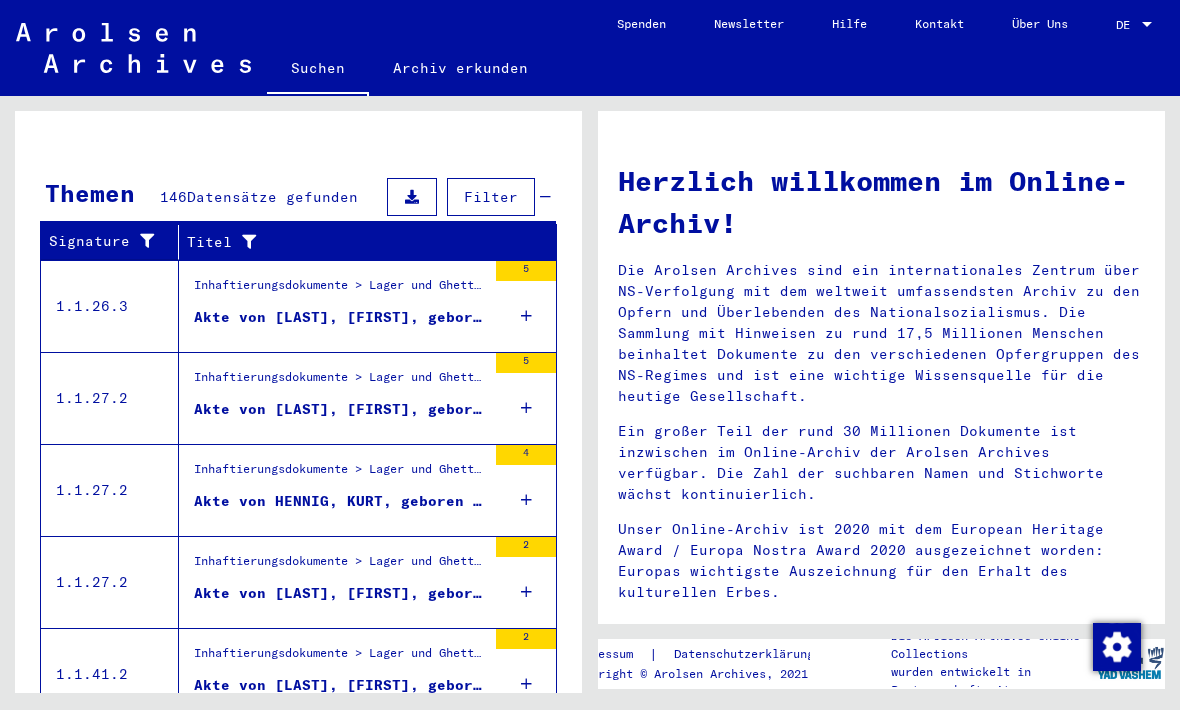 click on "Alle Ergebnisse anzeigen" at bounding box center (165, 750) 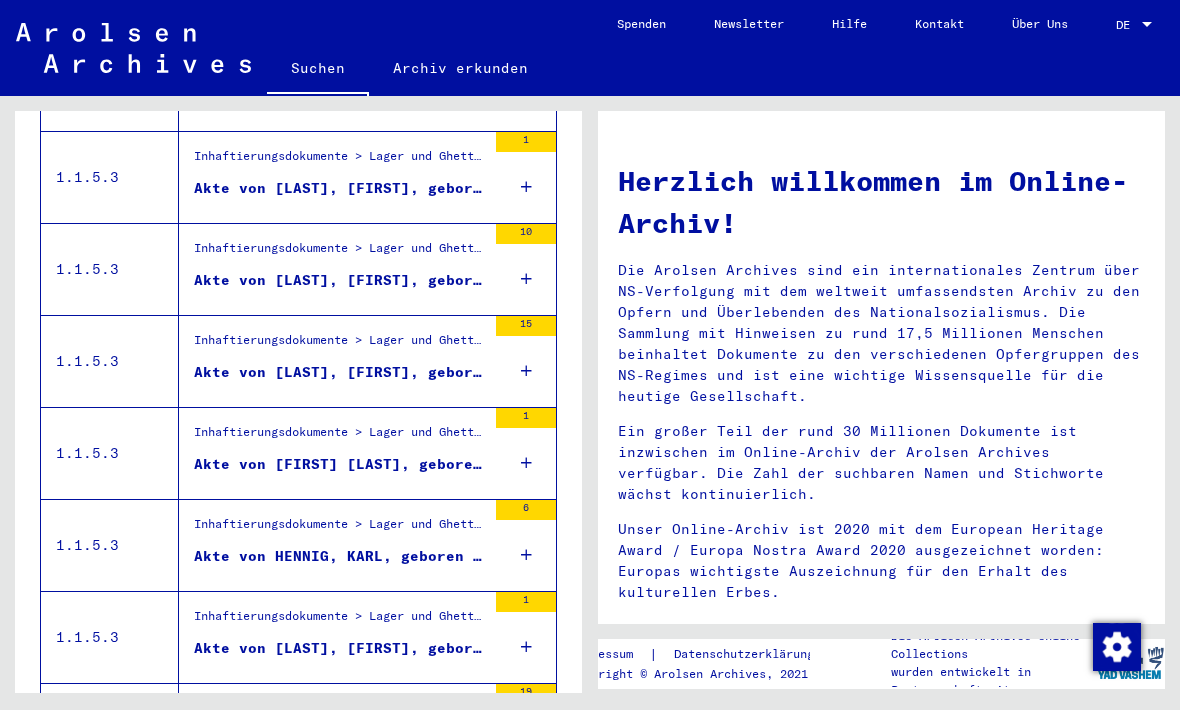 scroll, scrollTop: 1876, scrollLeft: 0, axis: vertical 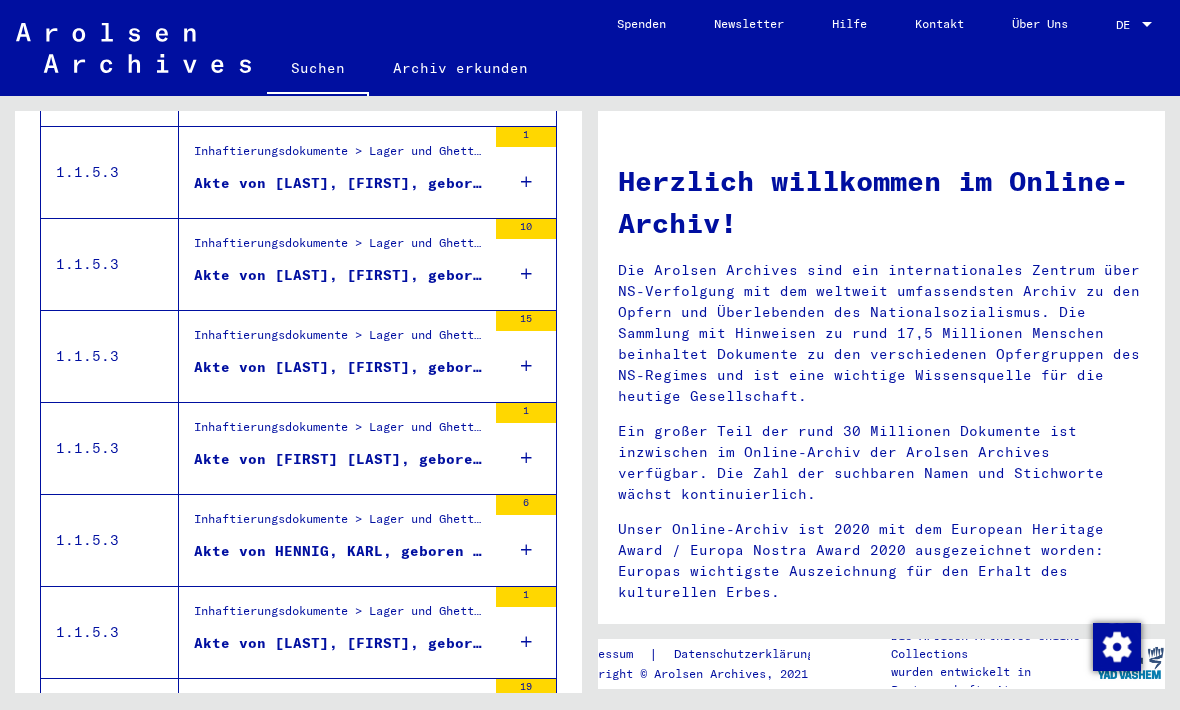 click on "Inhaftierungsdokumente > Lager und Ghettos > Konzentrationslager Buchenwald > Individuelle Unterlagen Männer Buchenwald  > Individuelle Häftlingsunterlagen - KL Buchenwald > Akten mit Namen ab A bis SYS und weiterer Untergliederung > Akten mit Namen ab HENEK Akte von HENNIG, [FIRST], geboren am [DATE]" at bounding box center [332, 540] 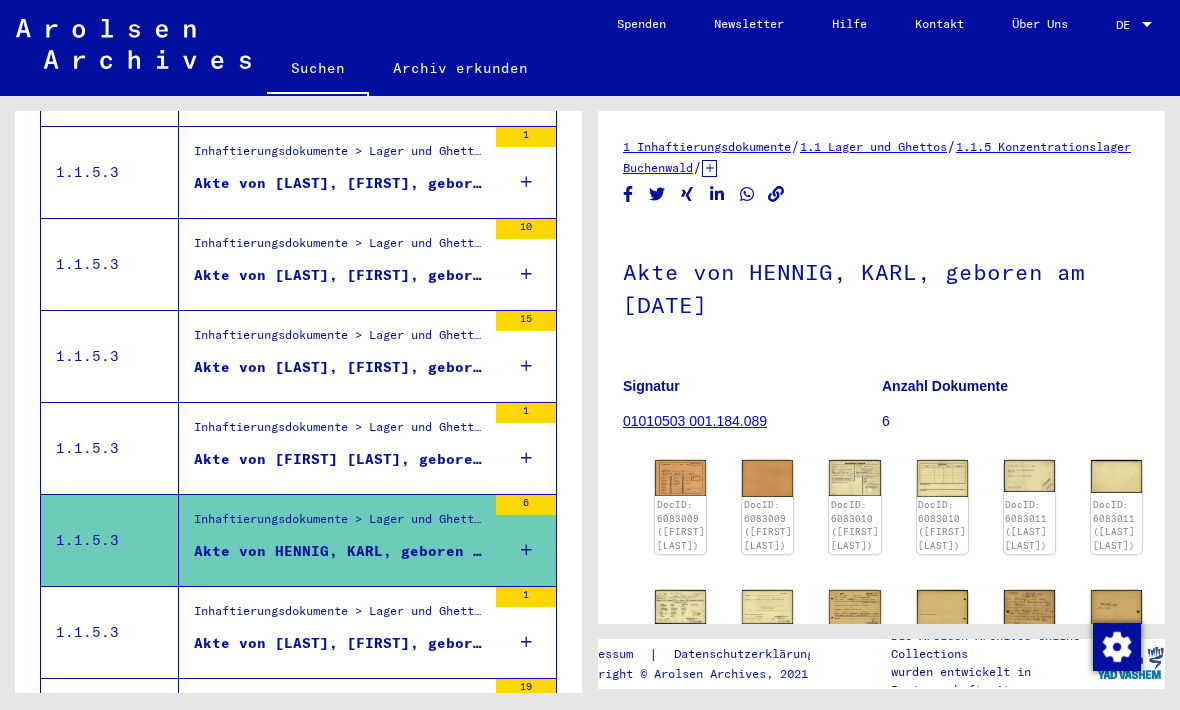click on "Akte von [LAST], [FIRST], geboren am [DATE]" at bounding box center (340, 643) 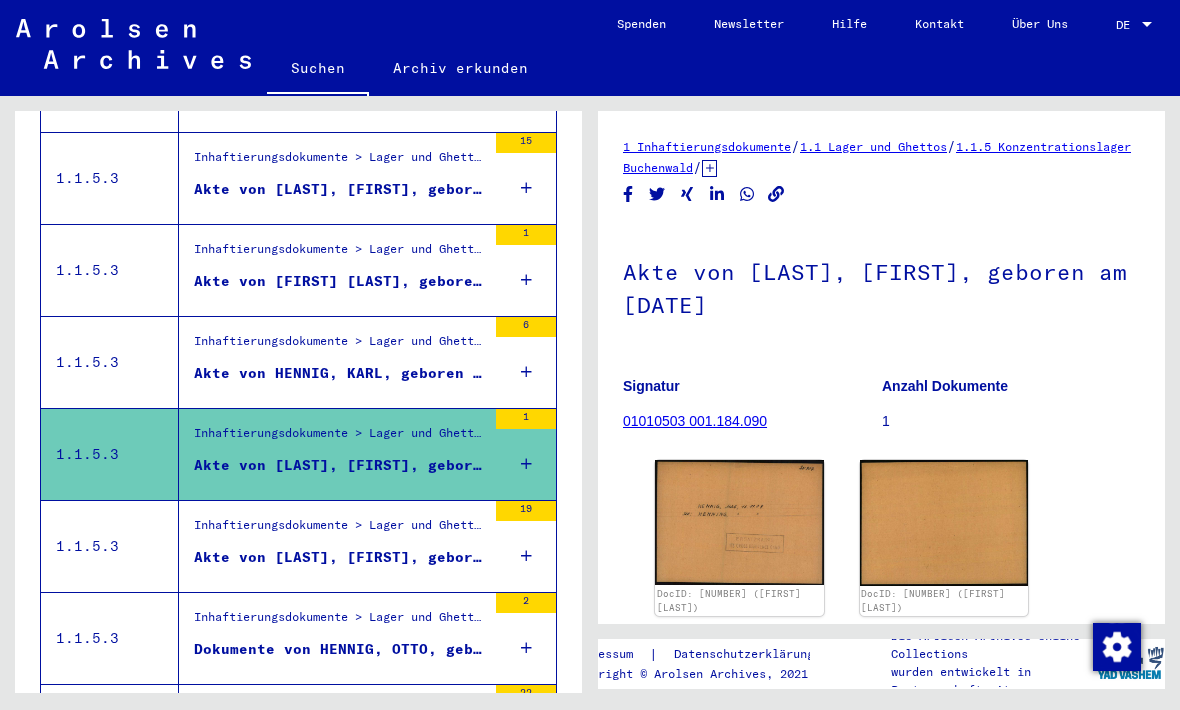 scroll, scrollTop: 2070, scrollLeft: 0, axis: vertical 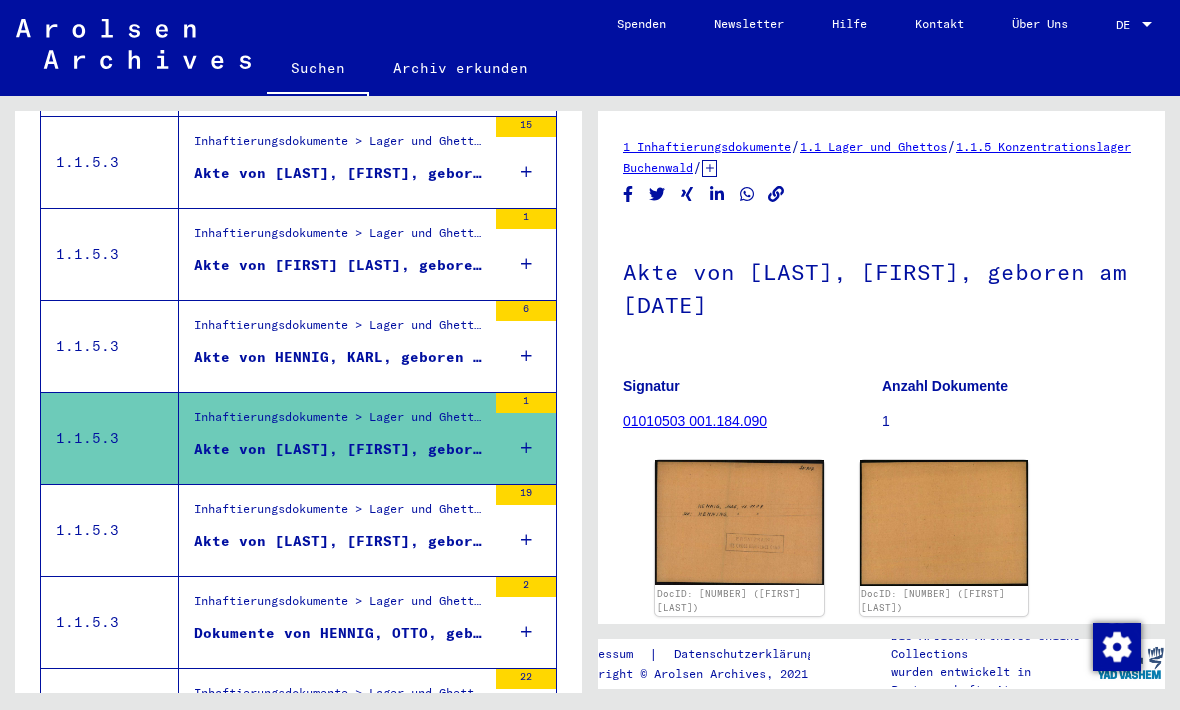 click on "Akte von [LAST], [FIRST], geboren am [DATE]" at bounding box center [340, 541] 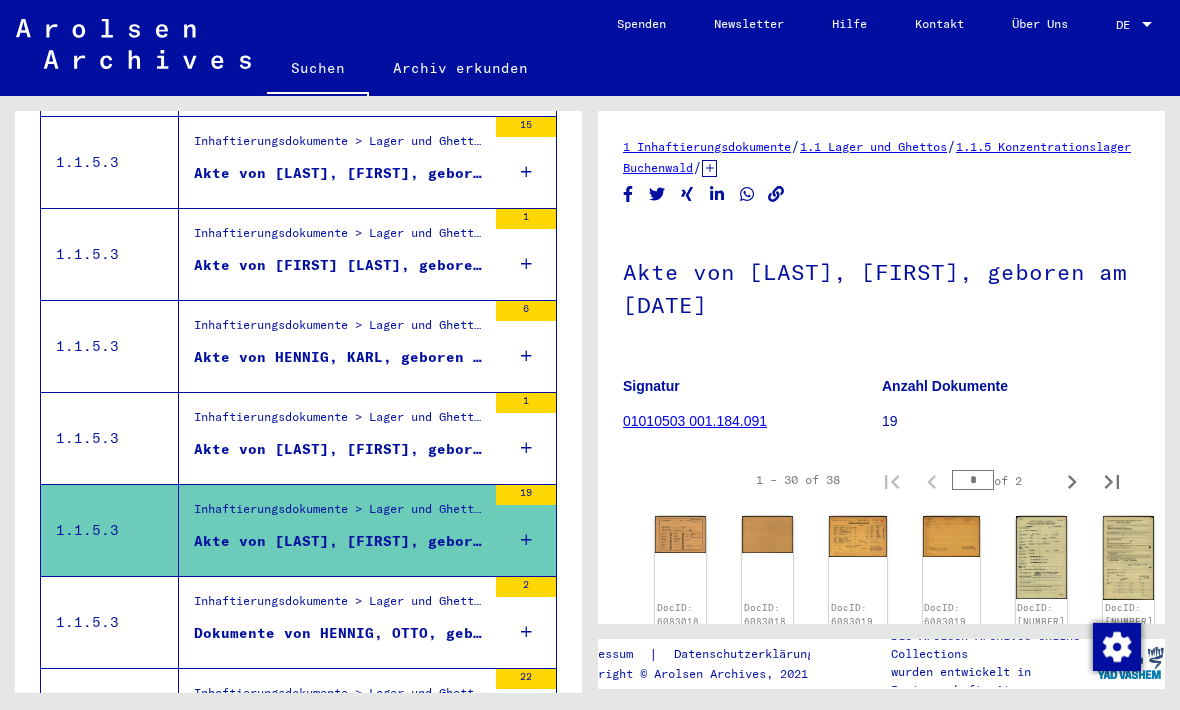 click 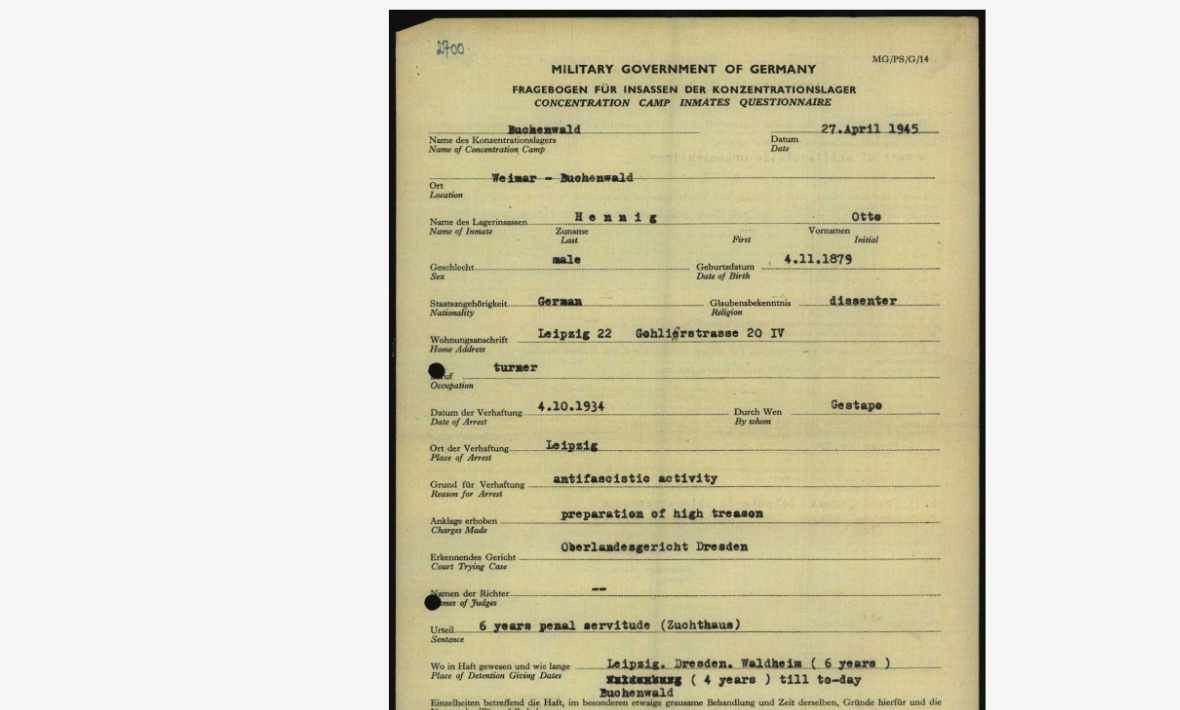 click at bounding box center [590, 305] 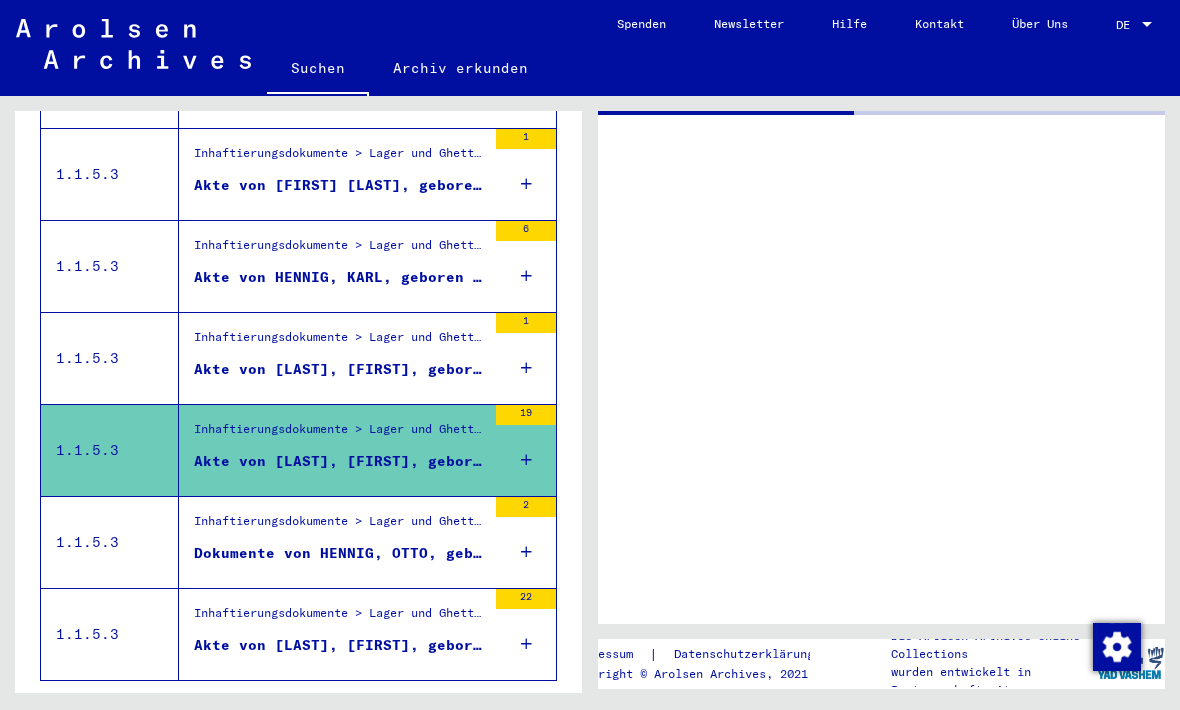scroll, scrollTop: 2159, scrollLeft: 0, axis: vertical 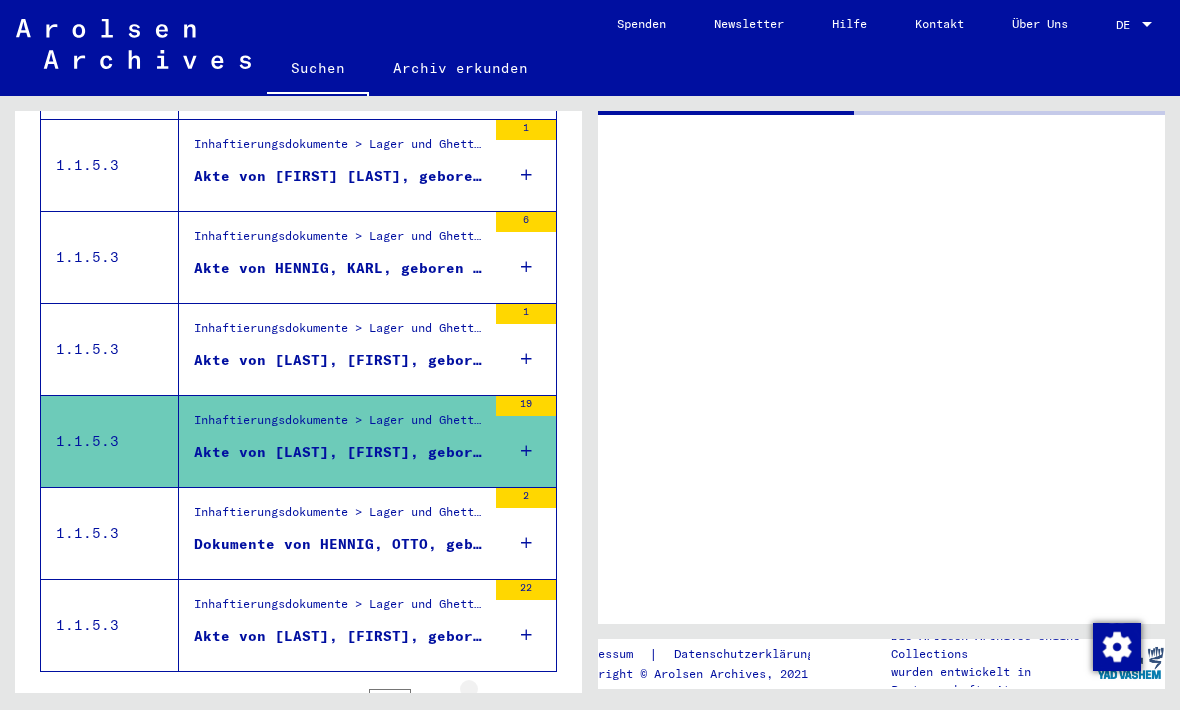 click 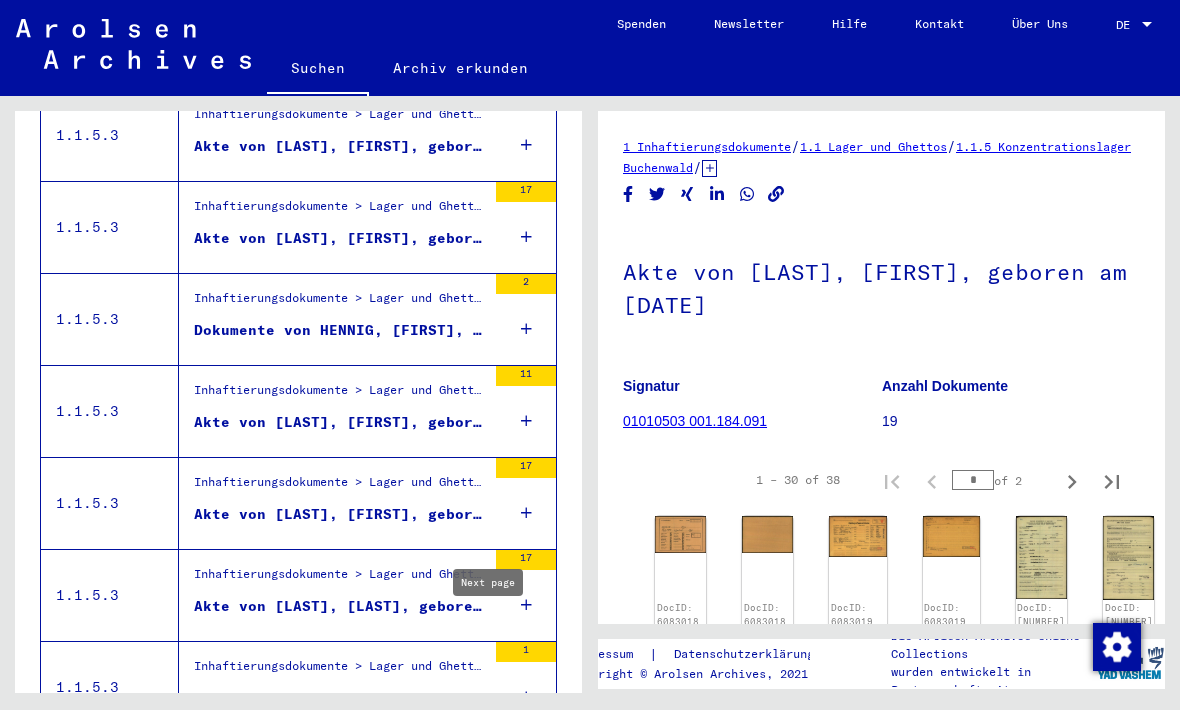scroll, scrollTop: 1084, scrollLeft: 0, axis: vertical 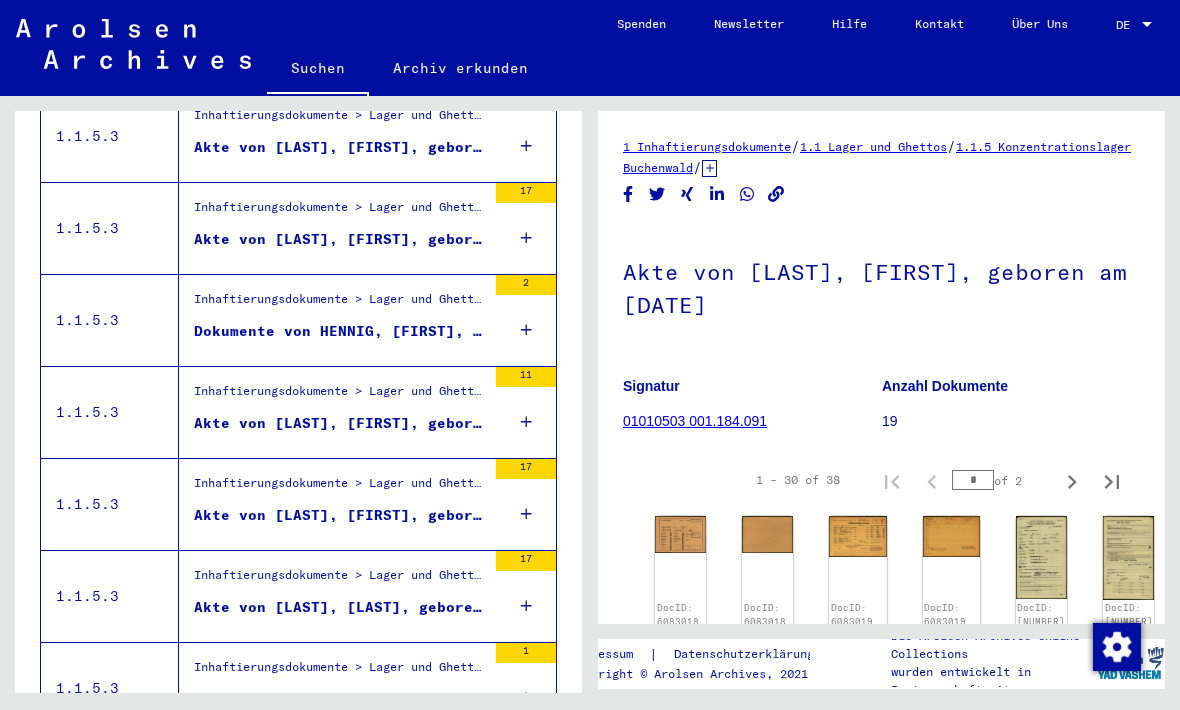 click on "Akte von [LAST], [FIRST], geboren am [DATE]" at bounding box center (340, 515) 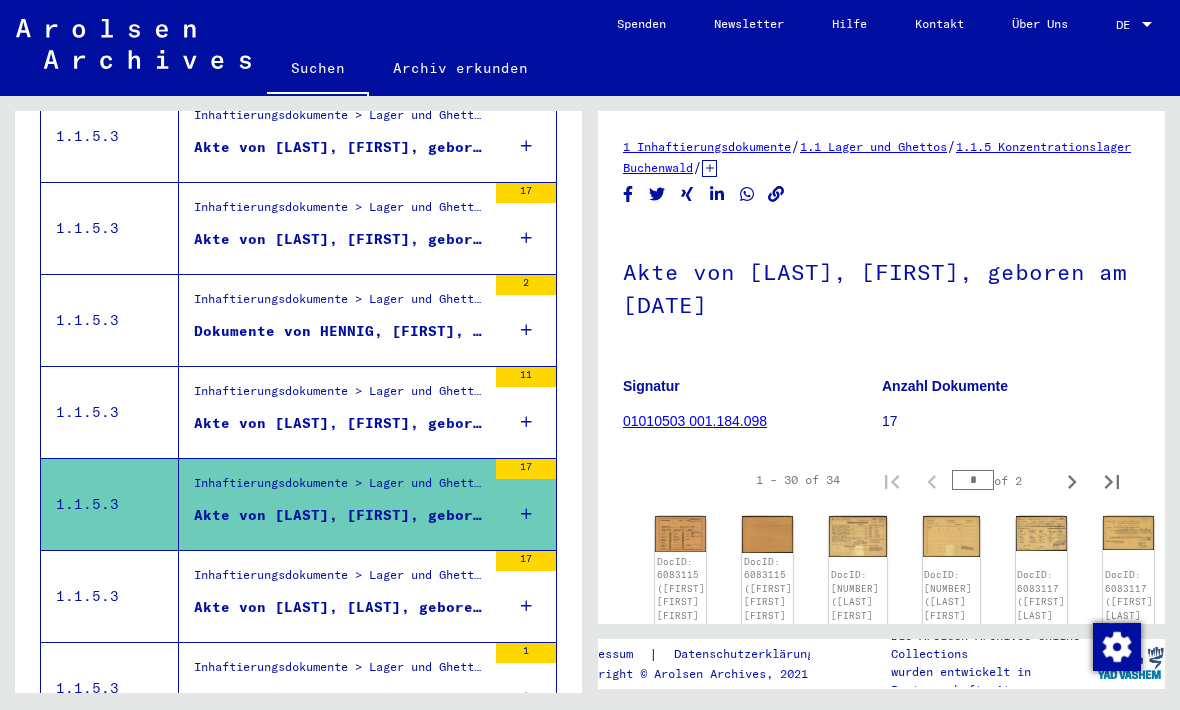 scroll, scrollTop: 0, scrollLeft: 0, axis: both 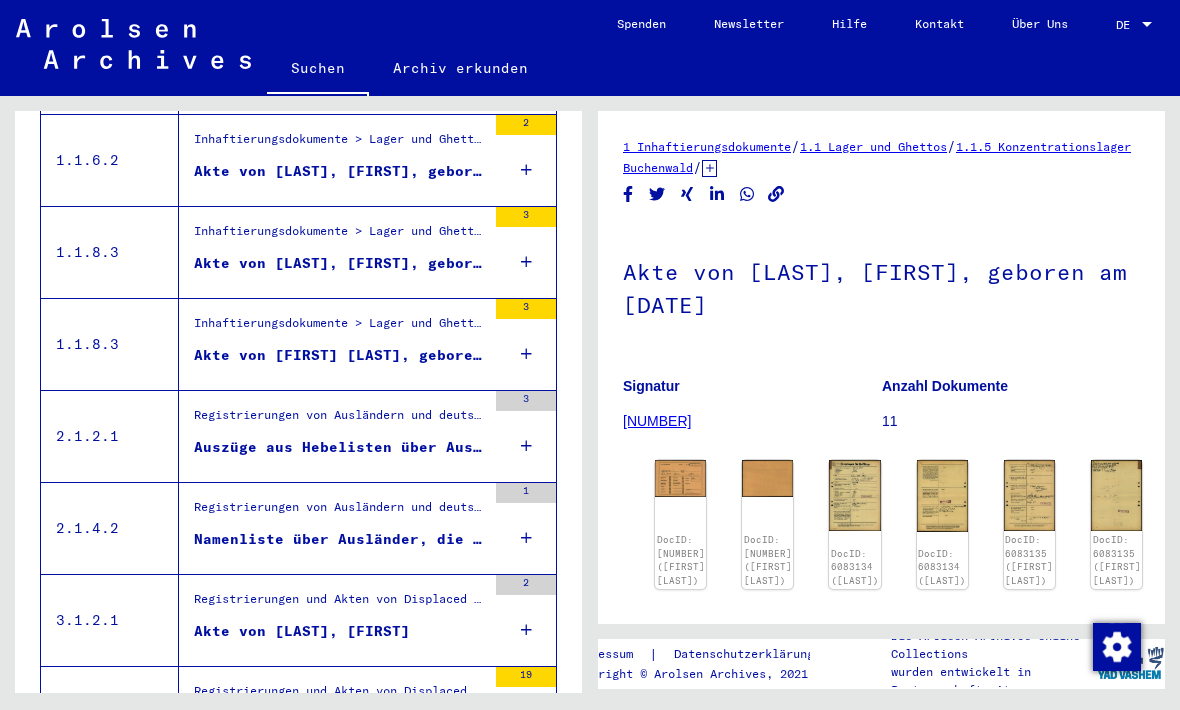 click on "Auszüge aus Hebelisten über Ausländer, die bei [LAST] in [CITY] beschäftigt und bei der Allgemeinen Ortskranke..." at bounding box center [340, 447] 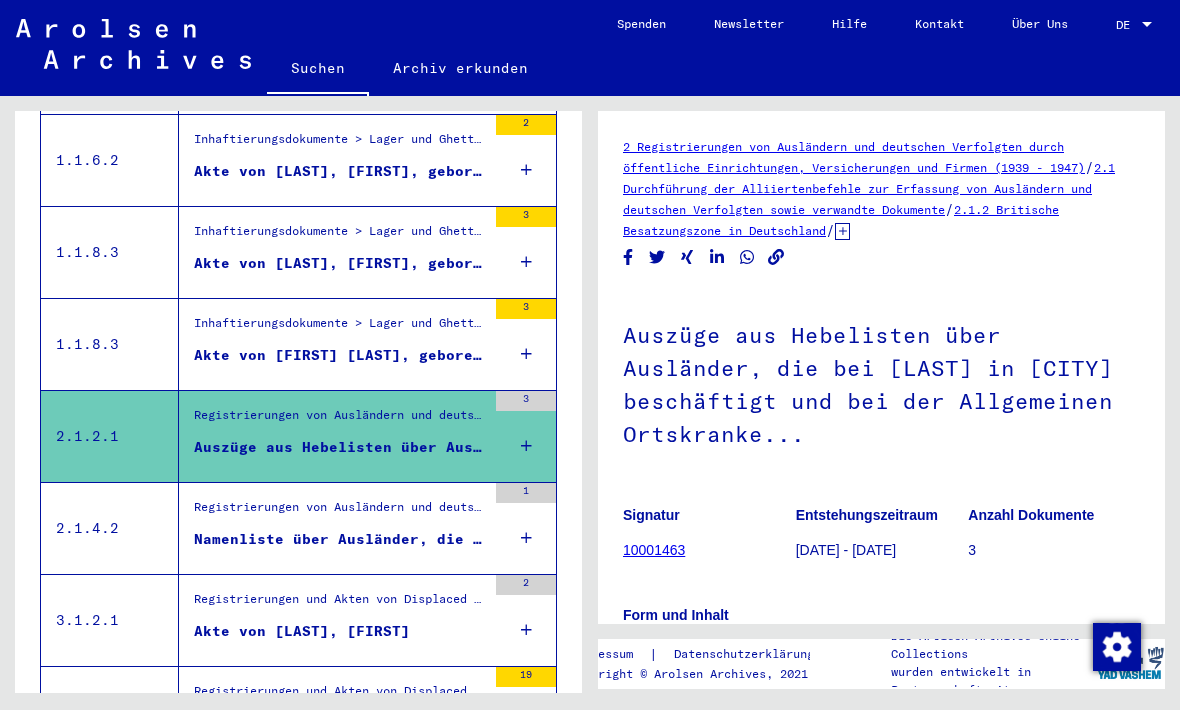 scroll, scrollTop: 0, scrollLeft: 0, axis: both 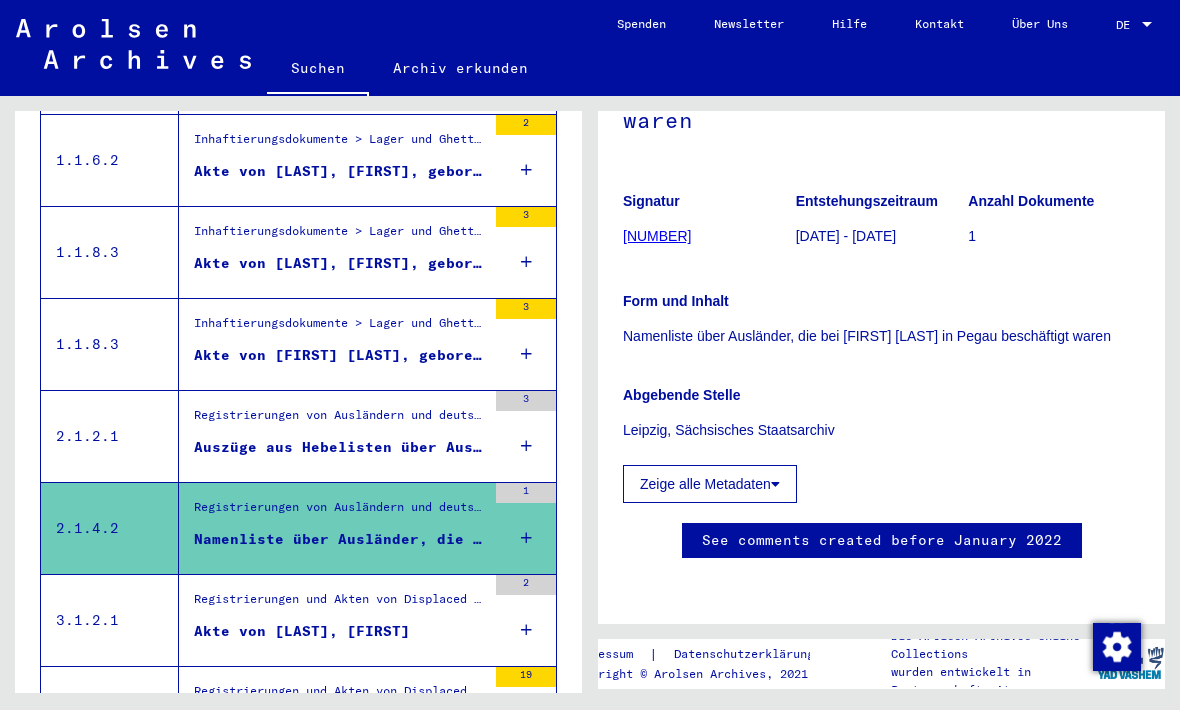 click on "Akte von [LAST], [FIRST]" at bounding box center [302, 631] 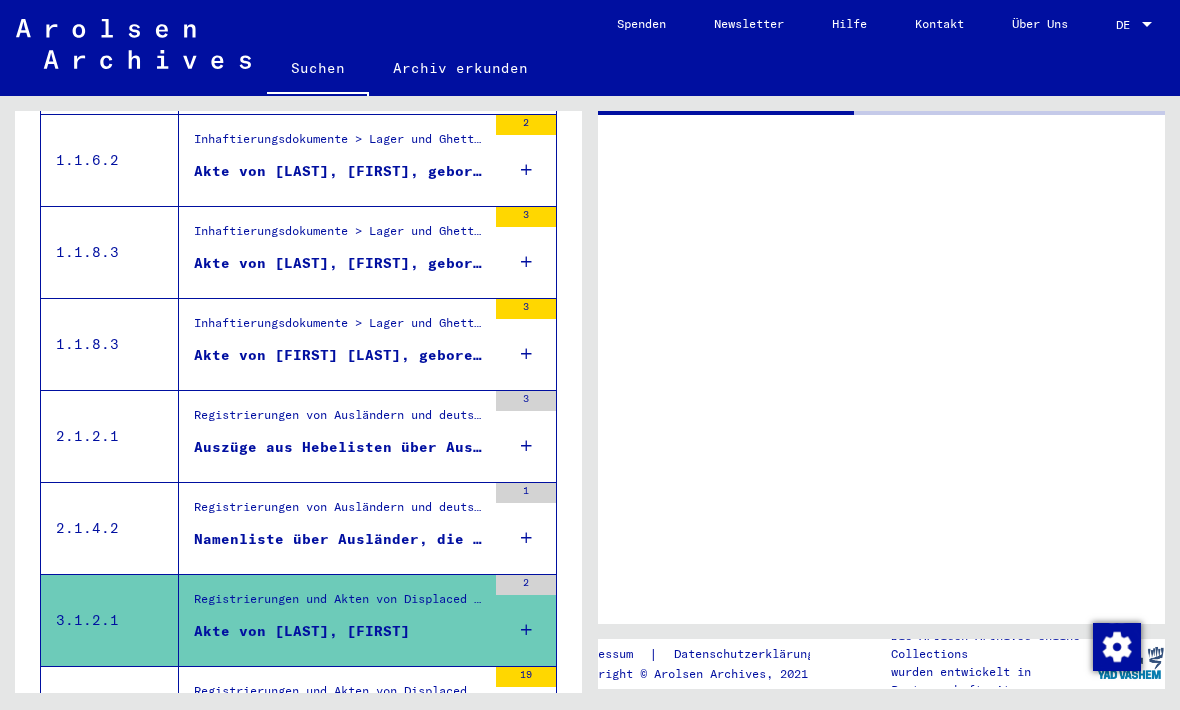 scroll, scrollTop: 0, scrollLeft: 0, axis: both 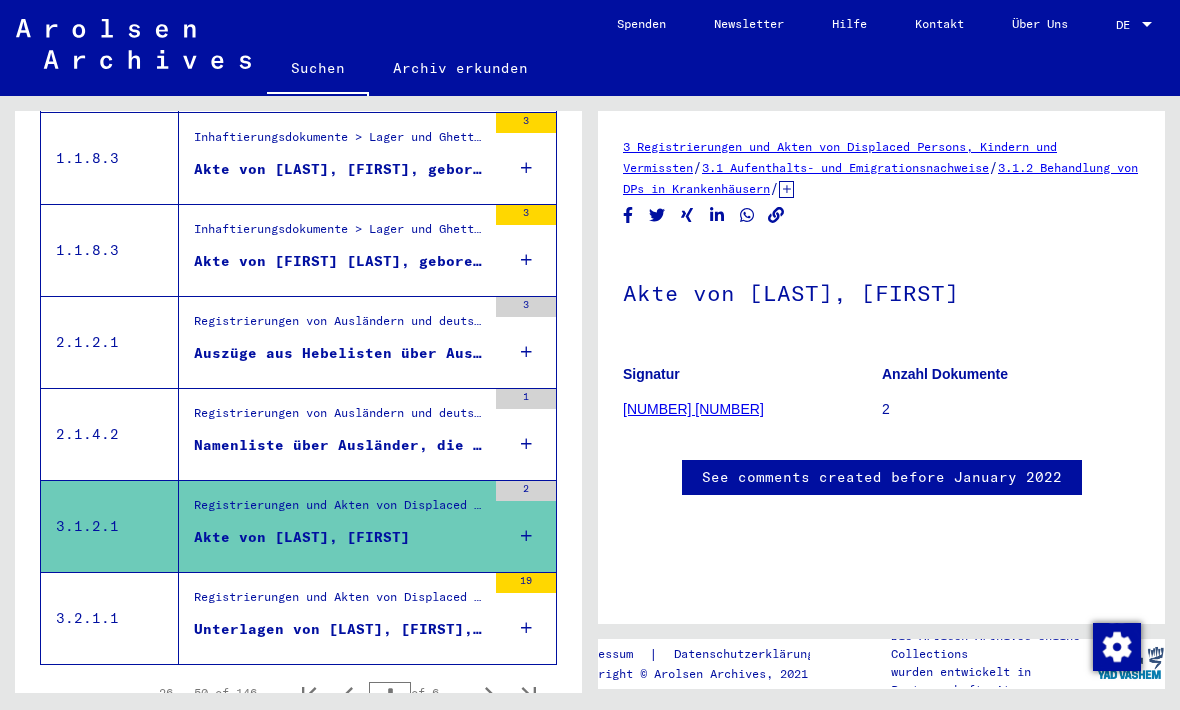 click 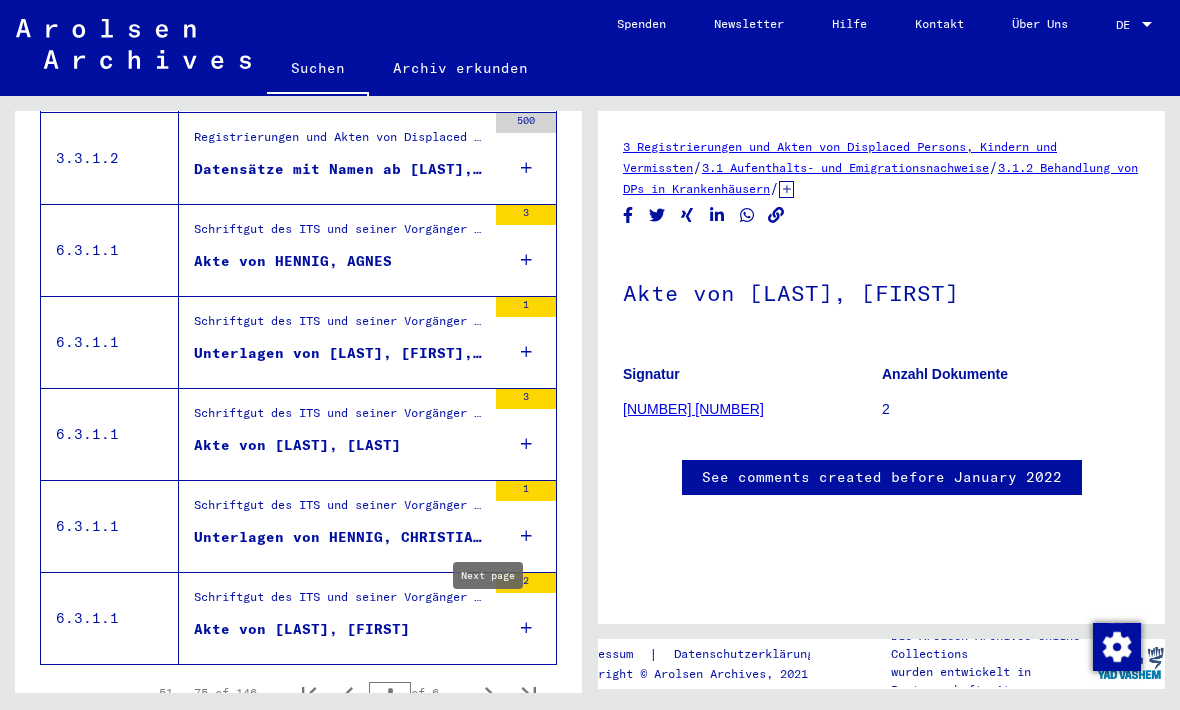 click on "Akte von [LAST], [LAST]" at bounding box center [297, 445] 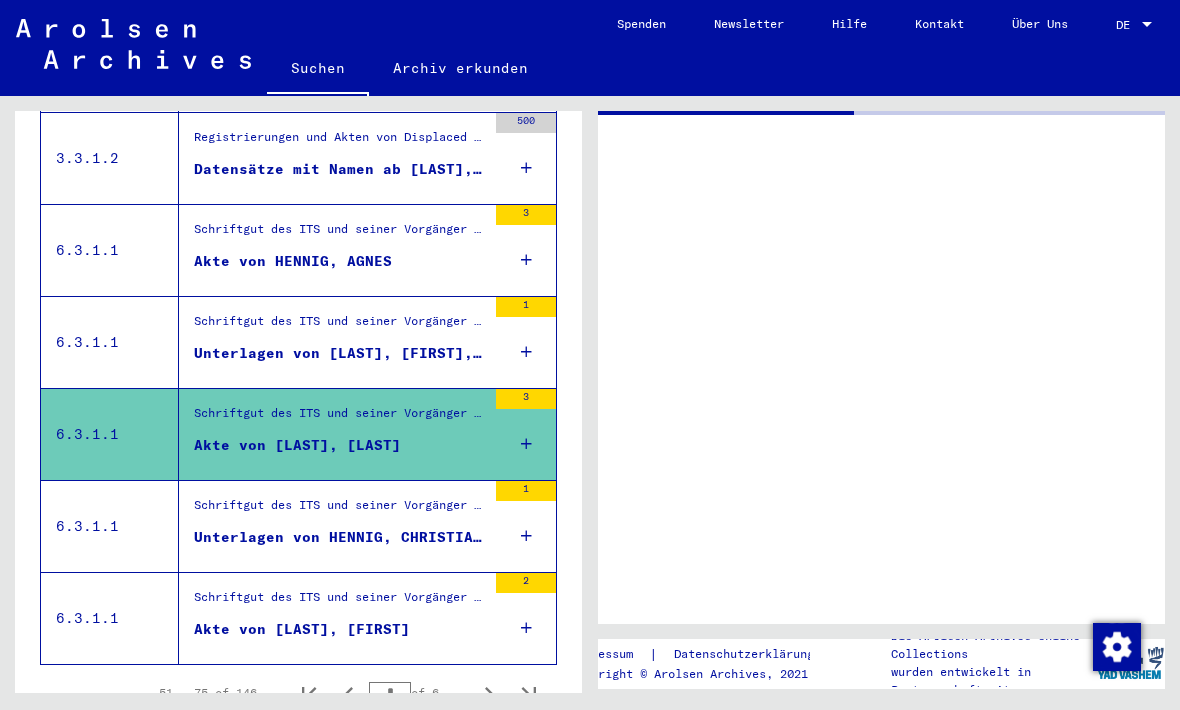 scroll, scrollTop: 0, scrollLeft: 0, axis: both 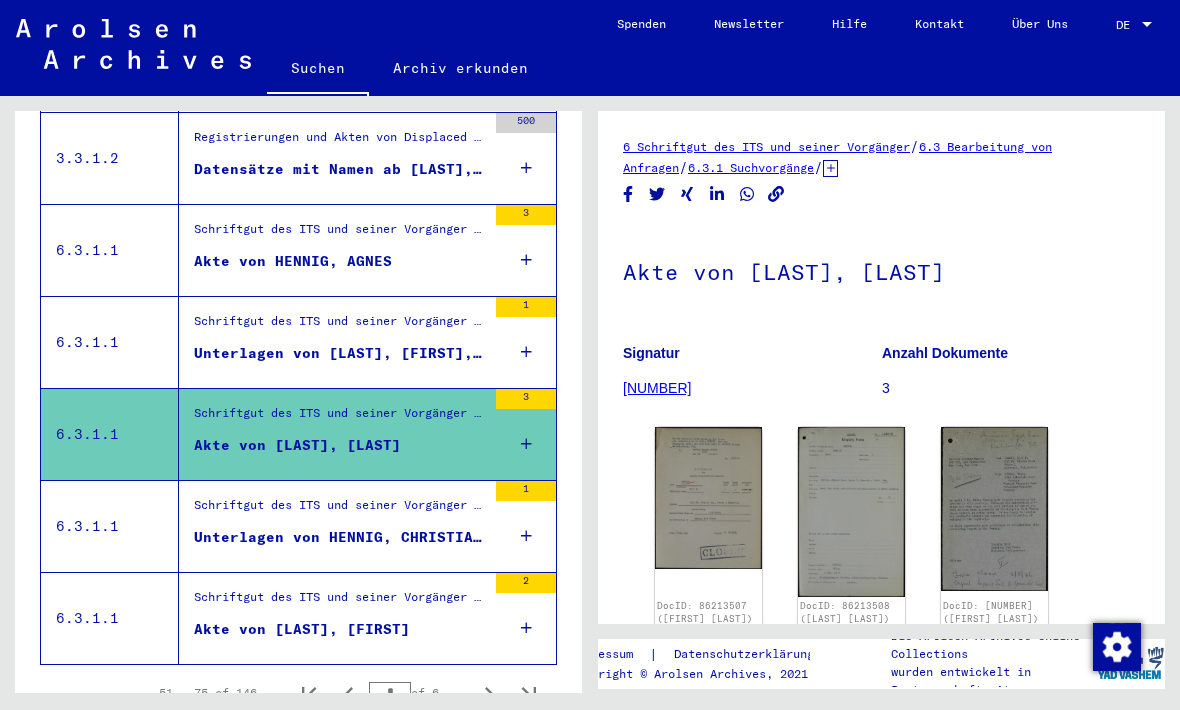 click 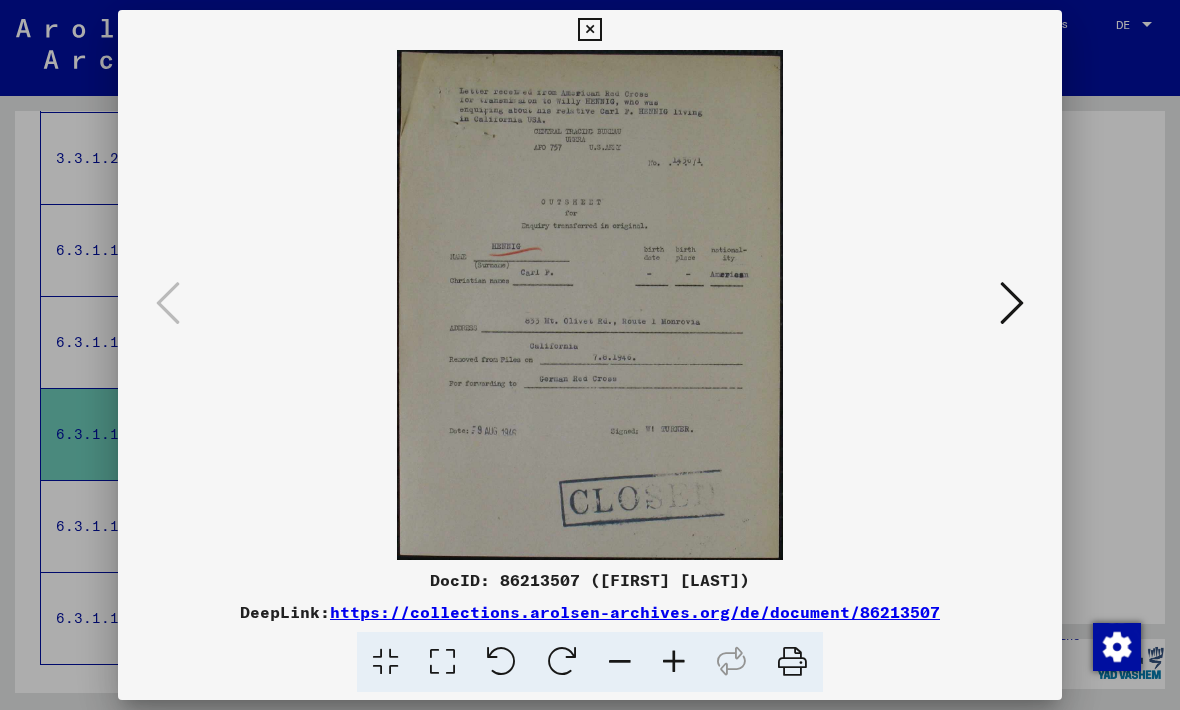 click at bounding box center (1012, 304) 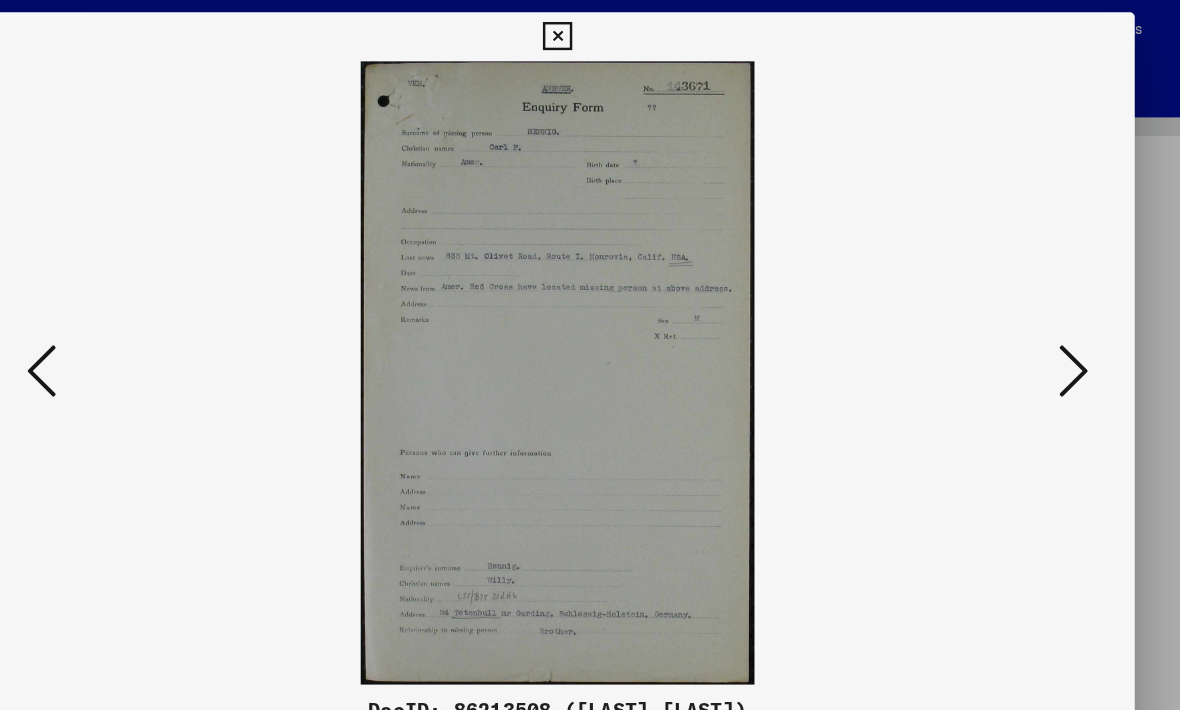 click at bounding box center [589, 30] 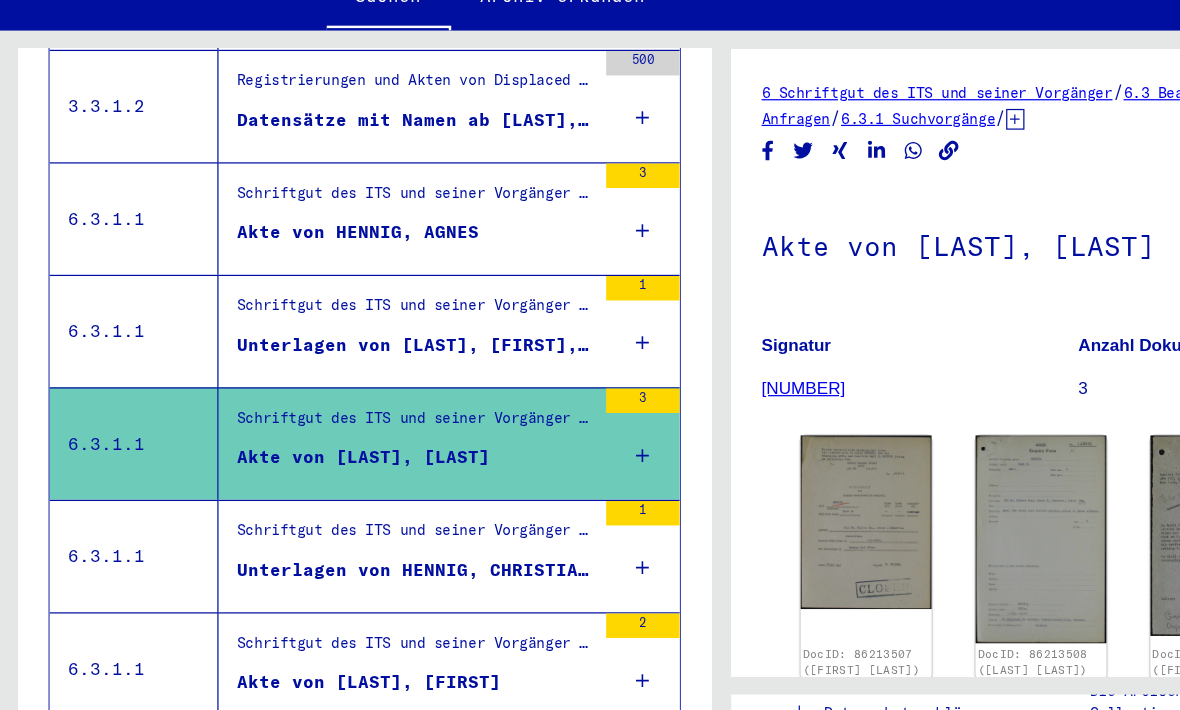 click 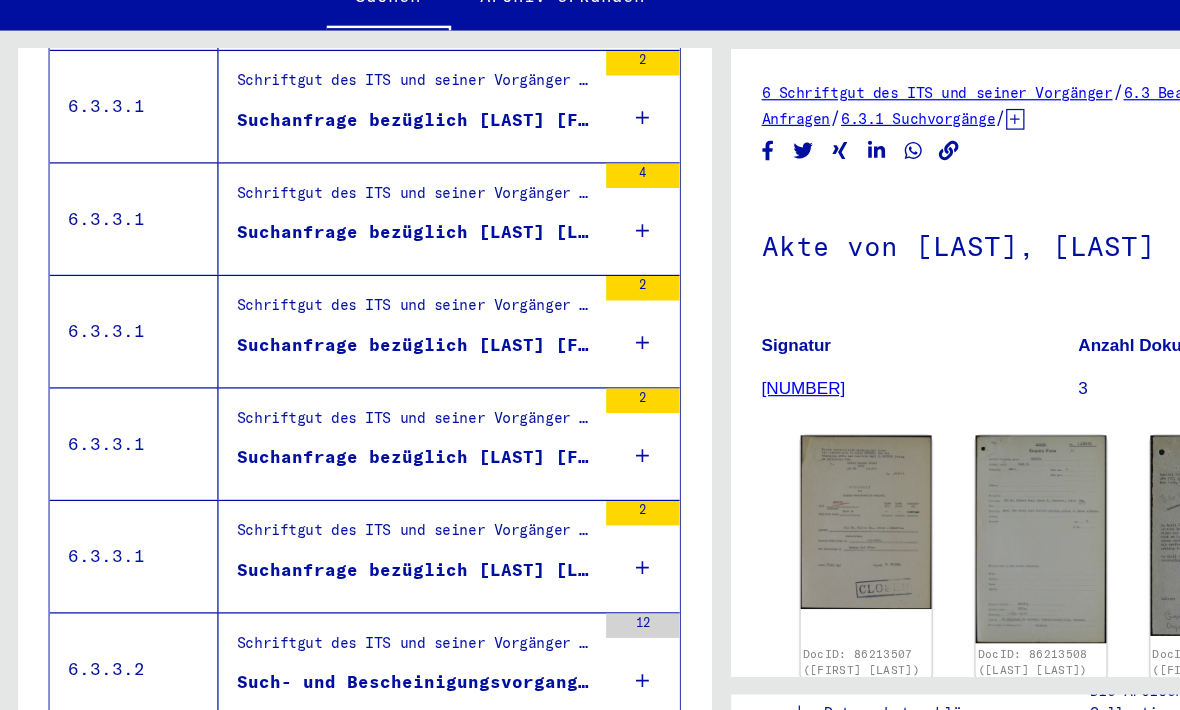 click on "Suchanfrage bezüglich [LAST] [FIRST] [DATE]" at bounding box center (340, 445) 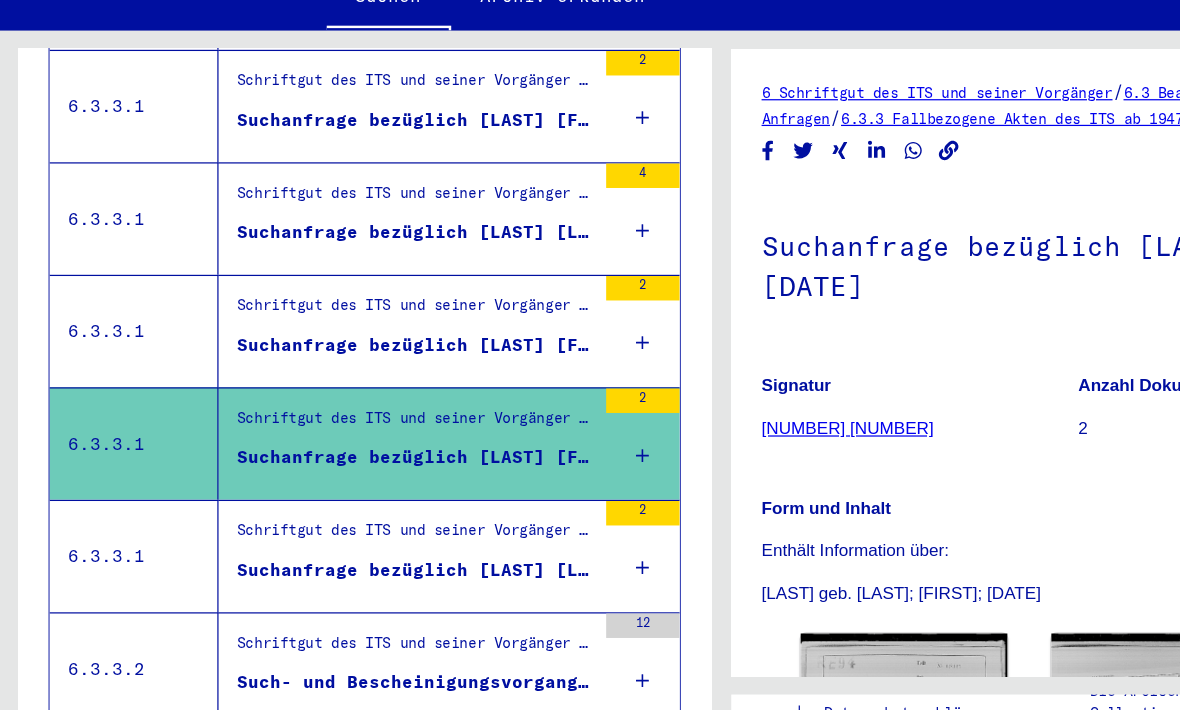 scroll, scrollTop: 0, scrollLeft: 0, axis: both 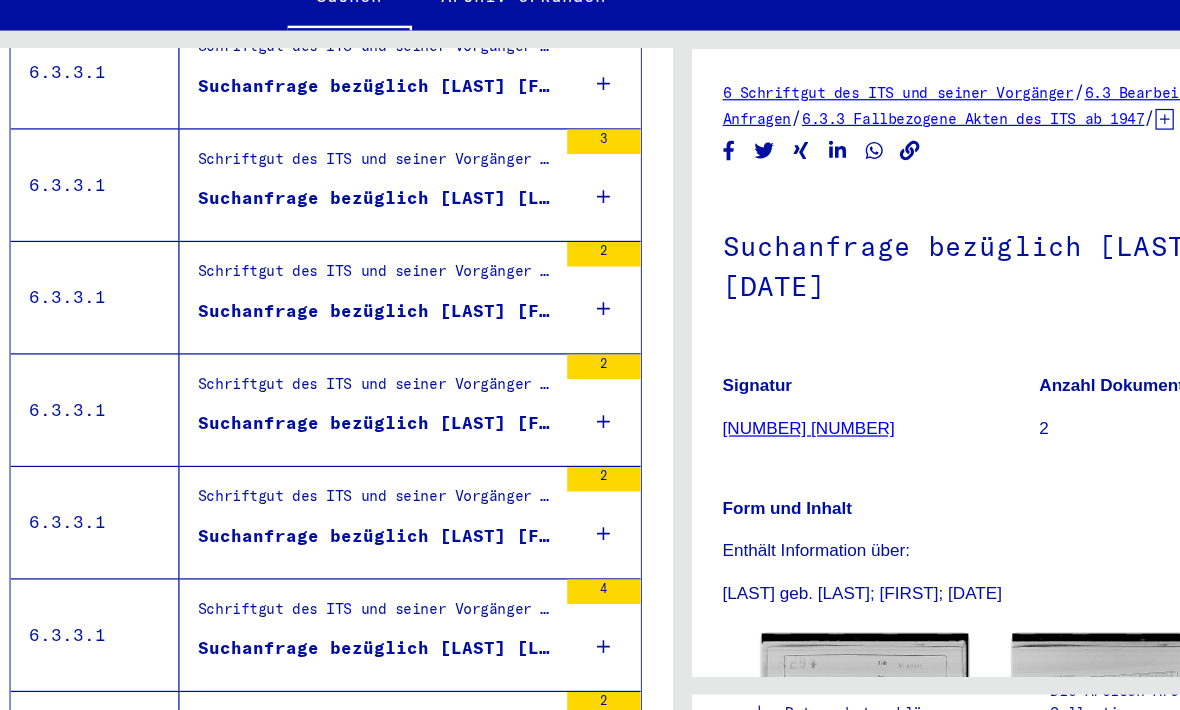 click on "Suchanfrage bezüglich [LAST] [FIRST] [DATE]" at bounding box center (340, 509) 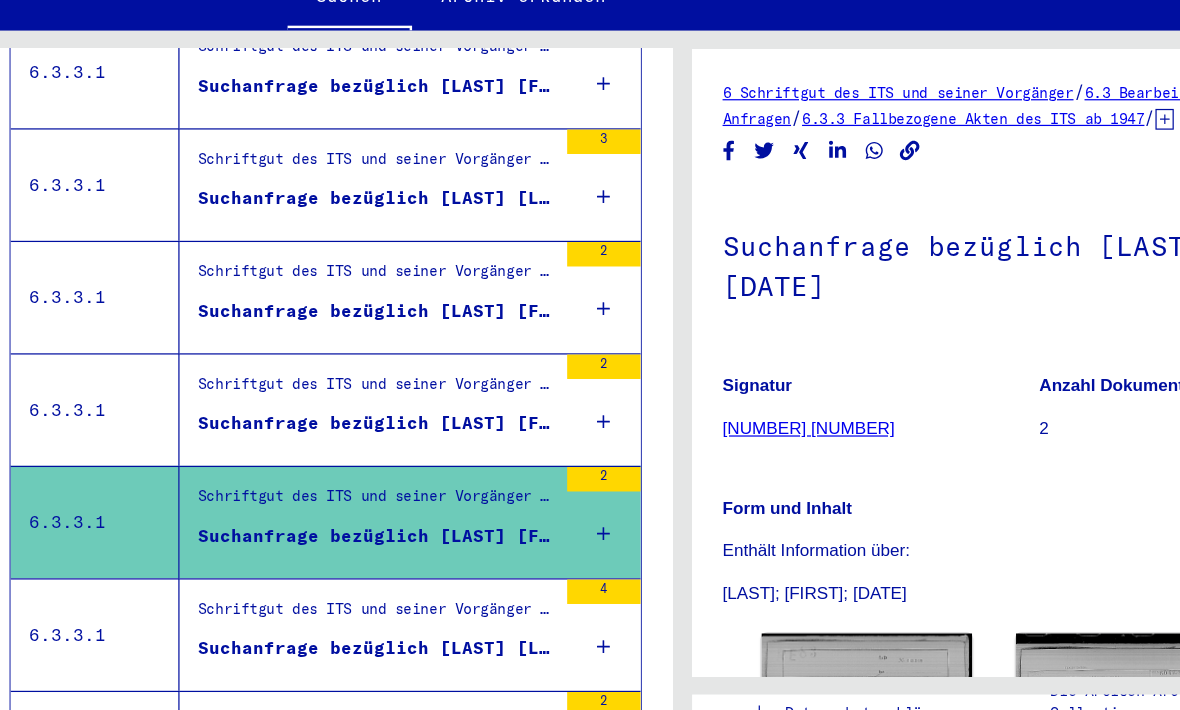 click on "Suchanfrage bezüglich [LAST] [FIRST] [DATE]" at bounding box center [340, 417] 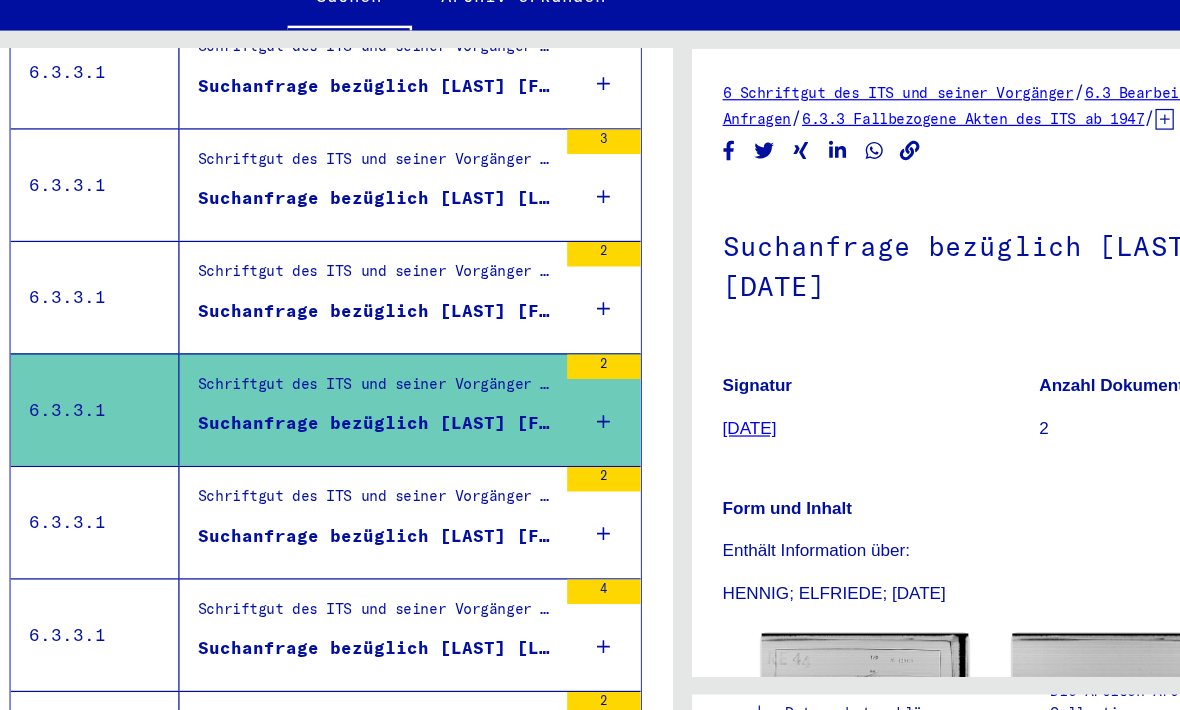 scroll, scrollTop: 0, scrollLeft: 0, axis: both 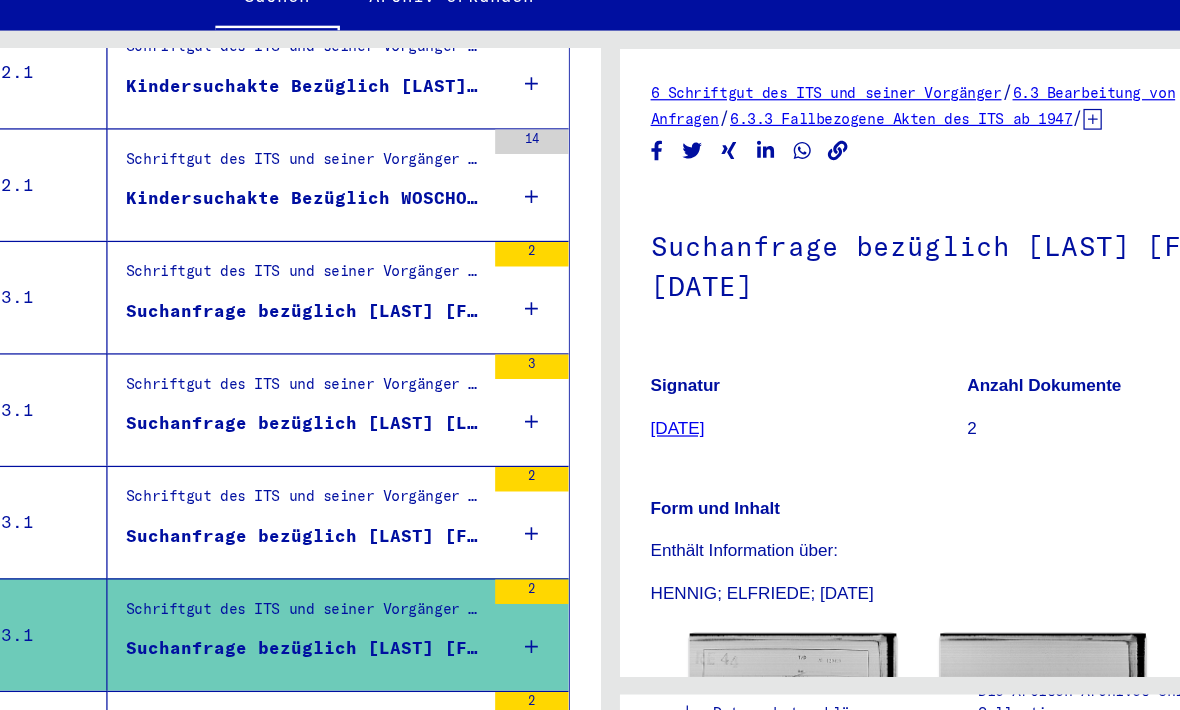 click on "Suchanfrage bezüglich [LAST] [LAST]" at bounding box center [340, 417] 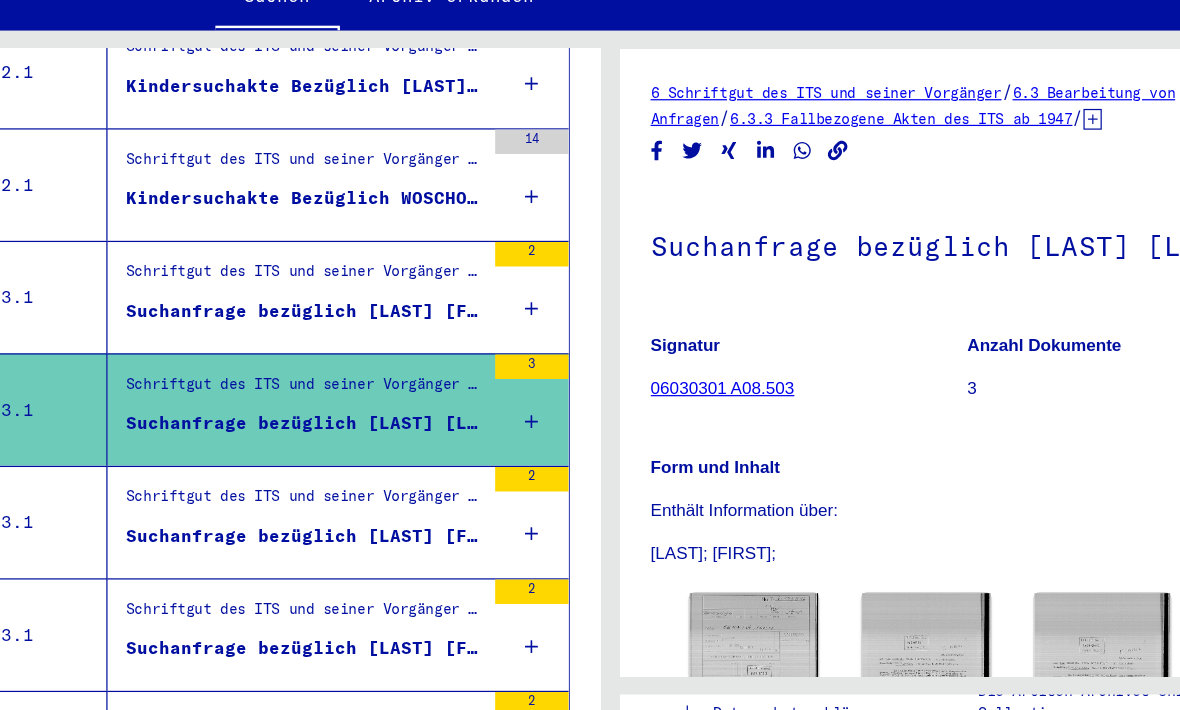 scroll, scrollTop: 0, scrollLeft: 0, axis: both 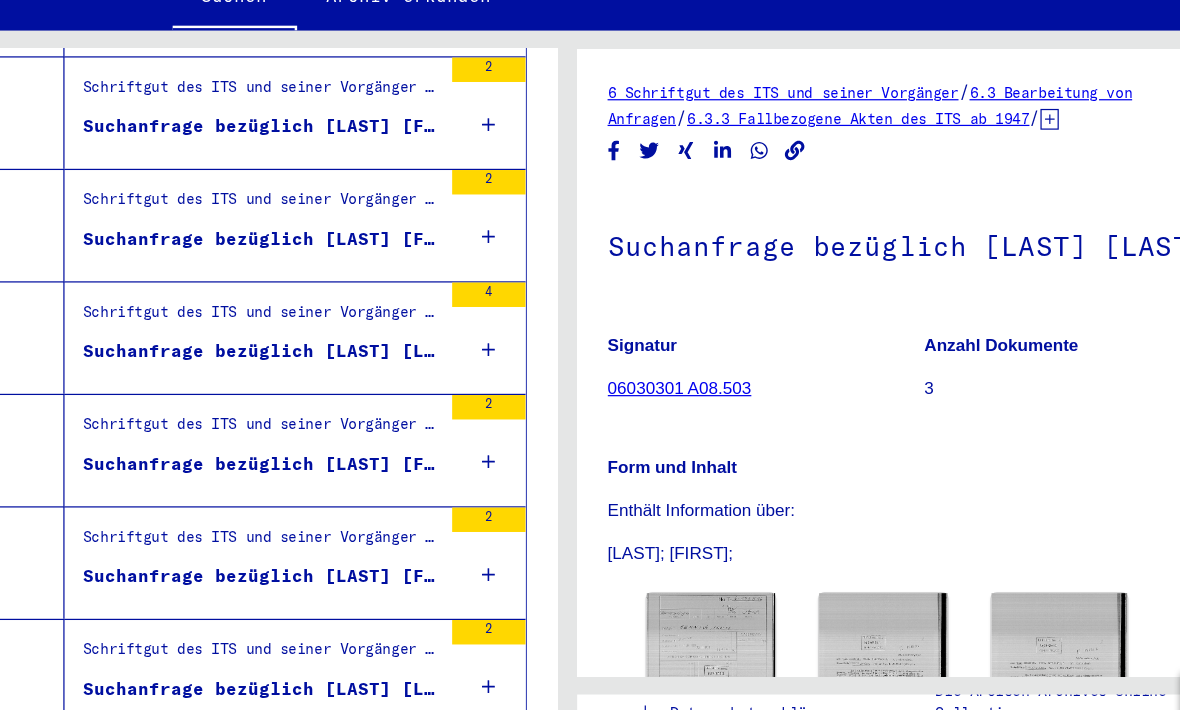 click on "Suchanfrage bezüglich [LAST] [FIRST] [DATE]" at bounding box center (340, 547) 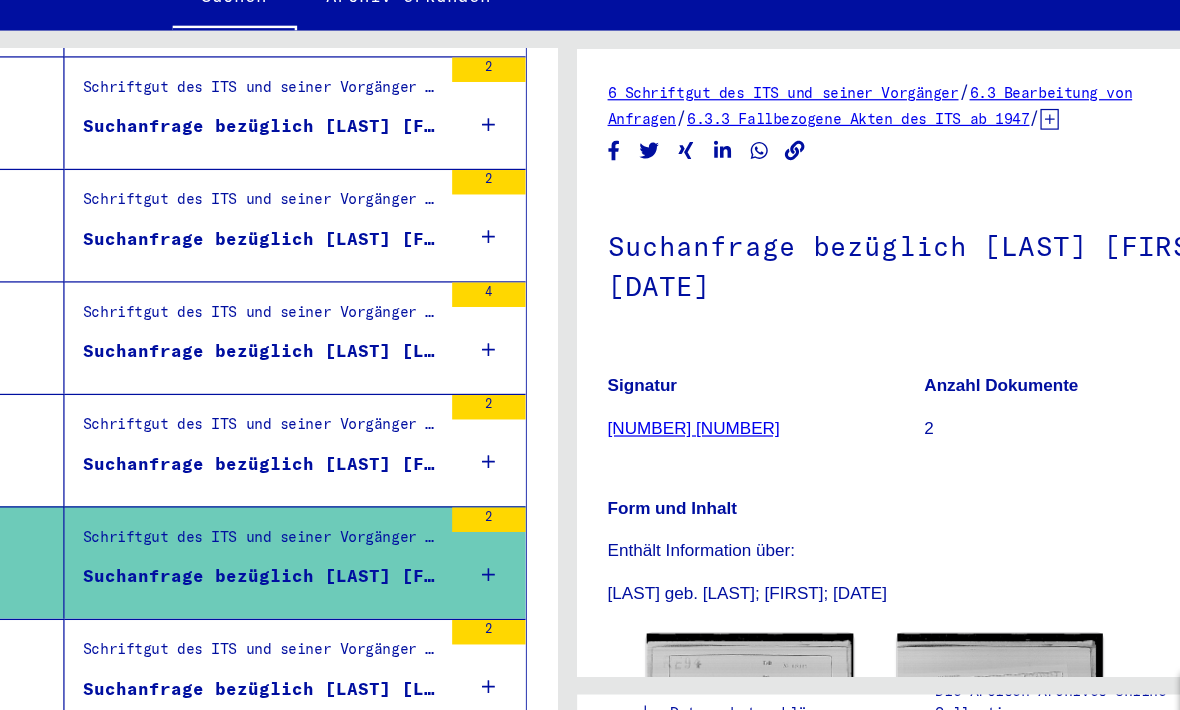 scroll, scrollTop: 0, scrollLeft: 0, axis: both 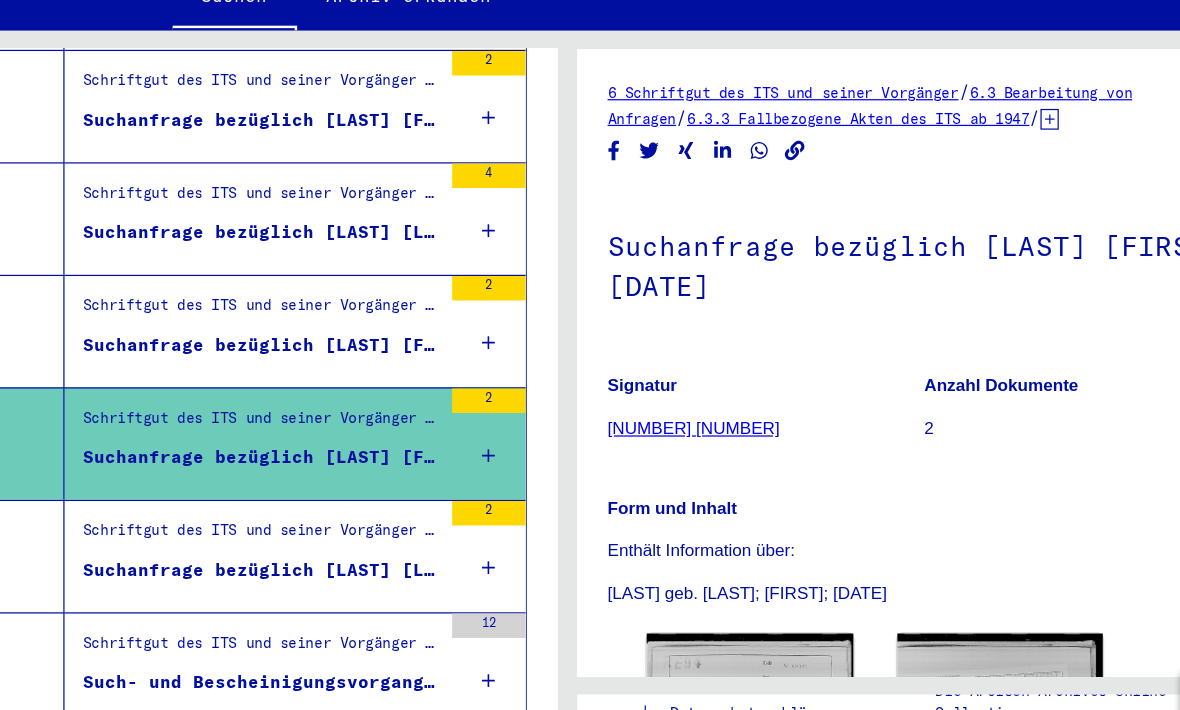 click 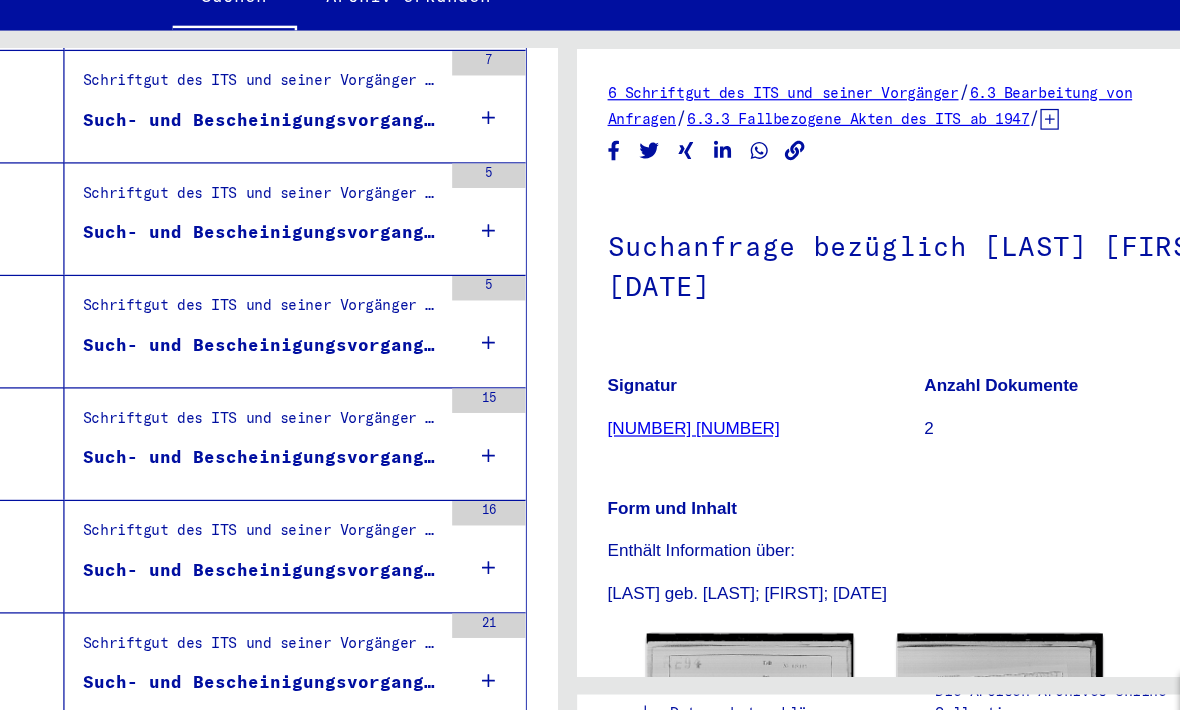 click on "Schriftgut des ITS und seiner Vorgänger > Bearbeitung von Anfragen > Fallbezogene Akten des ITS ab 1947 > T/D-Fallablage > Such- und Bescheinigungsvorgänge mit den (T/D-) Nummern von 250.000 bis 499.999 > Such- und Bescheinigungsvorgänge mit den (T/D-) Nummern von 294.500 bis 294.999" at bounding box center (340, 602) 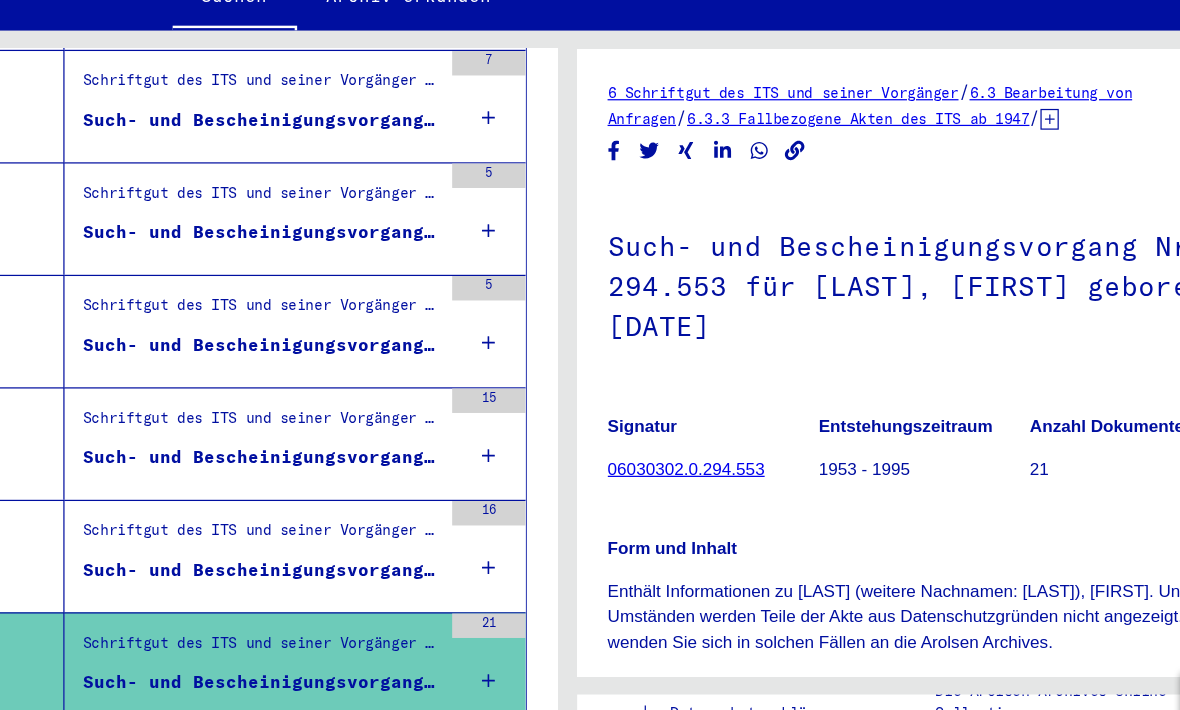 click on "Such- und Bescheinigungsvorgang Nr. 273.232 für [LAST], [FIRST] geboren [DATE]" at bounding box center (340, 537) 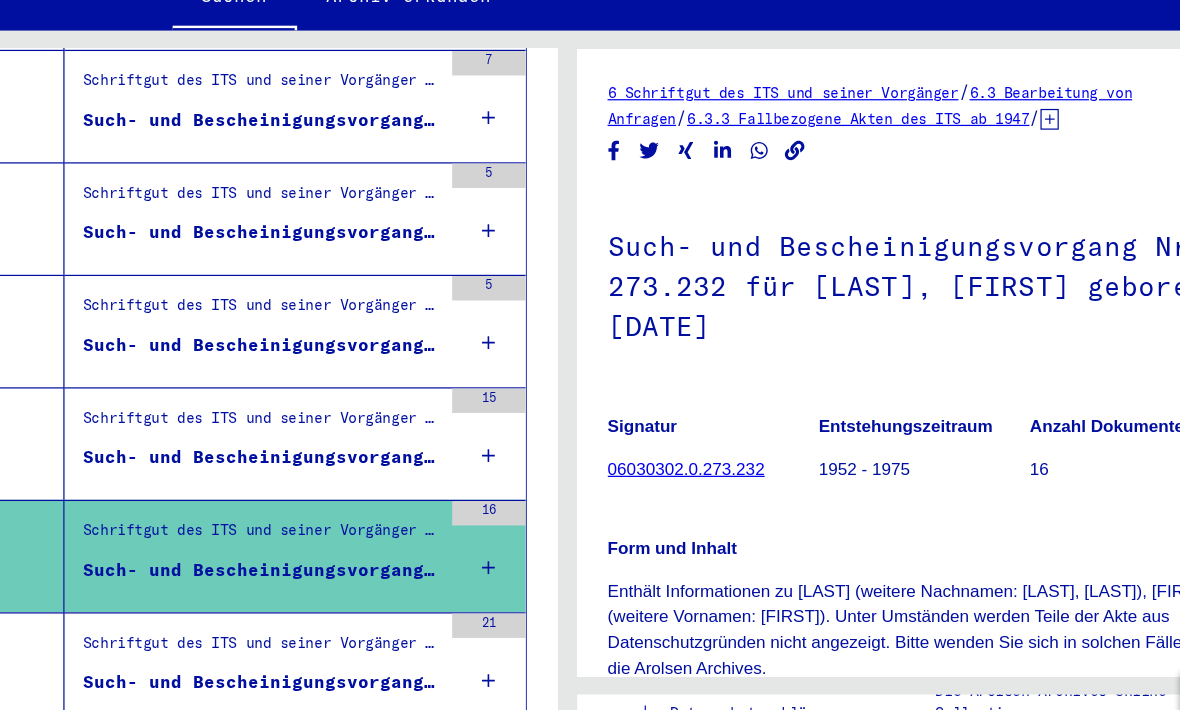 click on "Such- und Bescheinigungsvorgang Nr. 243.803 für [LAST], [FIRST] geboren [DATE]" at bounding box center [340, 450] 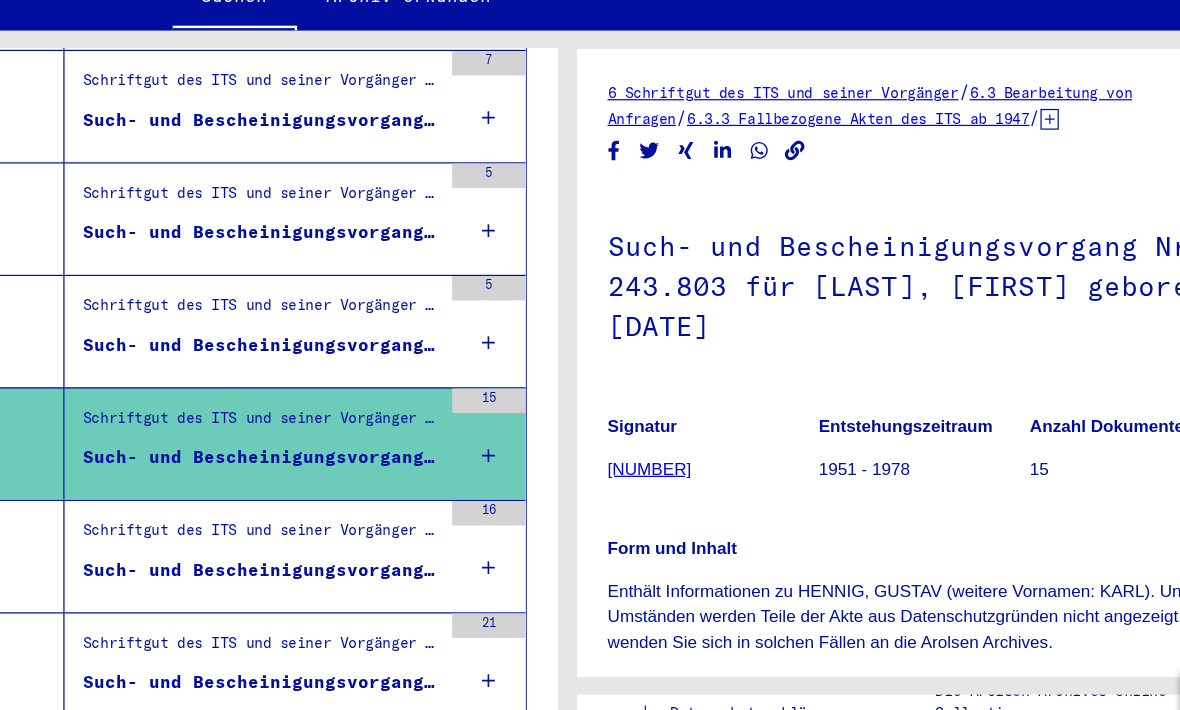 click on "Such- und Bescheinigungsvorgang Nr. 217.204 für [LAST], [FIRST] geboren [DATE]" at bounding box center (340, 353) 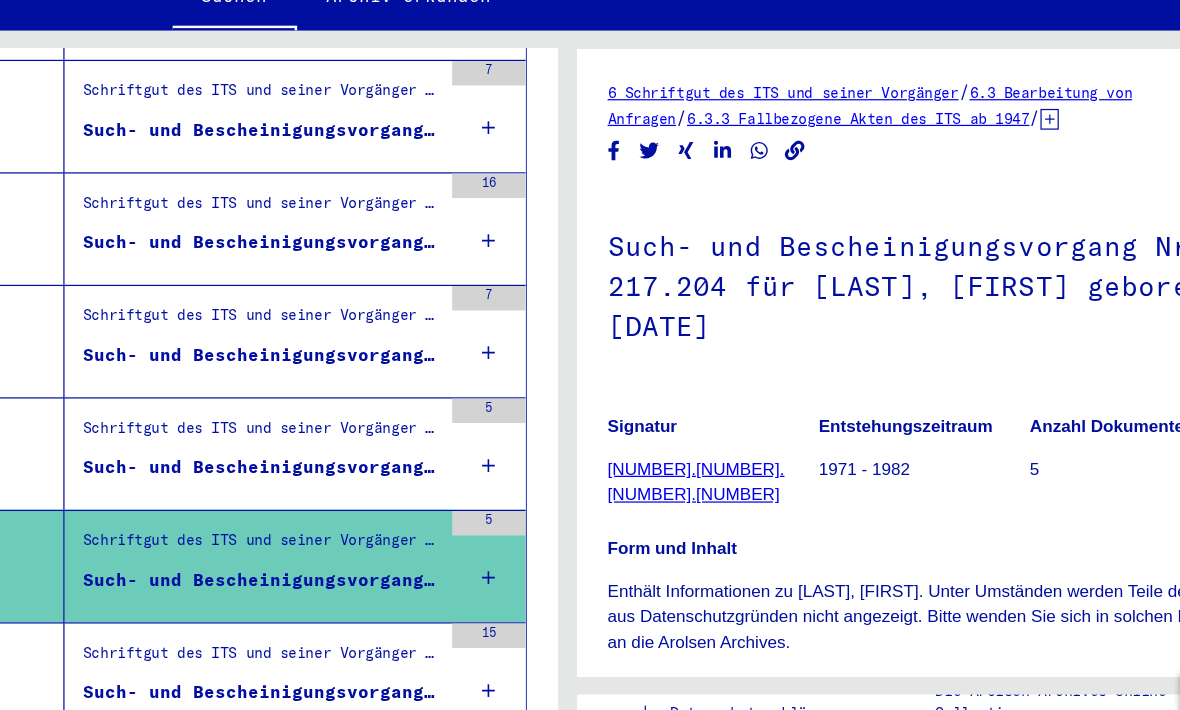 scroll, scrollTop: 1971, scrollLeft: 0, axis: vertical 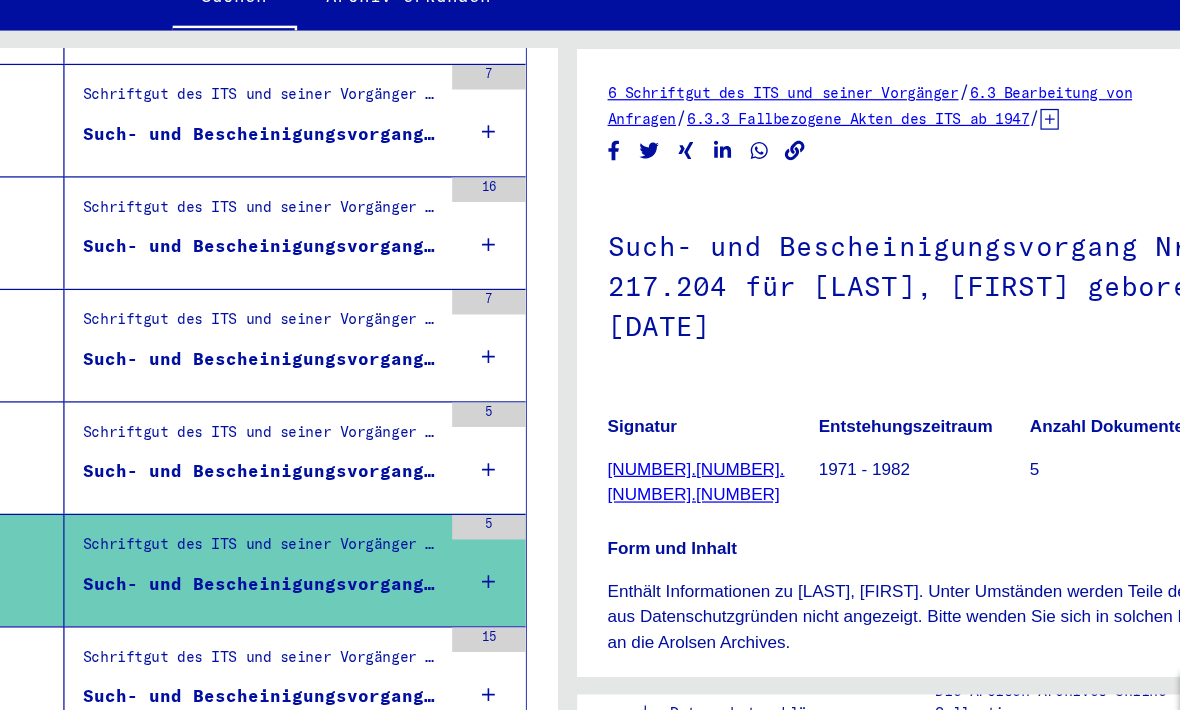 click on "Such- und Bescheinigungsvorgang Nr. 166.500 für [LAST], [FIRST] geboren [DATE]" at bounding box center [340, 456] 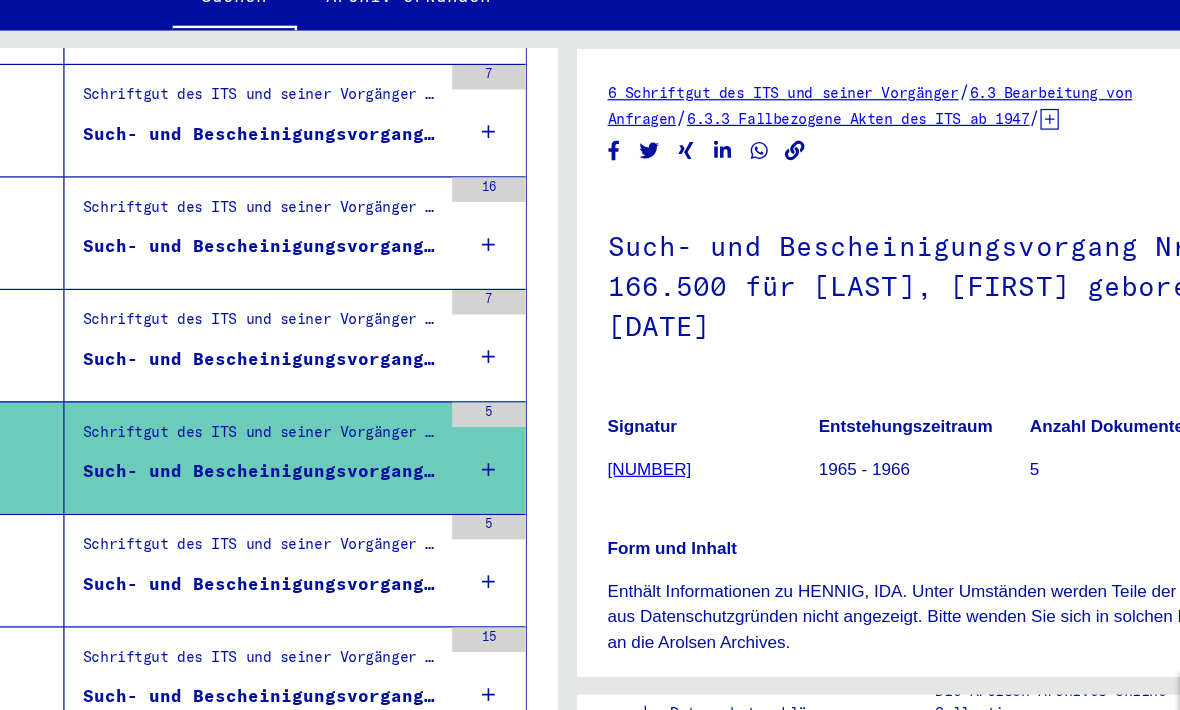 click on "Such- und Bescheinigungsvorgang Nr. 16.168 für [LAST], [FIRST] geboren [DATE]" at bounding box center (340, 369) 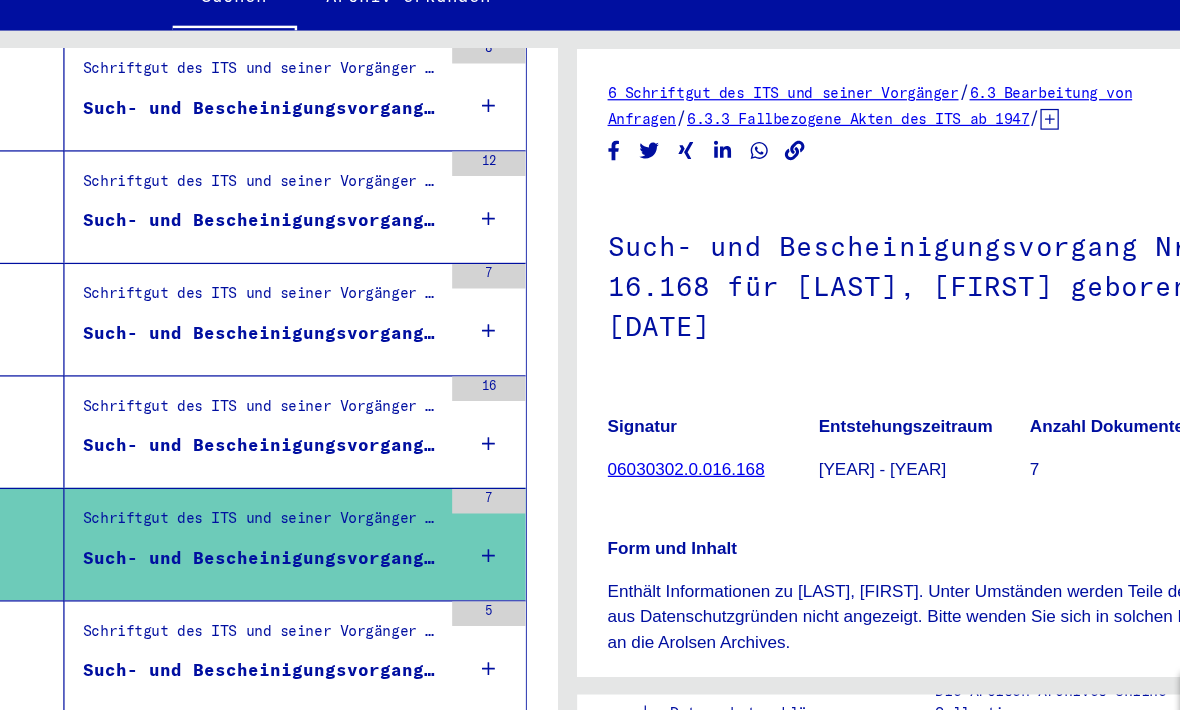 scroll, scrollTop: 1805, scrollLeft: 0, axis: vertical 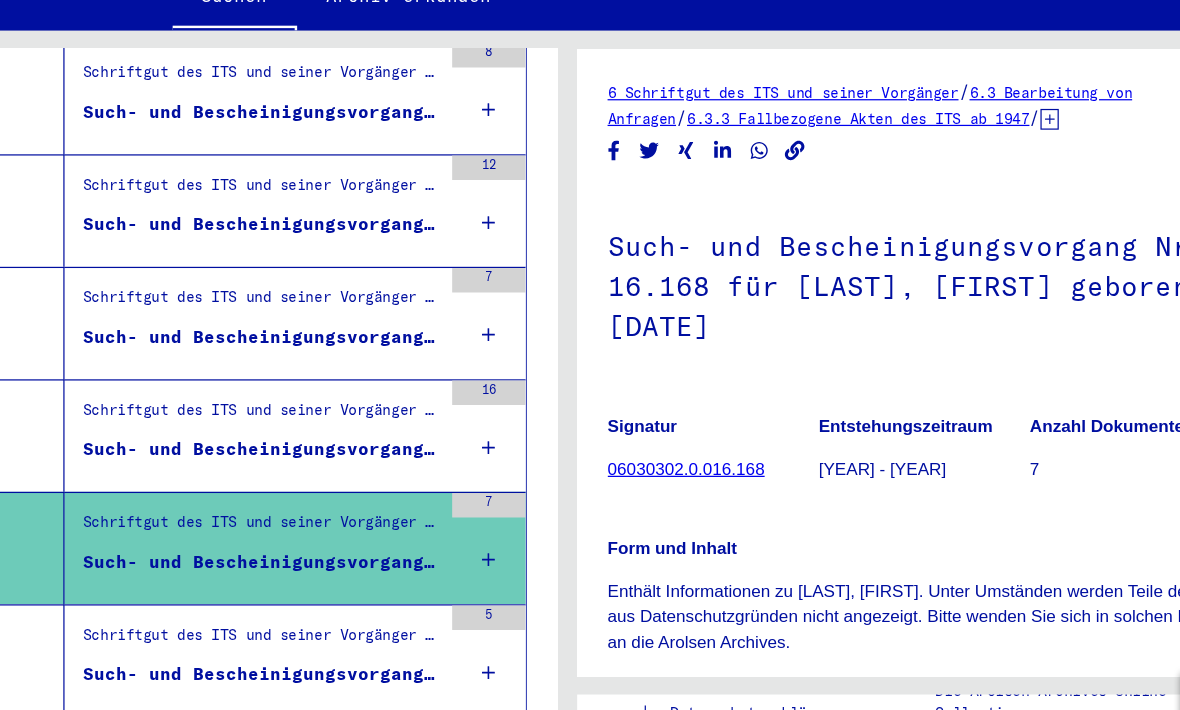 click on "Such- und Bescheinigungsvorgang Nr. 10.888 für [LAST], [FIRST] geboren [DATE]" at bounding box center (340, 443) 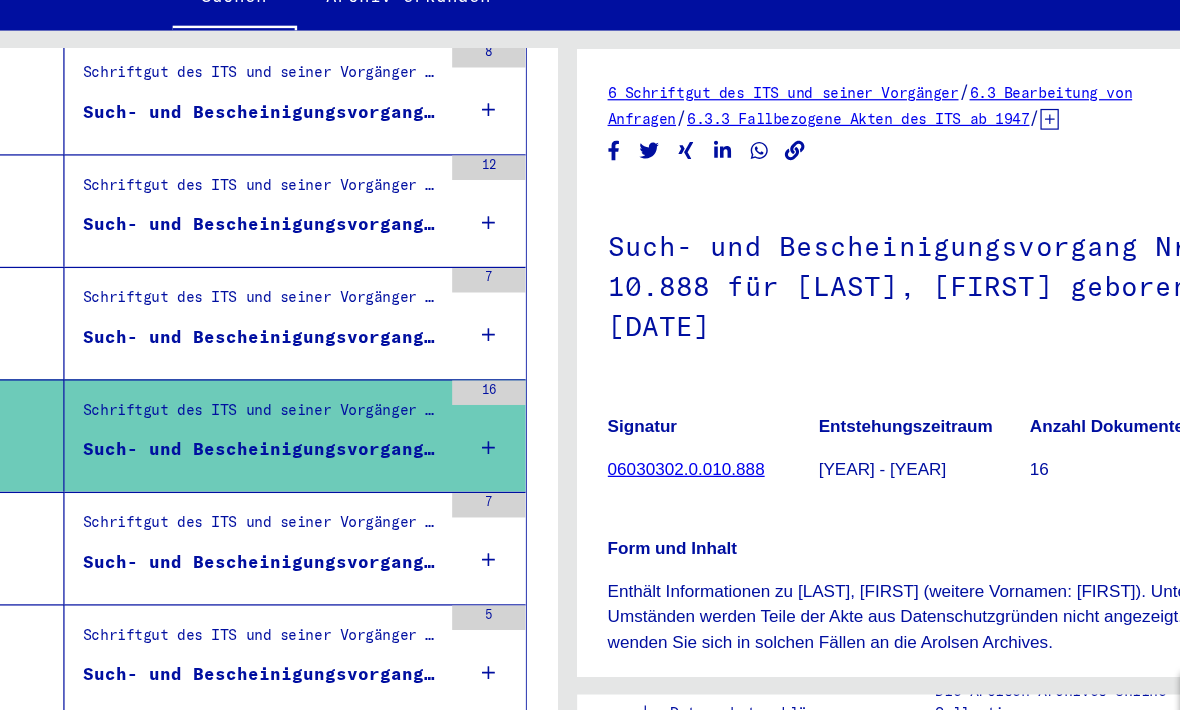 click on "Such- und Bescheinigungsvorgang Nr. 1.864.805 für [LAST], [FIRST] geboren [DATE]" at bounding box center (340, 346) 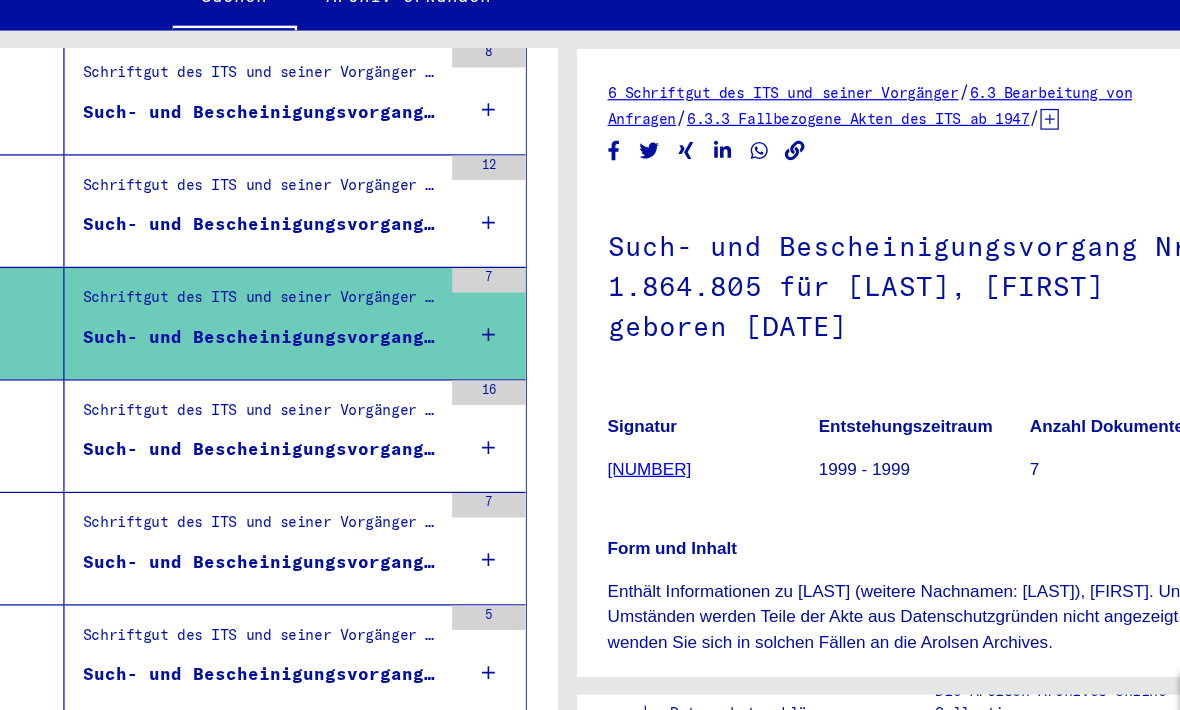click on "Such- und Bescheinigungsvorgang Nr. 1.833.642 für [LAST], [FIRST] geboren [DATE]" at bounding box center (340, 259) 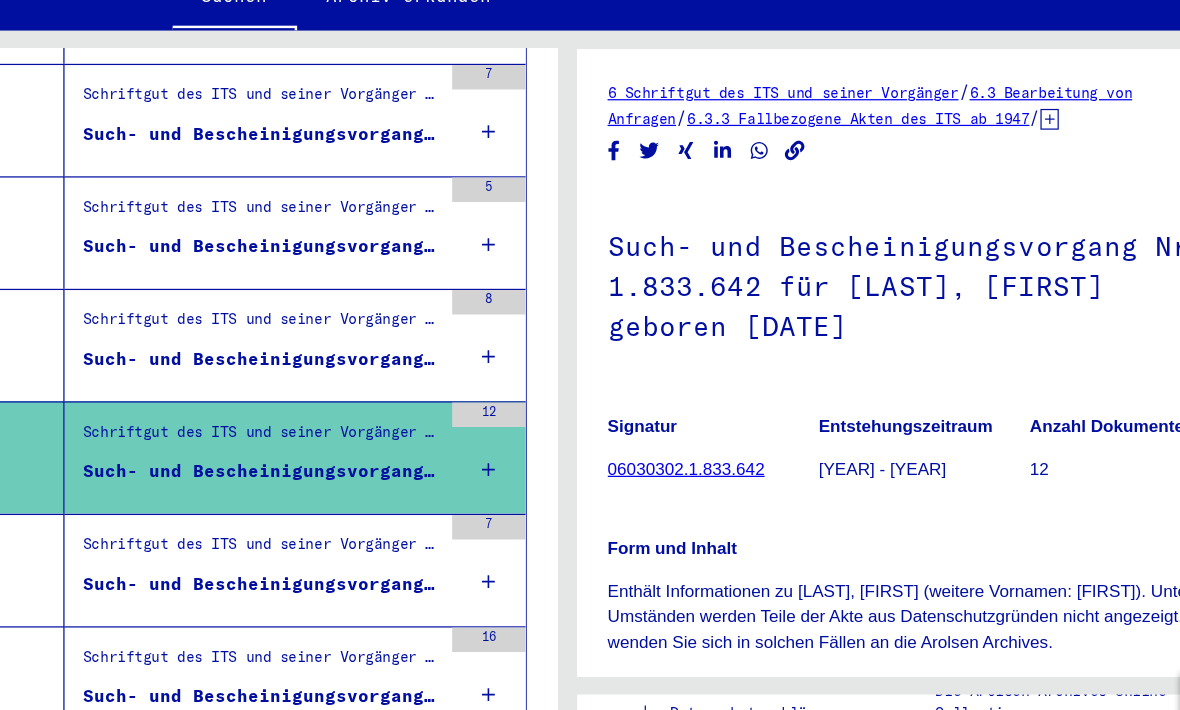 scroll, scrollTop: 1597, scrollLeft: 0, axis: vertical 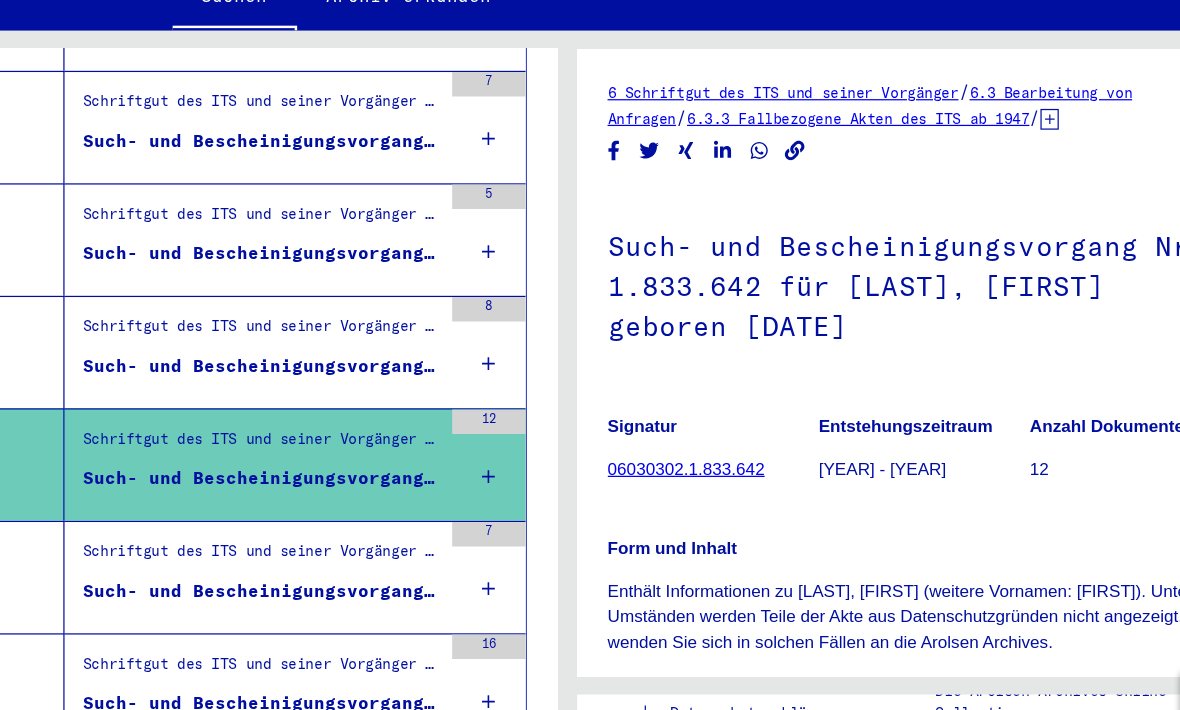 click on "Such- und Bescheinigungsvorgang Nr. 1.676.905 für [LAST], [FIRST] geboren [DATE] oder[DATE]" at bounding box center (340, 370) 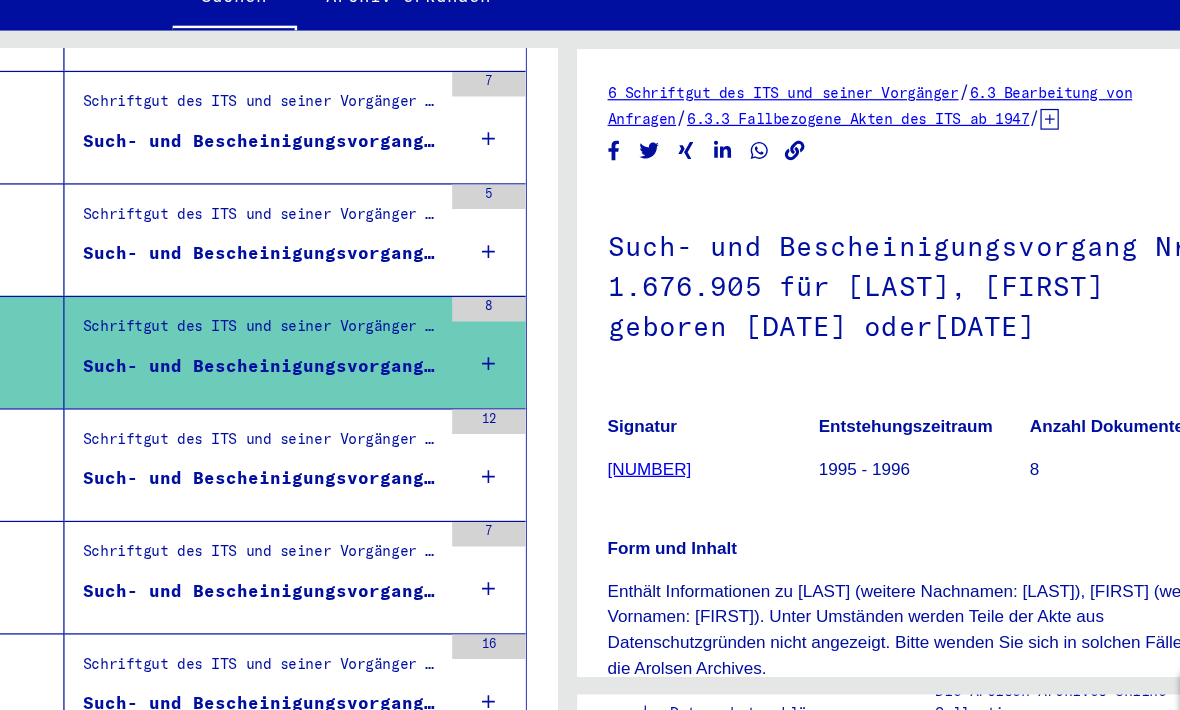 click on "Schriftgut des ITS und seiner Vorgänger > Bearbeitung von Anfragen > Fallbezogene Akten des ITS ab 1947 > T/D-Fallablage > Such- und Bescheinigungsvorgänge mit den (T/D-) Nummern von 1.500.000 bis 1.749.999 > Such- und Bescheinigungsvorgänge mit den (T/D-) Nummern von 1.624.500 bis 1.624.999 Such- und Bescheinigungsvorgang Nr. 1.624.994 für [LAST], [FIRST] geboren [DATE]" at bounding box center [332, 267] 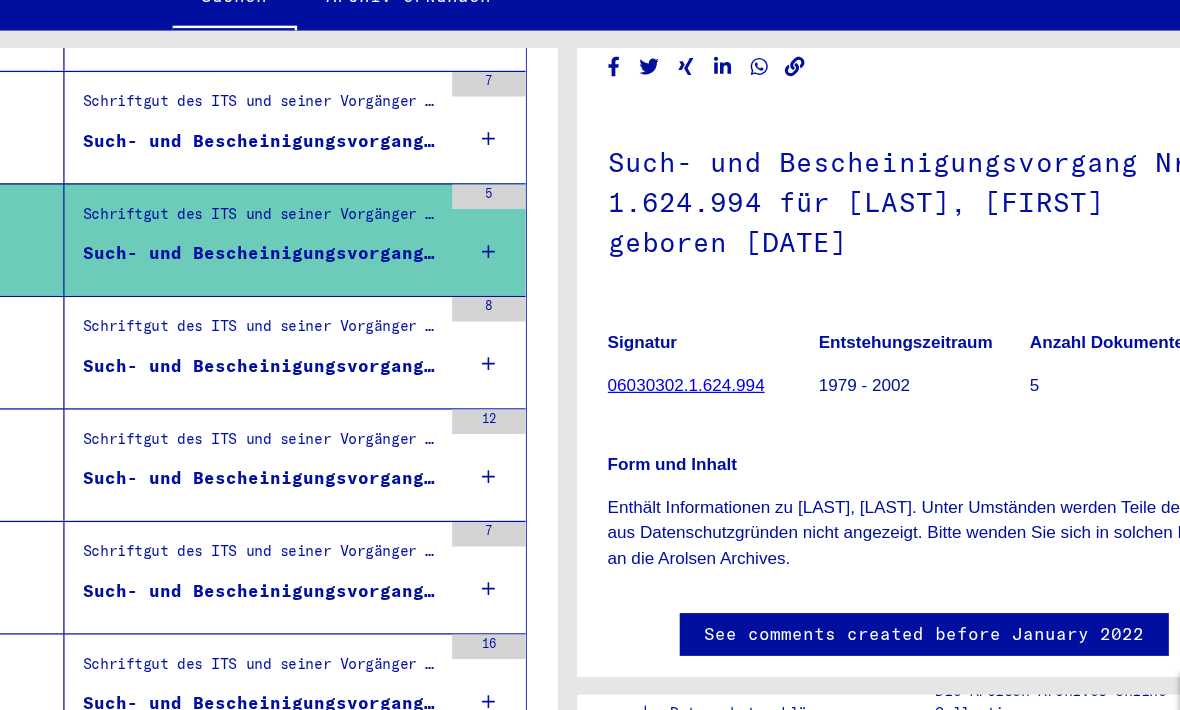 scroll, scrollTop: 71, scrollLeft: 0, axis: vertical 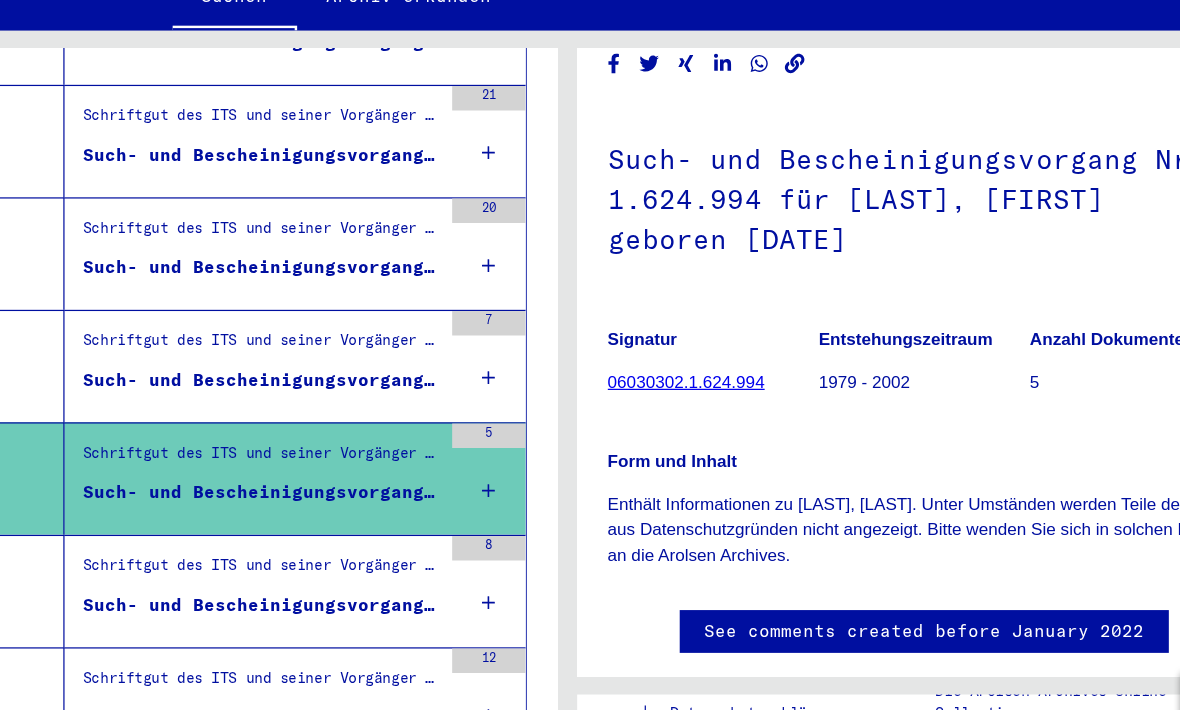 click on "Such- und Bescheinigungsvorgang Nr. [NUMBER] für [LAST], [FIRST] geboren [DATE]" at bounding box center (340, 381) 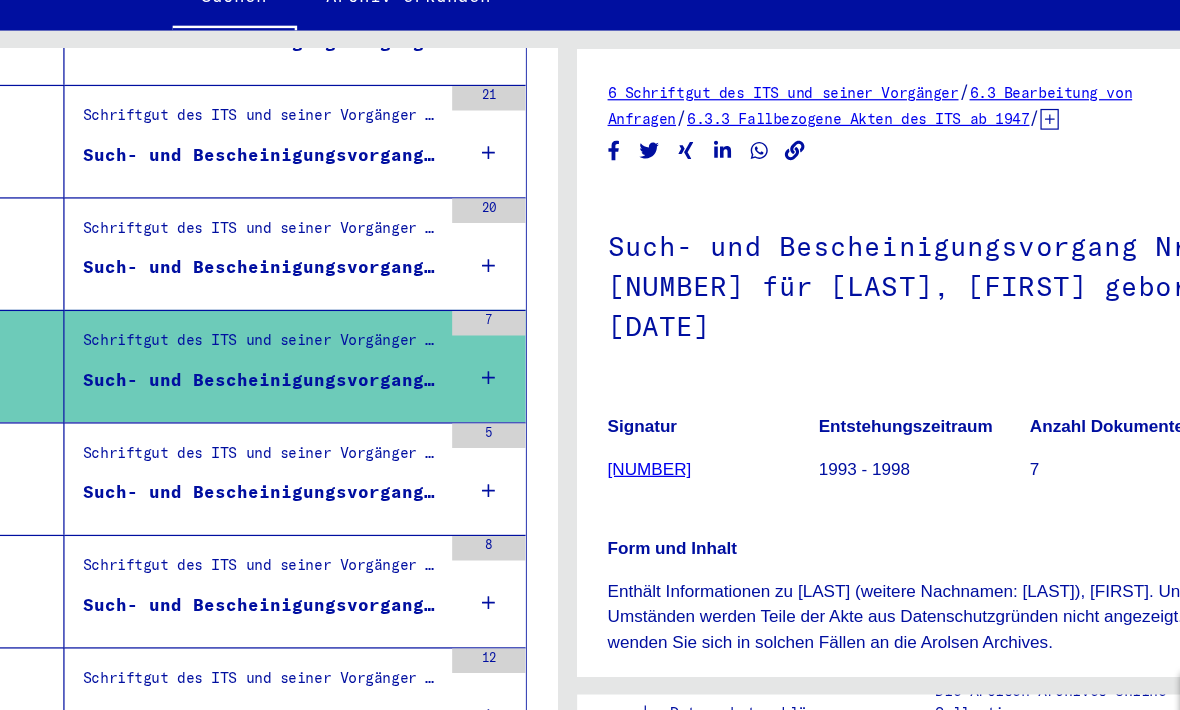 click on "Such- und Bescheinigungsvorgang Nr. 1.544.671 für [LAST], [FIRST] geboren [DATE]" at bounding box center (340, 289) 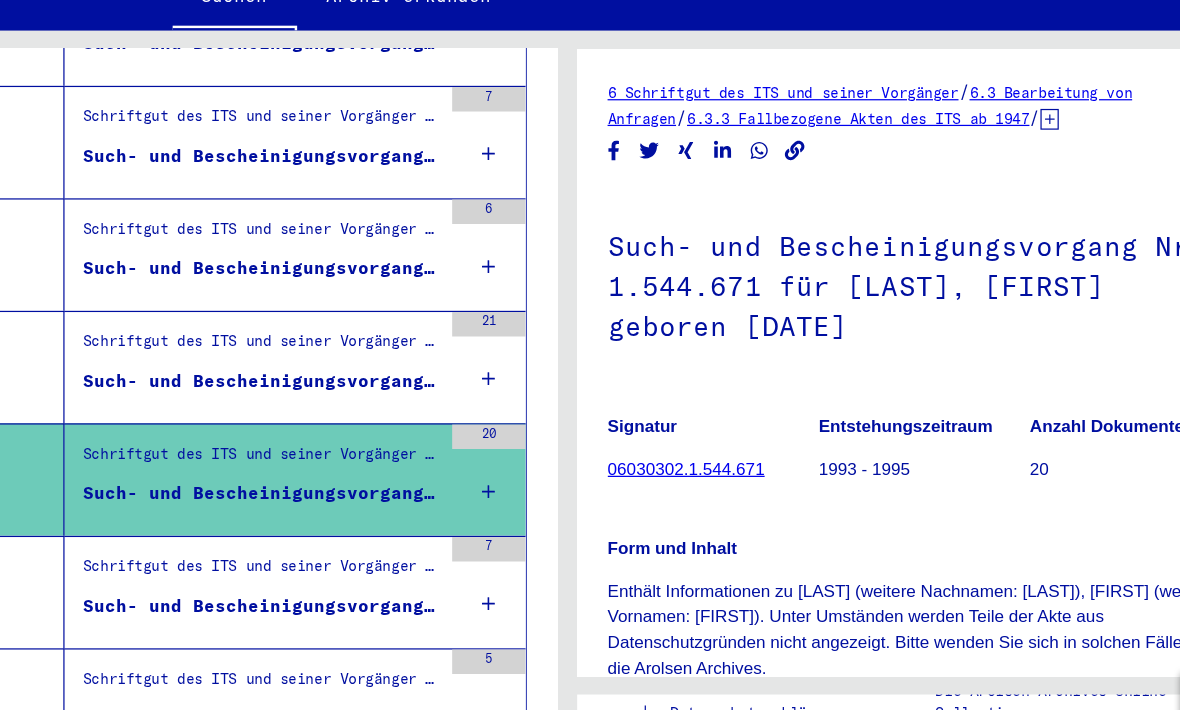 scroll, scrollTop: 1204, scrollLeft: 0, axis: vertical 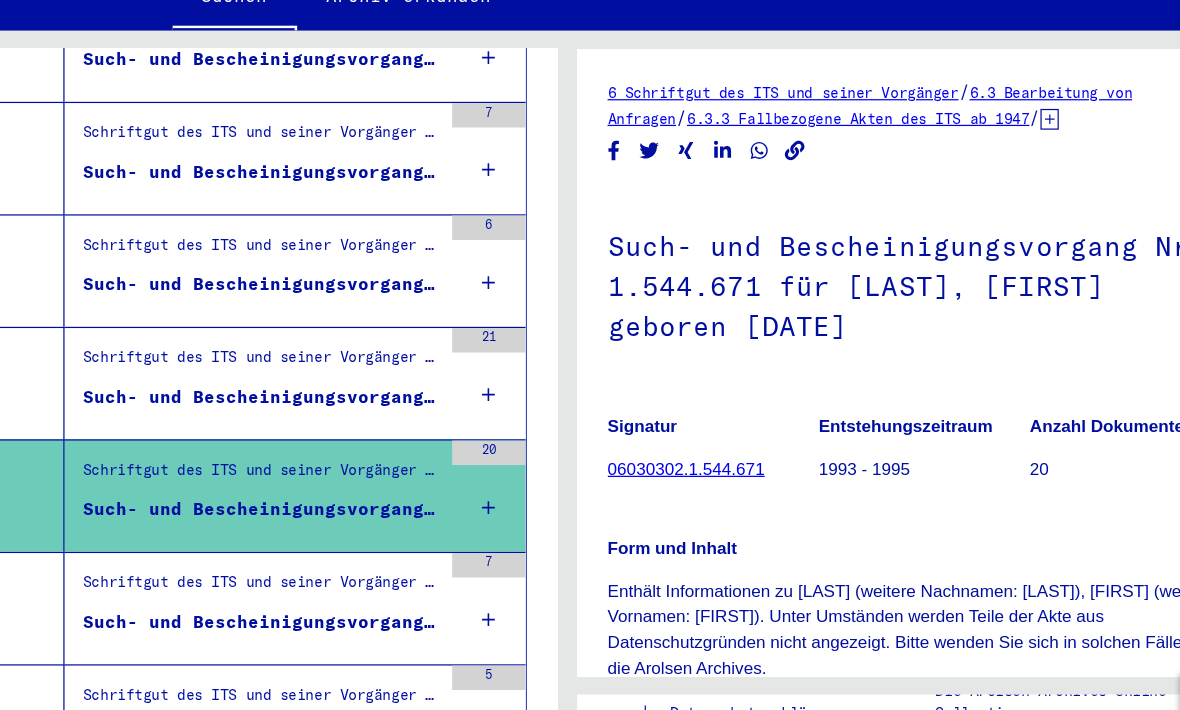click on "Such- und Bescheinigungsvorgang Nr. [NUMBER] für HENNIG, [FIRST] geboren [DATE]" at bounding box center (340, 395) 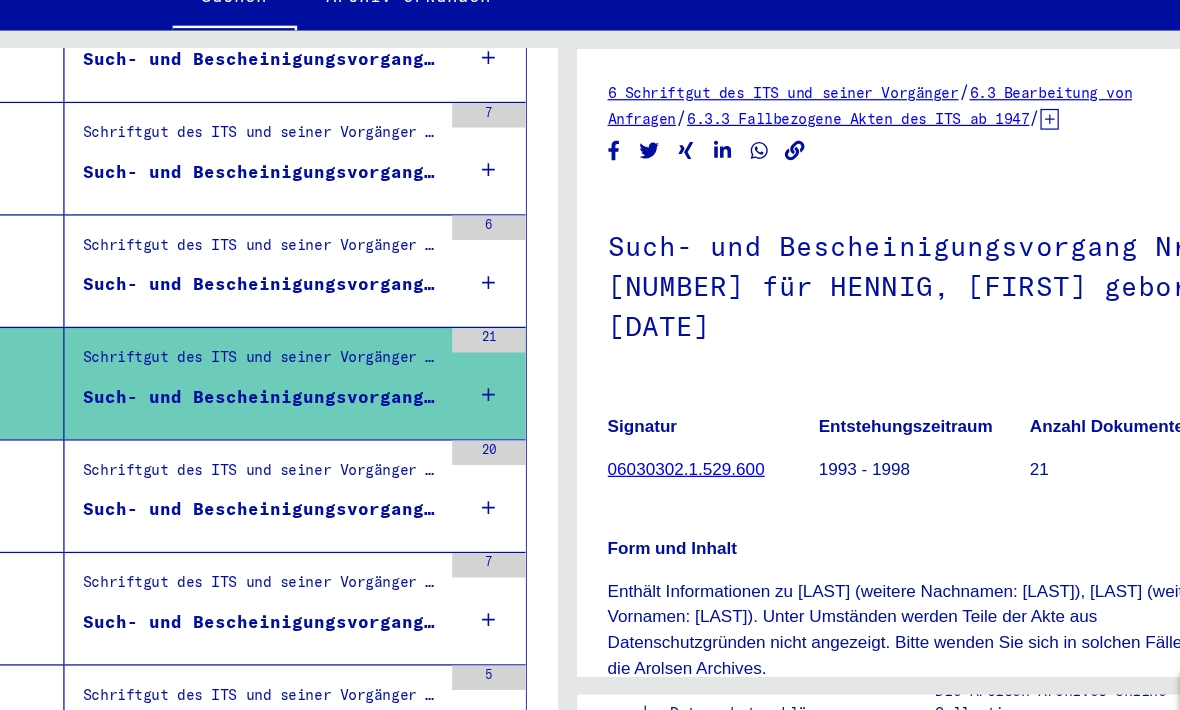 click on "Such- und Bescheinigungsvorgang Nr. [NUMBER] für [LAST], [FIRST] geboren [DATE]" at bounding box center [340, 308] 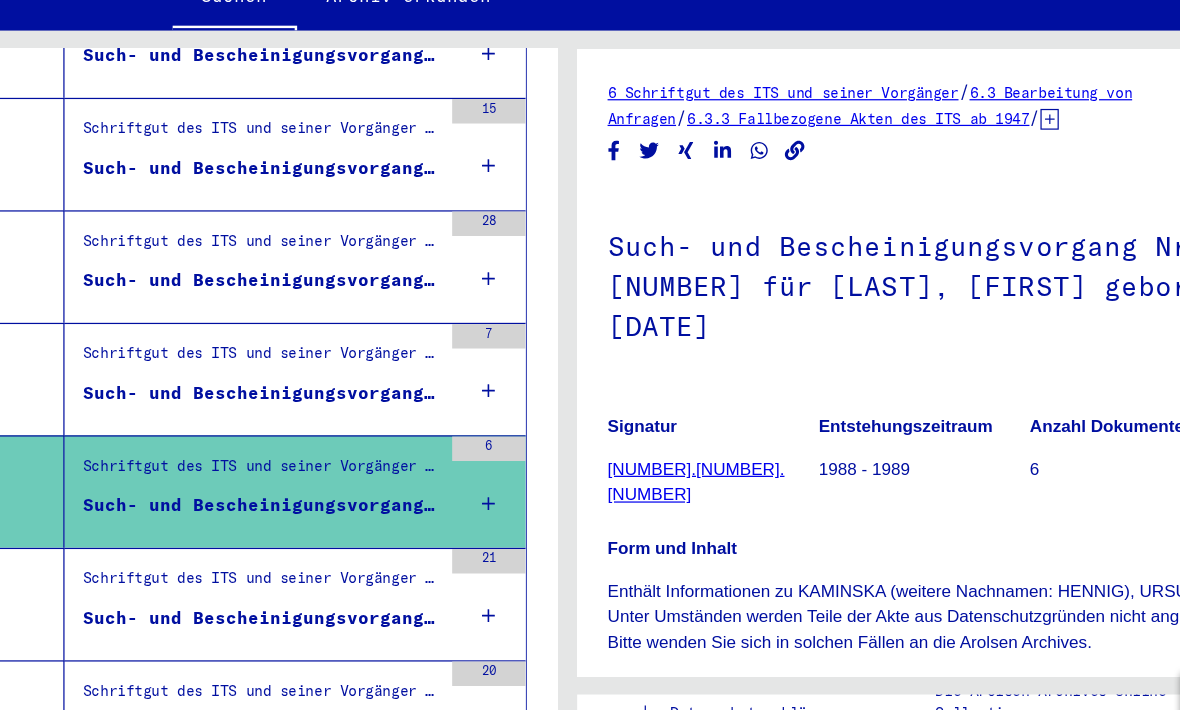 scroll, scrollTop: 1021, scrollLeft: 0, axis: vertical 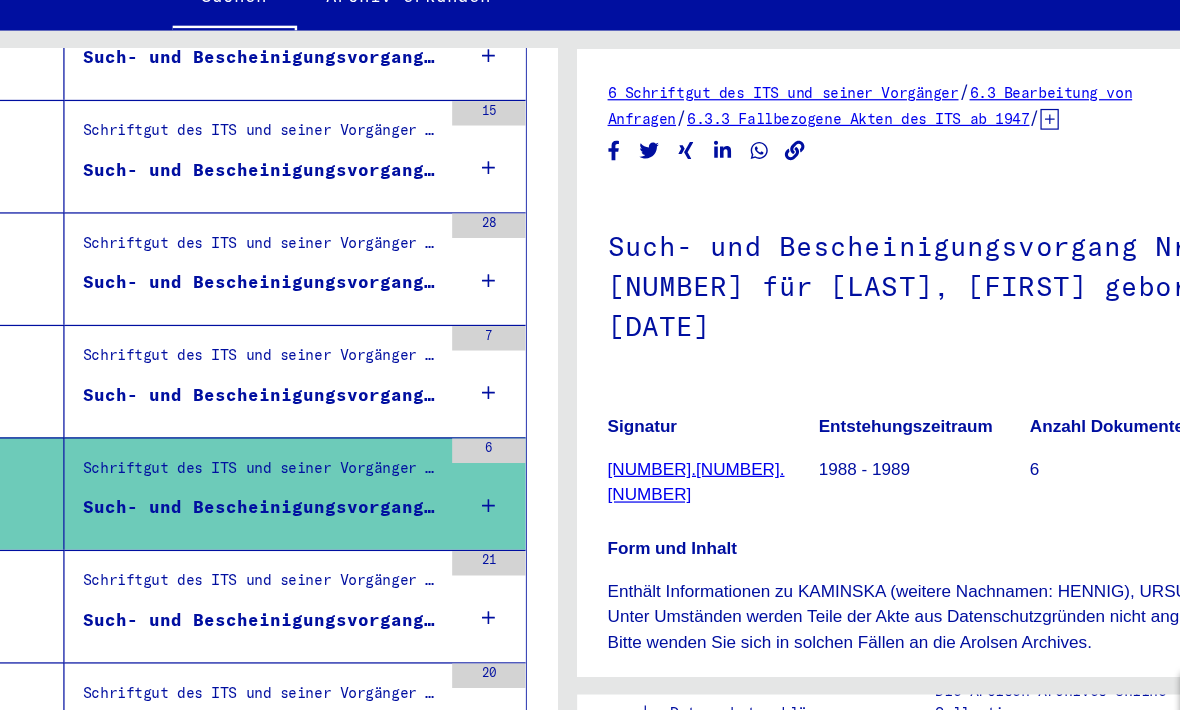 click on "Such- und Bescheinigungsvorgang Nr. 1.223.568 für [LAST], [LAST] geboren [MONTH].[MONTH].[YEAR]" at bounding box center (340, 394) 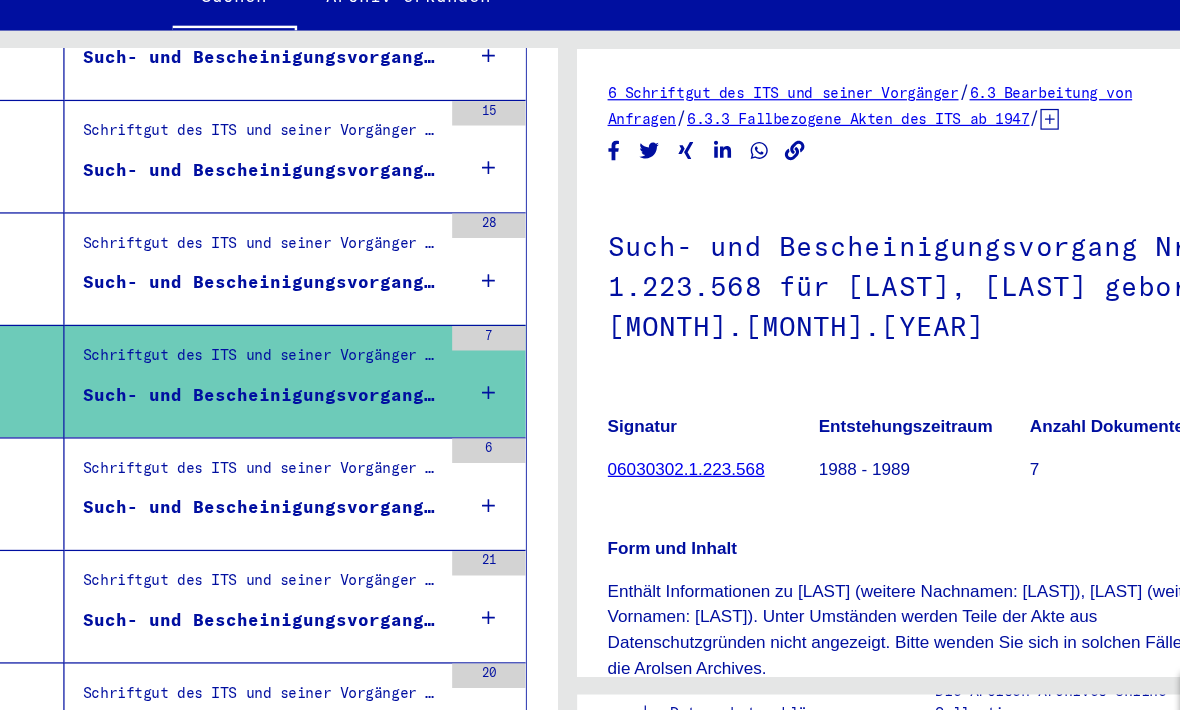 click on "Such- und Bescheinigungsvorgang Nr. 1.223.542 für [LAST] geboren [DATE]" at bounding box center (340, 307) 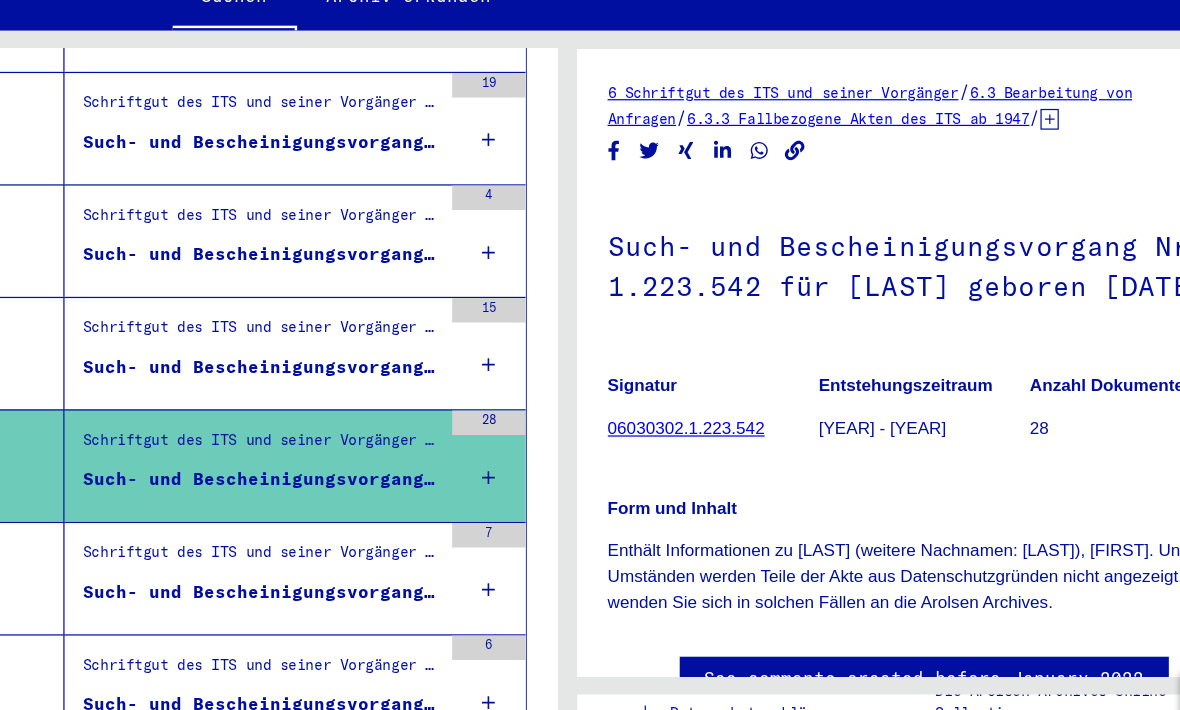 scroll, scrollTop: 850, scrollLeft: 0, axis: vertical 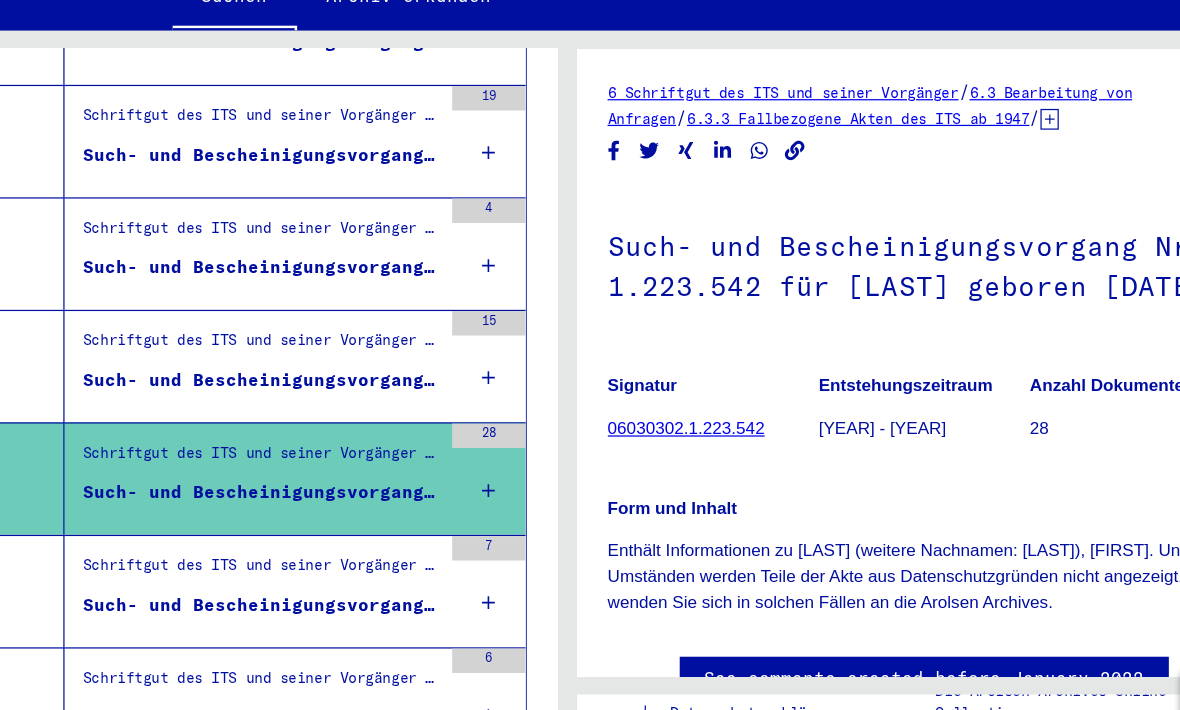 click on "Schriftgut des ITS und seiner Vorgänger > Bearbeitung von Anfragen > Fallbezogene Akten des ITS ab 1947 > T/D-Fallablage > Such- und Bescheinigungsvorgänge mit den (T/D-) Nummern von 1.000.000 bis 1.249.999 > Such- und Bescheinigungsvorgänge mit den (T/D-) Nummern von 1.201.500 bis 1.201.999" at bounding box center (340, 355) 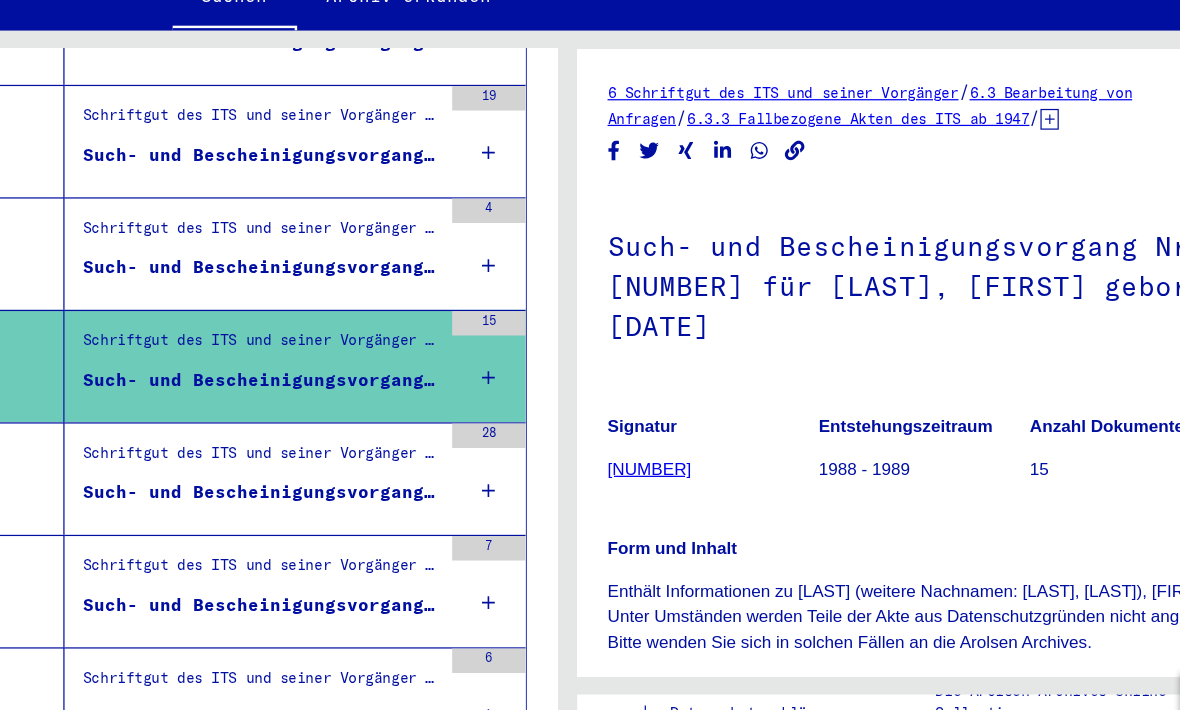 click on "Such- und Bescheinigungsvorgang Nr. [NUMBER] für [LAST], [FIRST] geboren [DATE]" at bounding box center [340, 294] 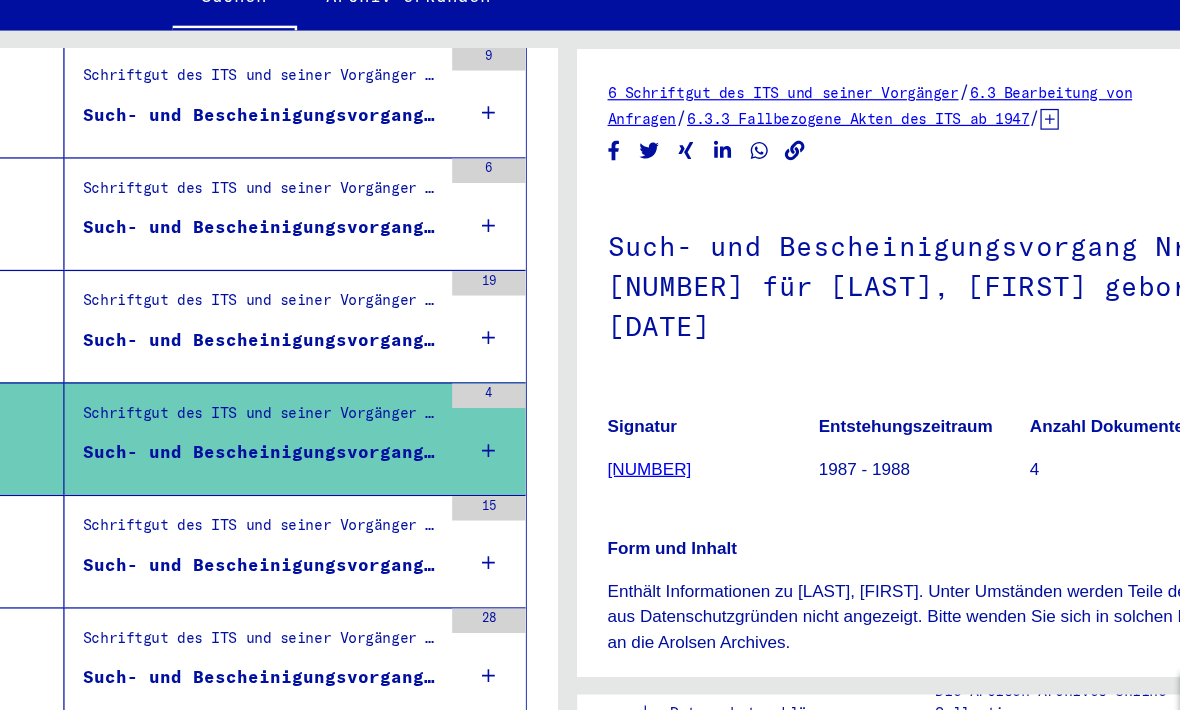 scroll, scrollTop: 693, scrollLeft: 0, axis: vertical 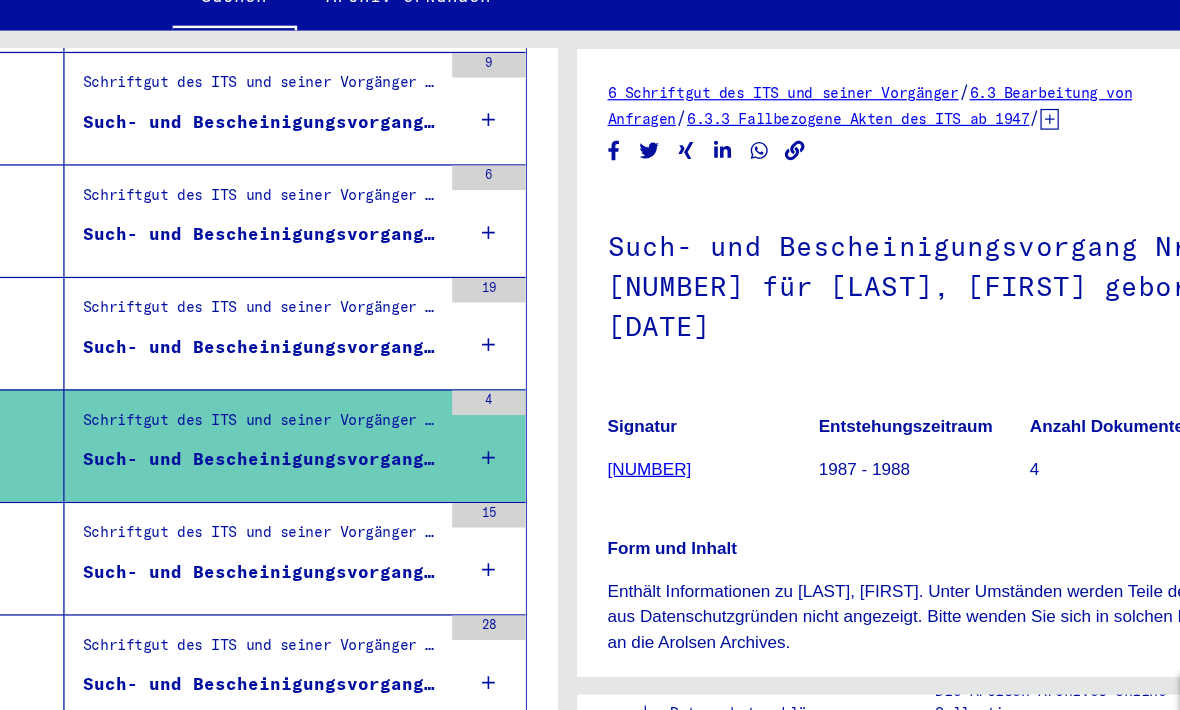 click on "Such- und Bescheinigungsvorgang Nr. [NUMBER] für [LAST], [FIRST] geboren [DATE]" at bounding box center (340, 354) 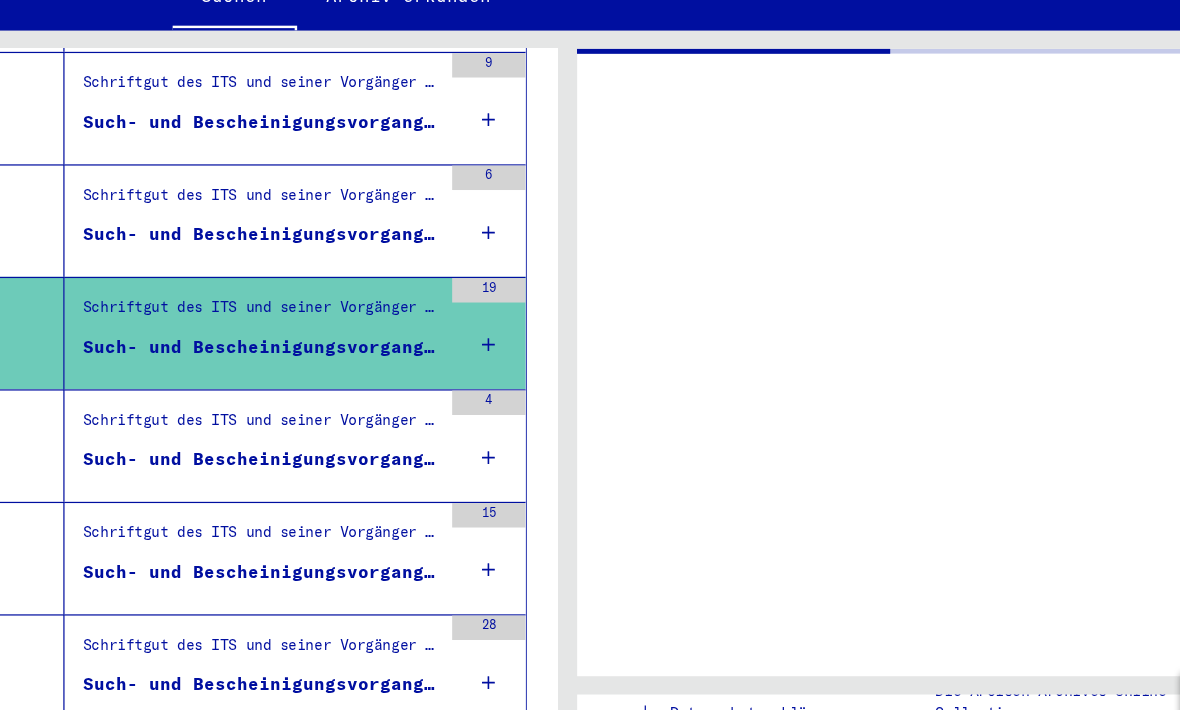 click on "Such- und Bescheinigungsvorgang Nr. [NUMBER] für [LAST], [FIRST] geboren [DATE]" at bounding box center [340, 354] 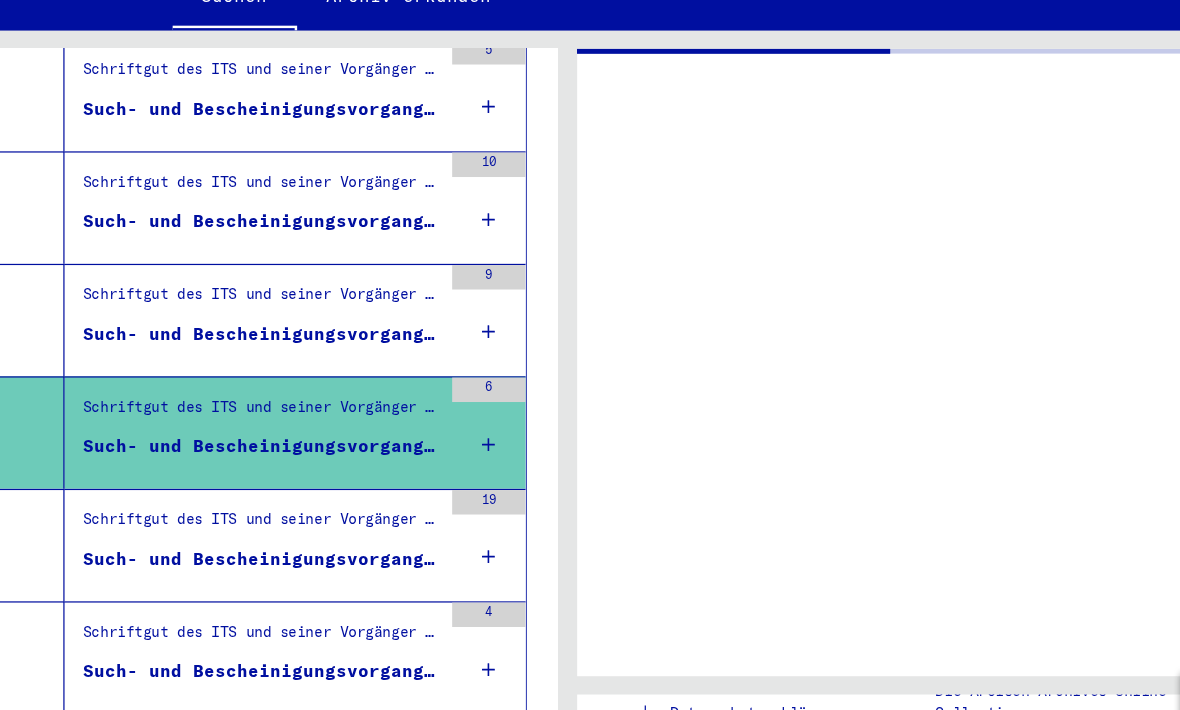 scroll, scrollTop: 490, scrollLeft: 0, axis: vertical 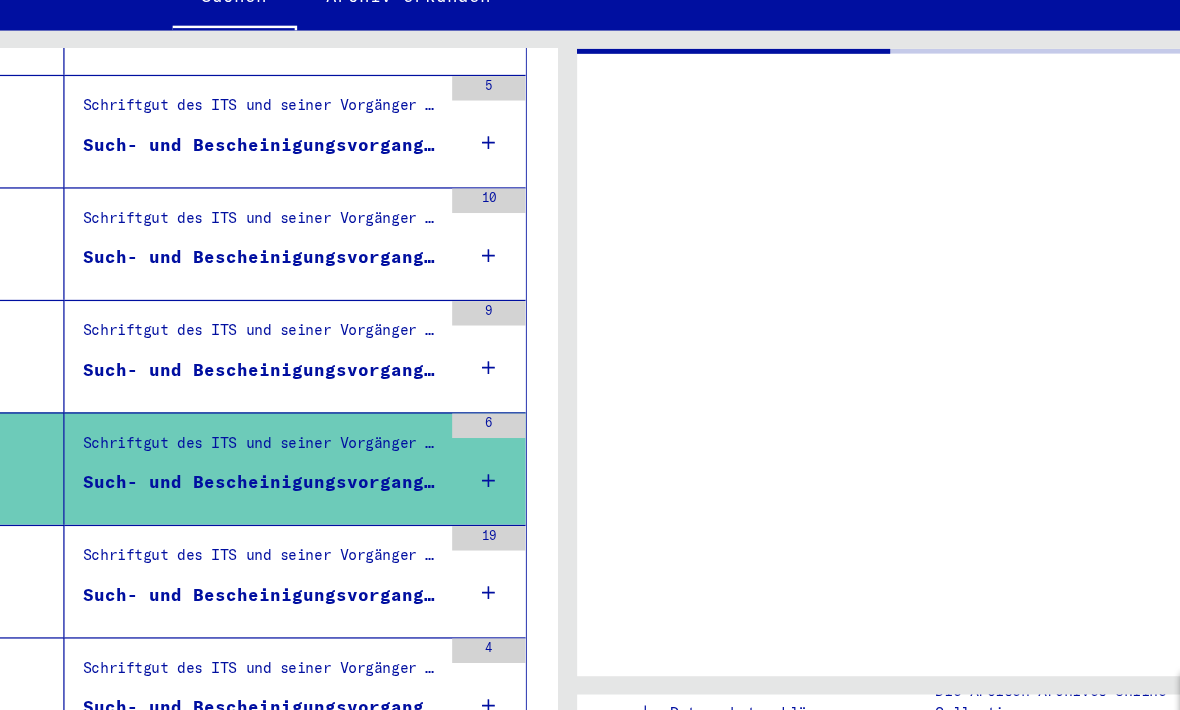 click on "Such- und Bescheinigungsvorgang Nr. 1.128.193 für [LAST], [FIRST] geboren [DATE]" at bounding box center (340, 373) 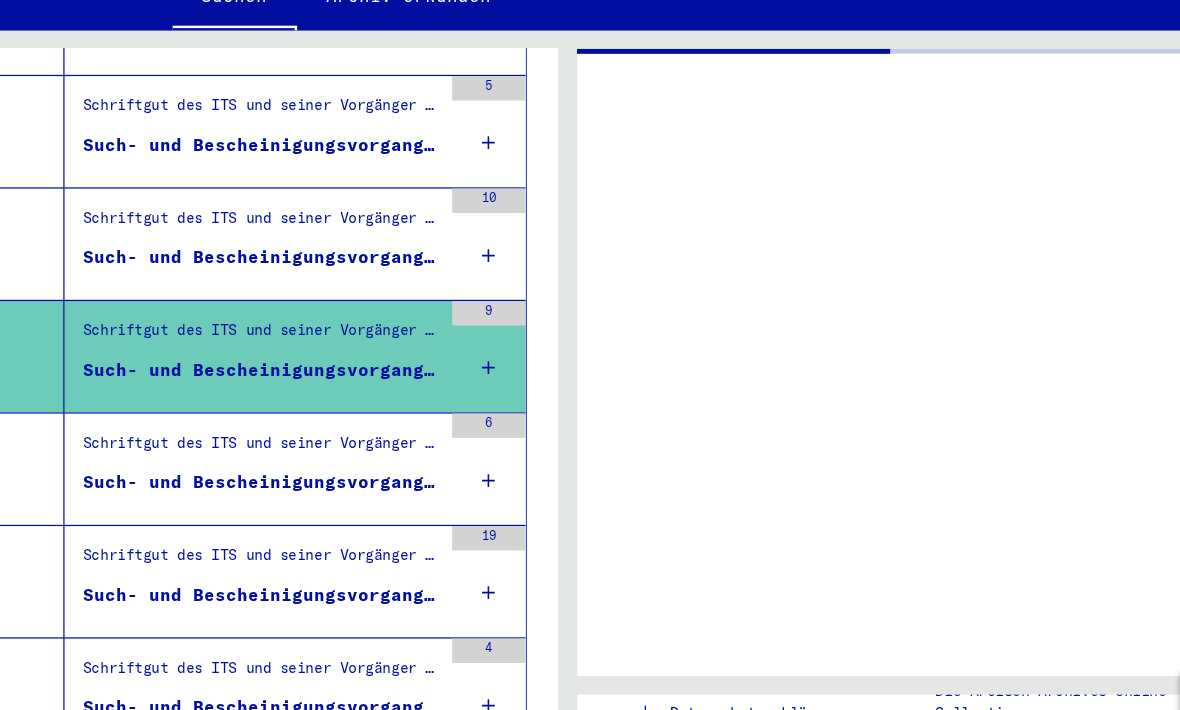 click on "Such- und Bescheinigungsvorgang Nr. 1.105.890 für [LAST], [LAST] geboren [MONTH].[MONTH].[YEAR]" at bounding box center [340, 286] 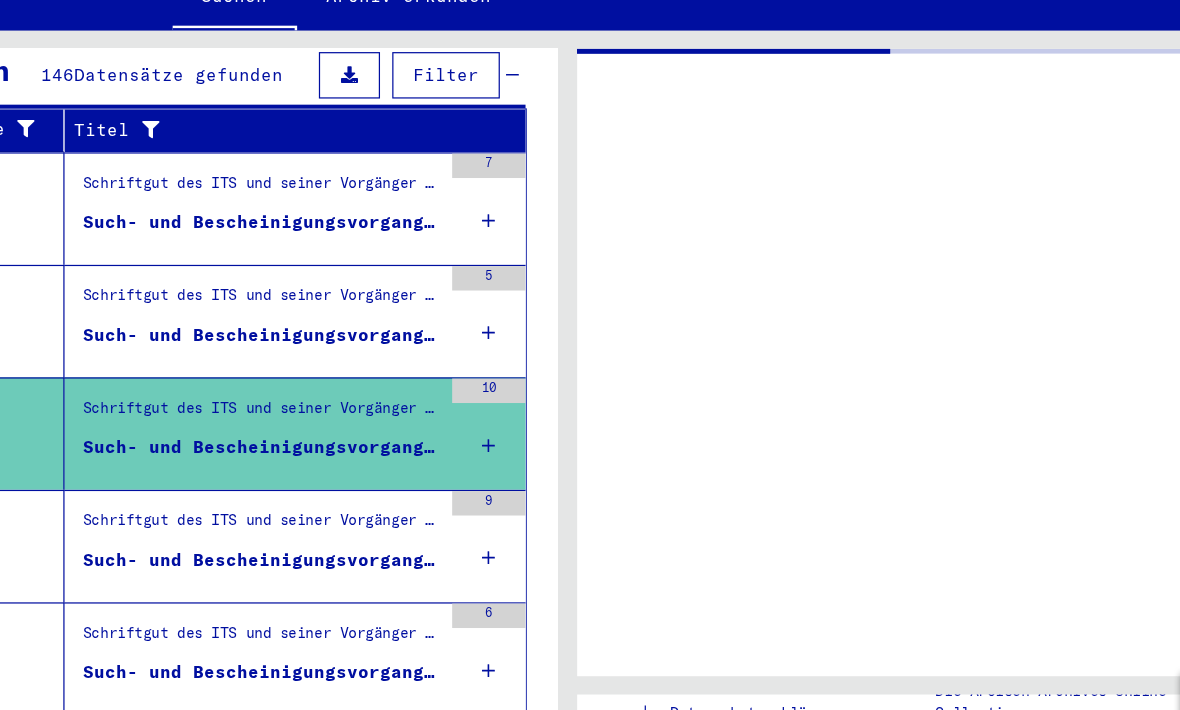 scroll, scrollTop: 331, scrollLeft: 0, axis: vertical 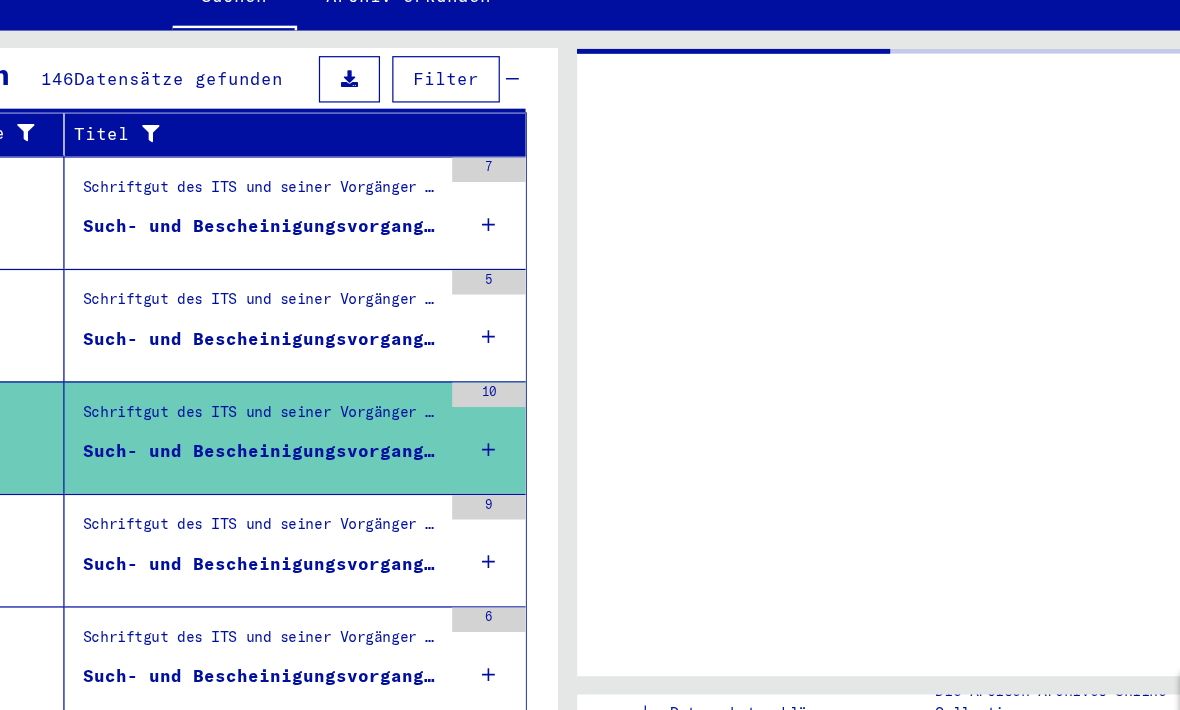 click on "Such- und Bescheinigungsvorgang Nr. [NUMBER] für [LAST], [FIRST] geboren [DATE]" at bounding box center (340, 348) 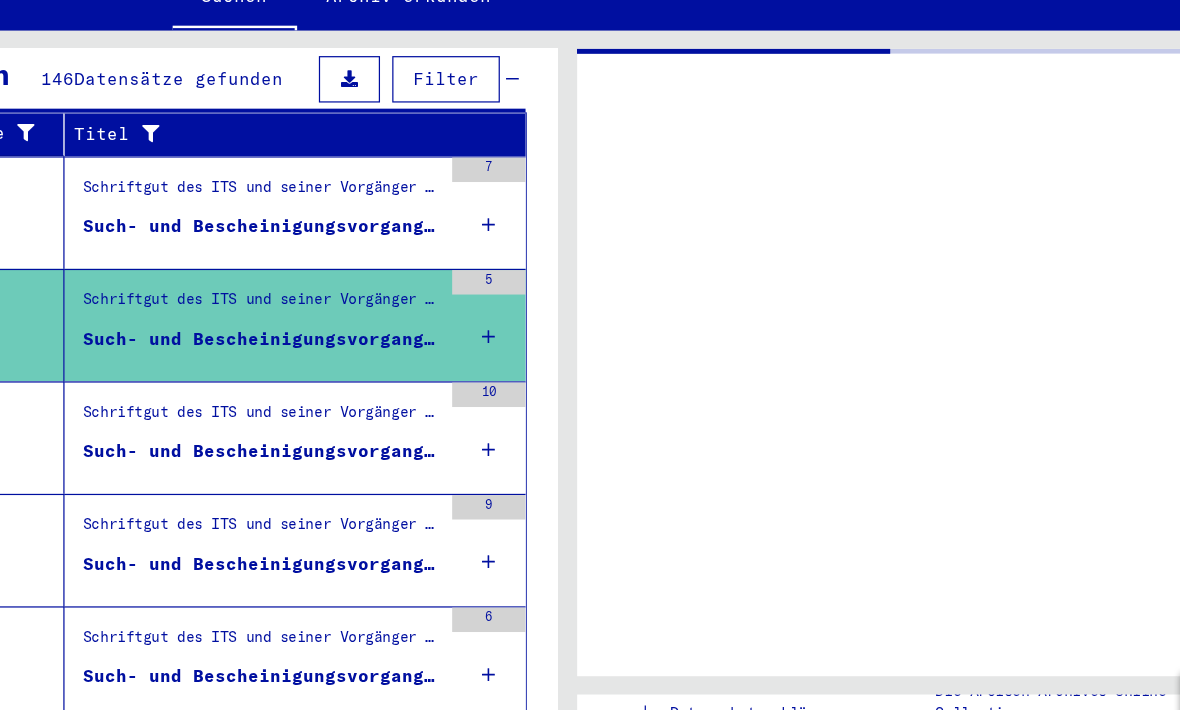 click on "Such- und Bescheinigungsvorgang Nr. [NUMBER] für NOWACKI, [FIRST] geboren [DATE]" at bounding box center [340, 261] 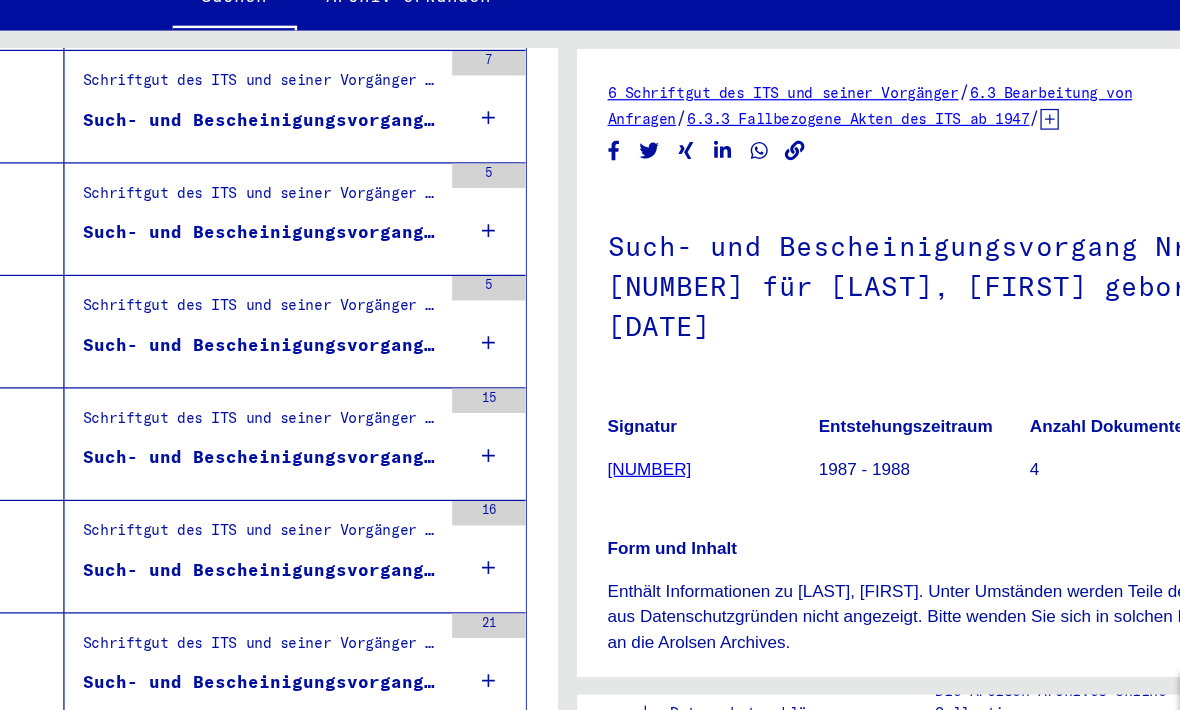 click 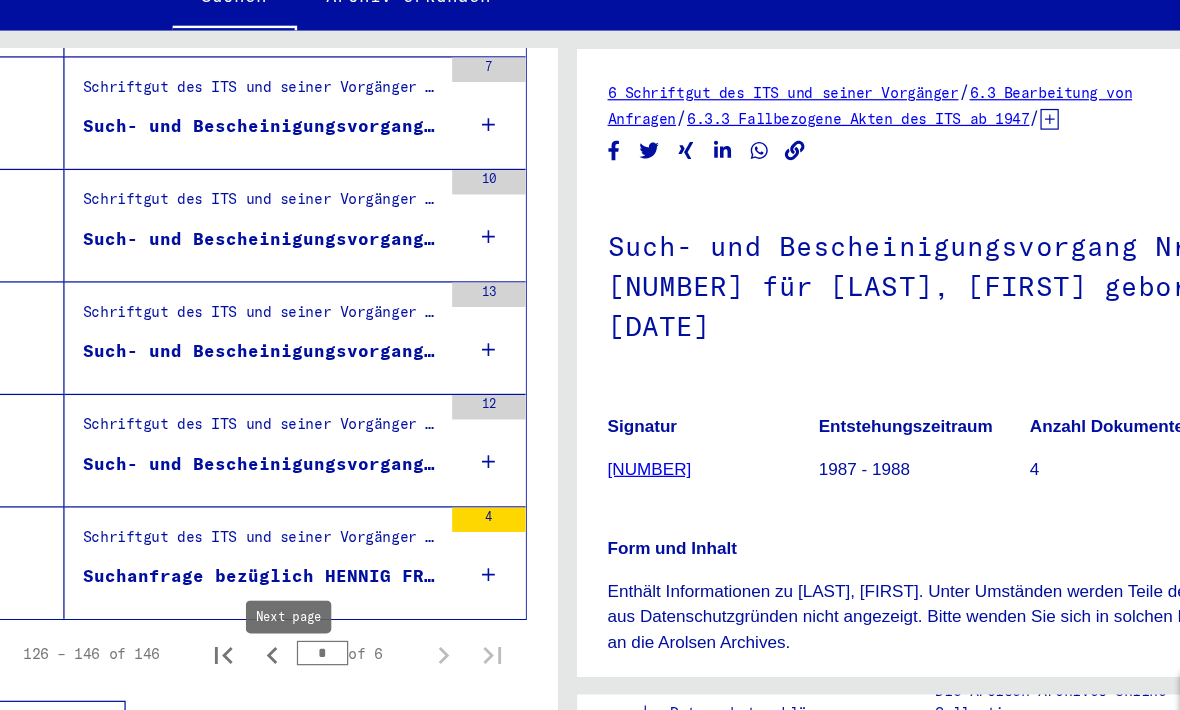 type on "*" 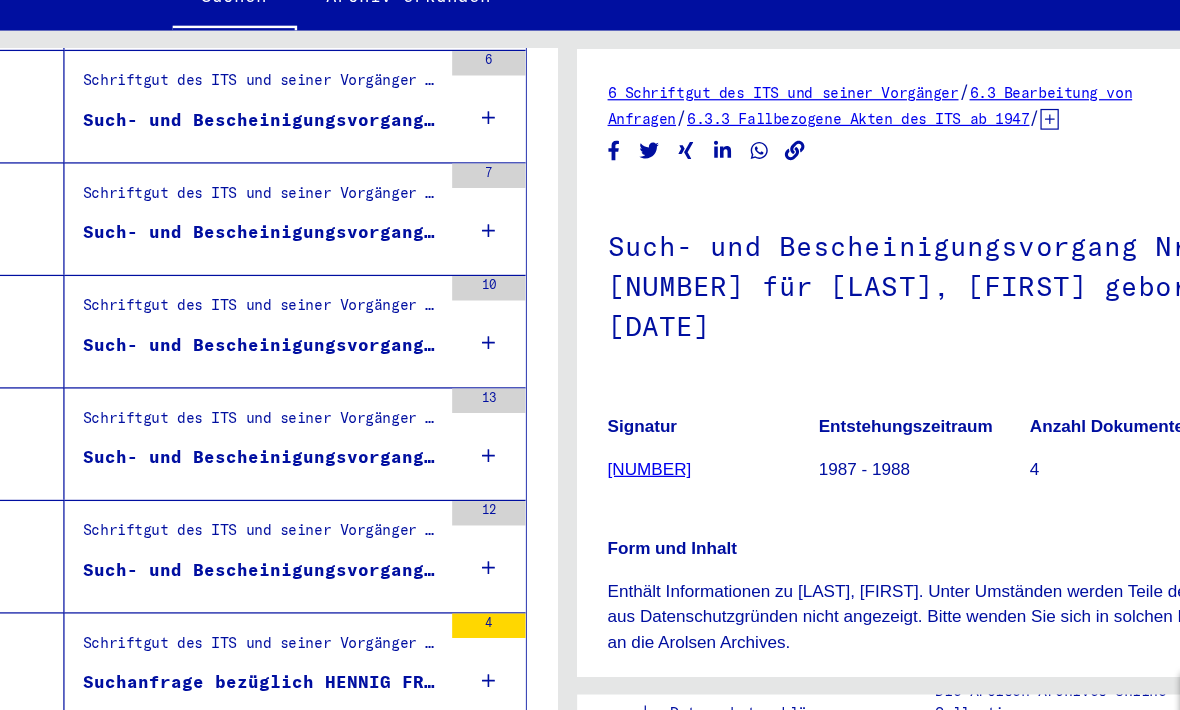 click on "Suchanfrage bezüglich HENNIG FRIEDRICH [DATE]" at bounding box center (340, 629) 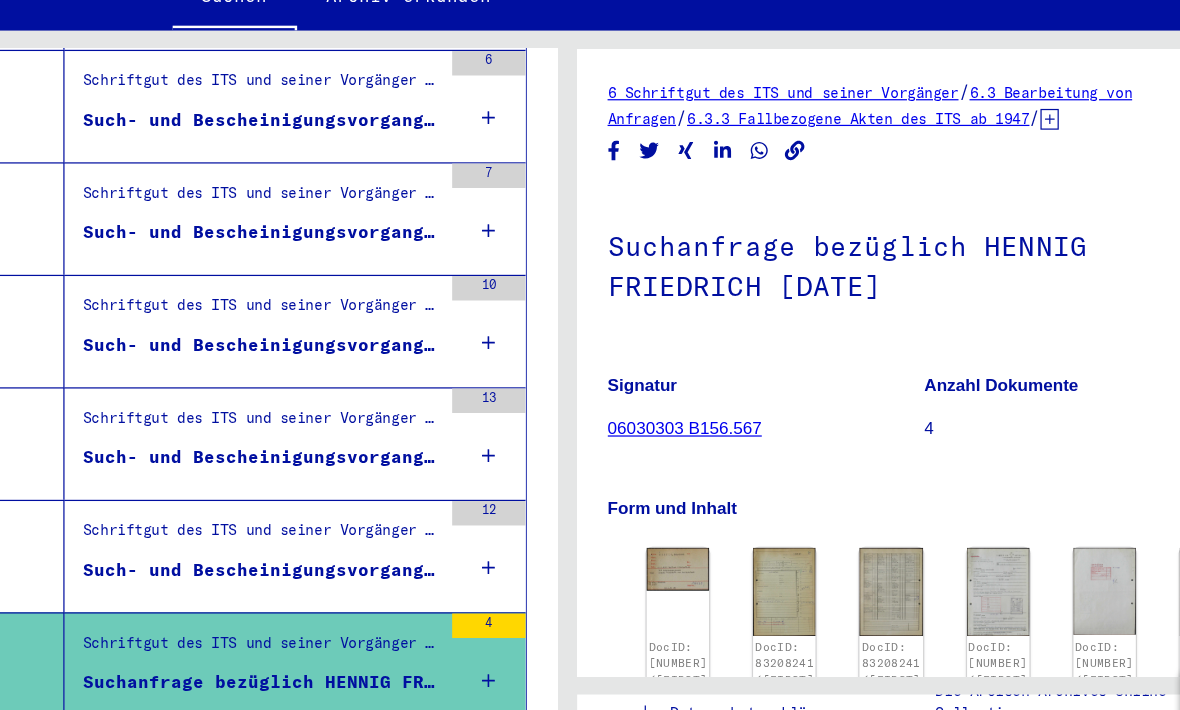click on "Such- und Bescheinigungsvorgang Nr. 963.123 für [LAST], [FIRST] geboren [DATE]" at bounding box center (340, 537) 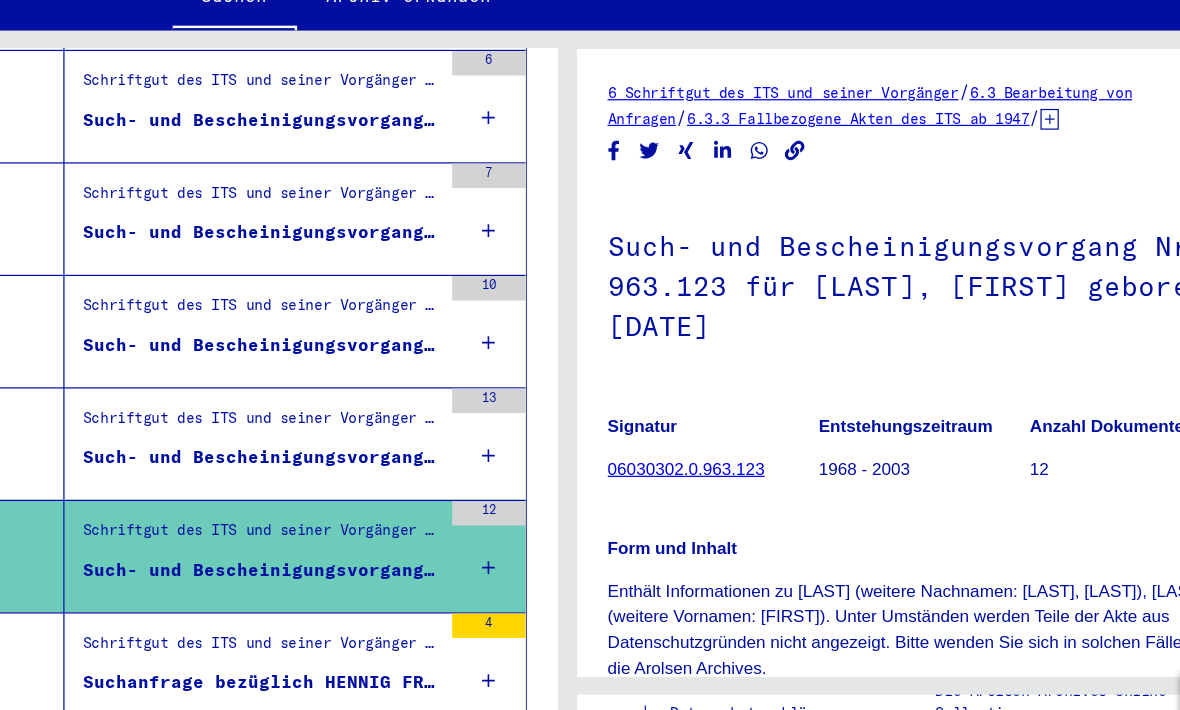 click on "Such- und Bescheinigungsvorgang Nr. 91.260 für HENNIG, HELENE" at bounding box center (340, 445) 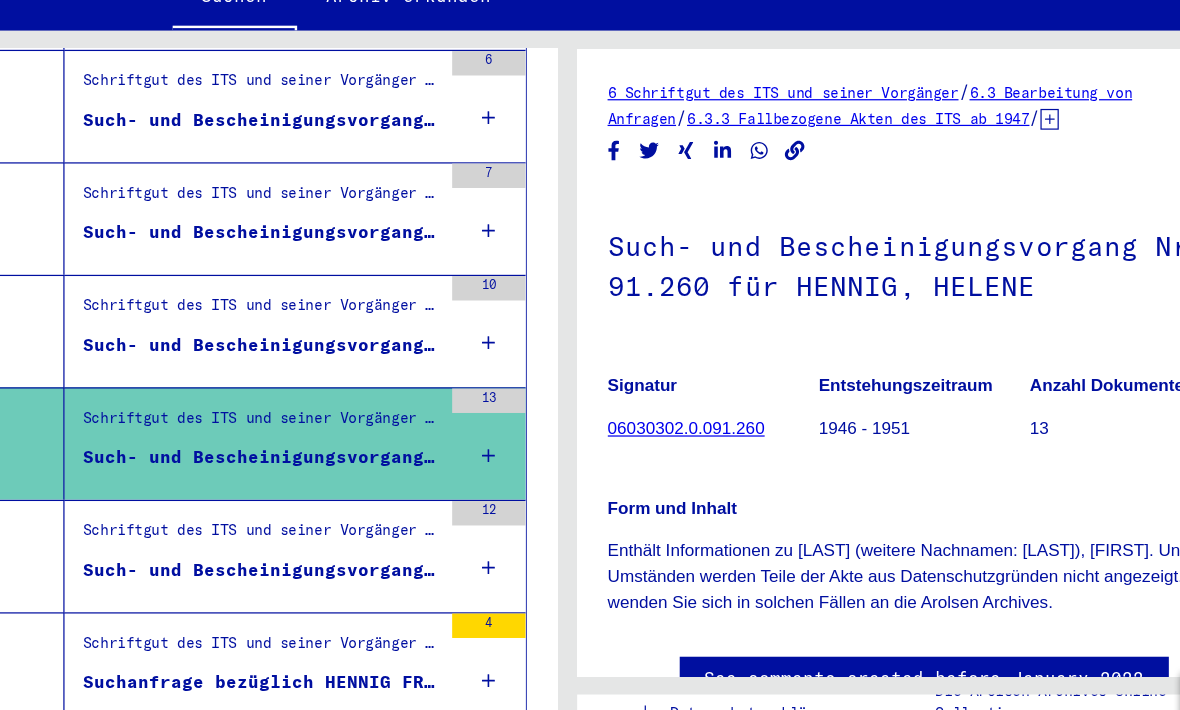 click on "Such- und Bescheinigungsvorgang Nr. 91.259 für [LAST], [FIRST]" at bounding box center (340, 353) 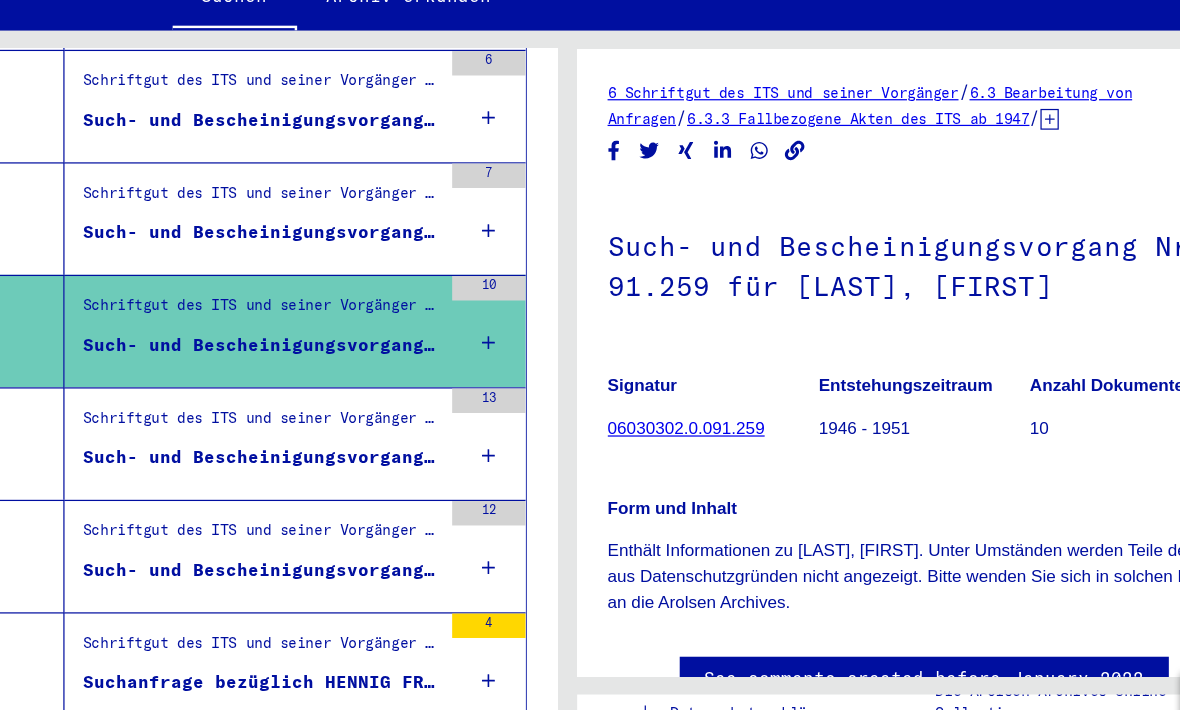 click on "Such- und Bescheinigungsvorgang Nr. [NUMBER] für [LAST], [FIRST] geboren [DATE]" at bounding box center (340, 261) 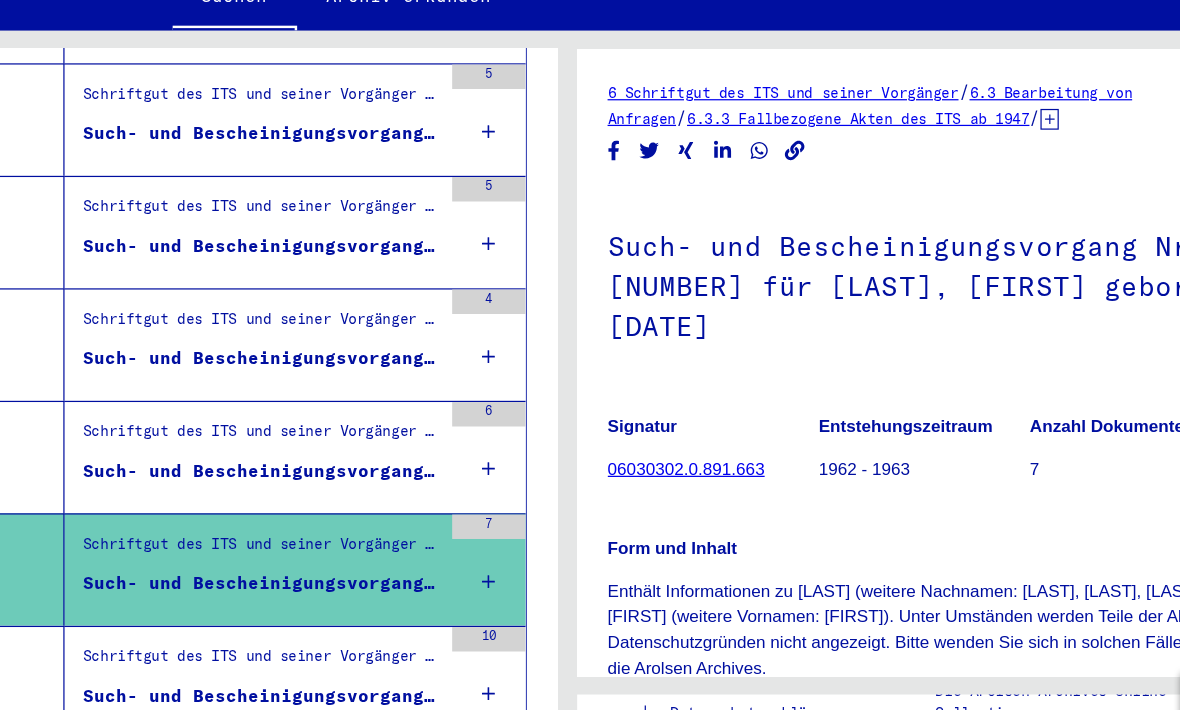 scroll, scrollTop: 1466, scrollLeft: 0, axis: vertical 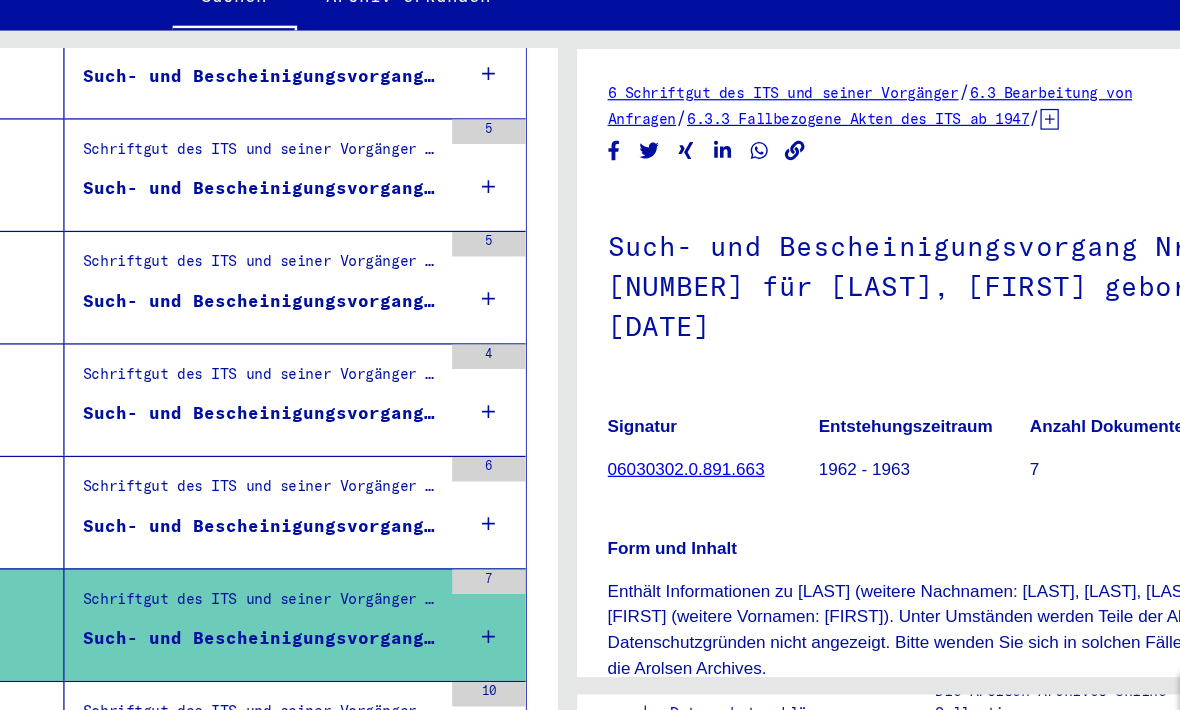 click on "Such- und Bescheinigungsvorgang Nr. [NUMBER] für [LAST], [FIRST] geboren [DATE]" at bounding box center [340, 501] 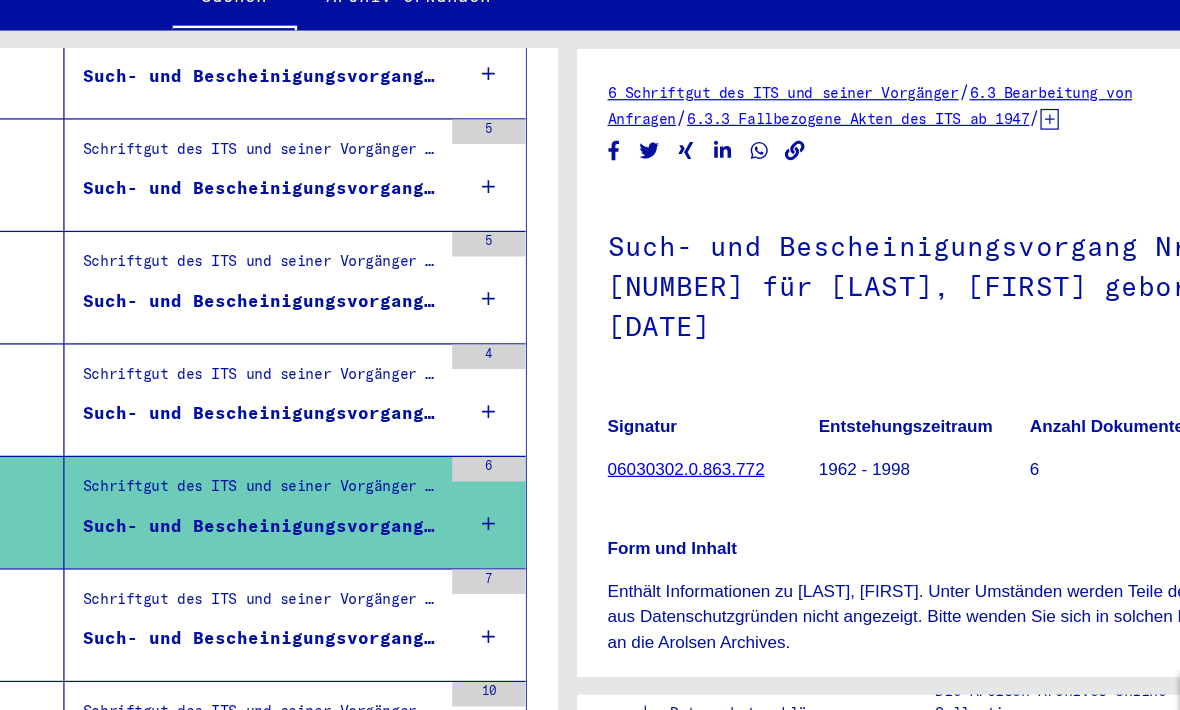 click on "Such- und Bescheinigungsvorgang Nr. 823.200 für [LAST], [LAST] geboren [MONTH].[MONTH].[YEAR]" at bounding box center (340, 409) 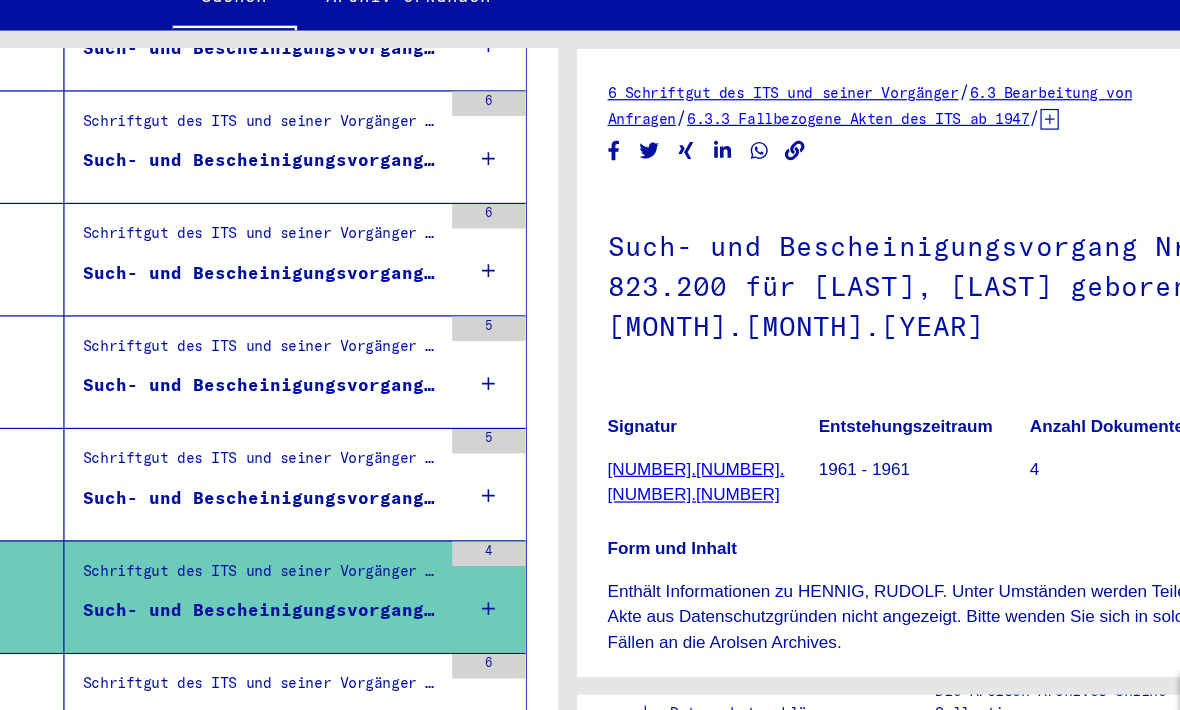 scroll, scrollTop: 1296, scrollLeft: 0, axis: vertical 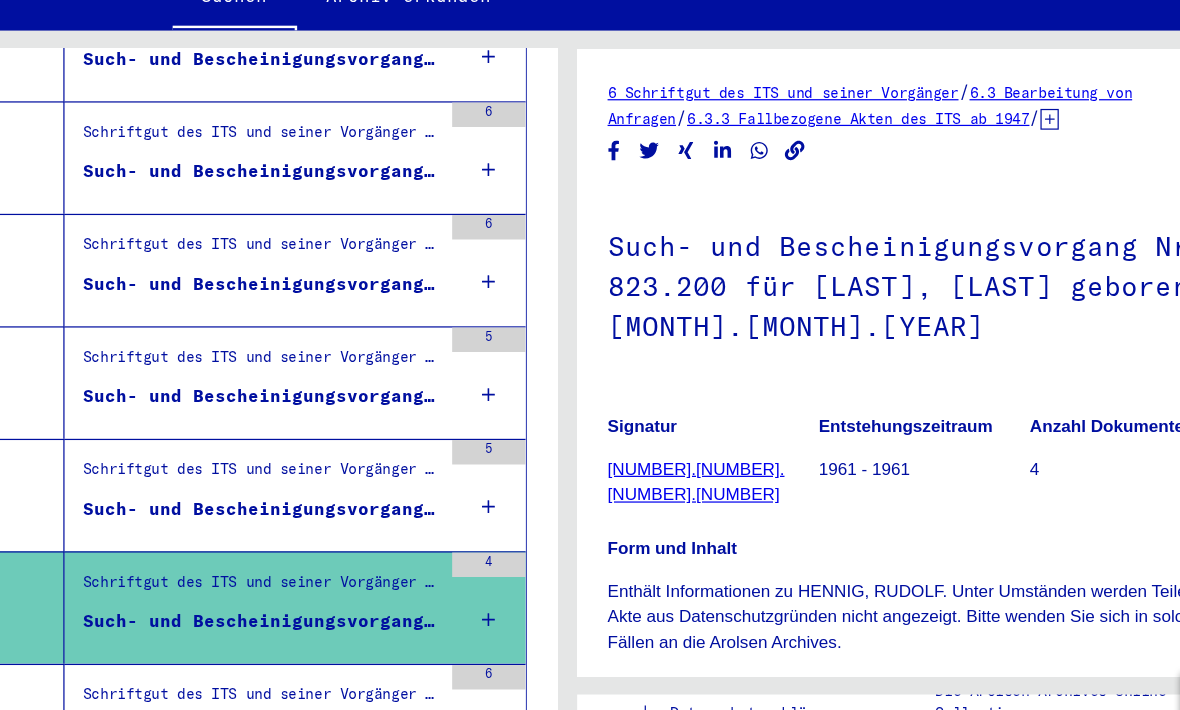 click on "Such- und Bescheinigungsvorgang Nr. 821.435 für [LAST] geboren [DATE]" at bounding box center [340, 487] 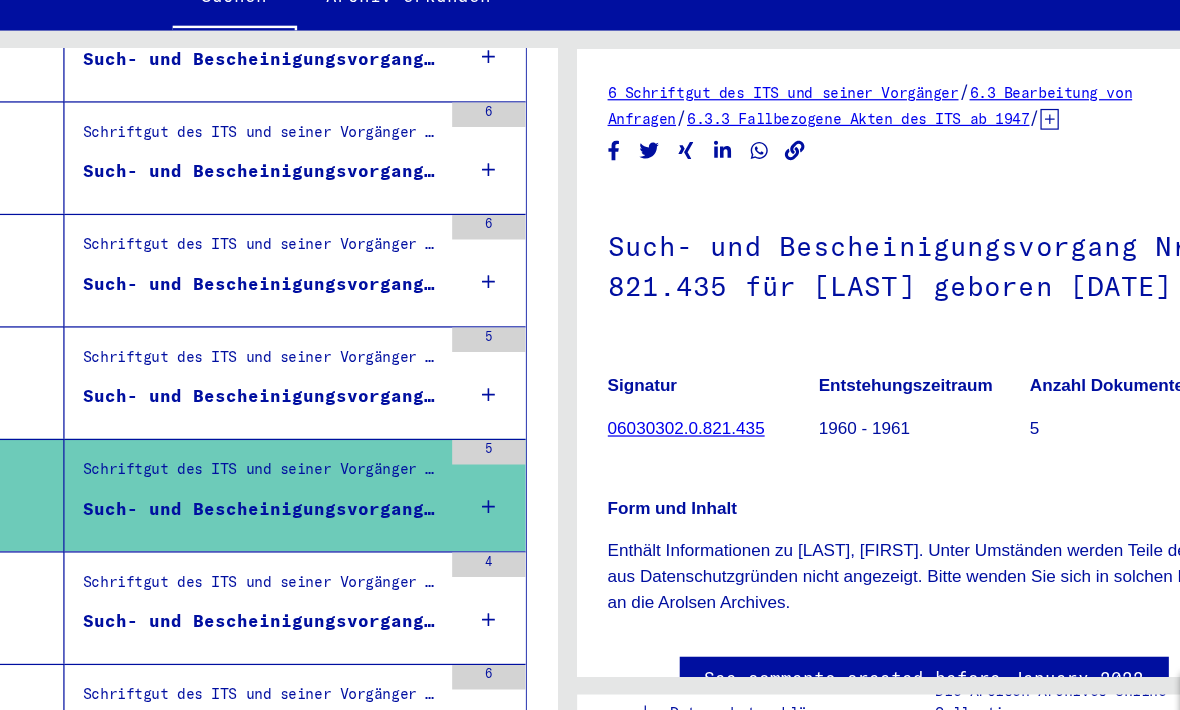 click on "Such- und Bescheinigungsvorgang Nr. [NUMBER] für [LAST], [FIRST]" at bounding box center [340, 400] 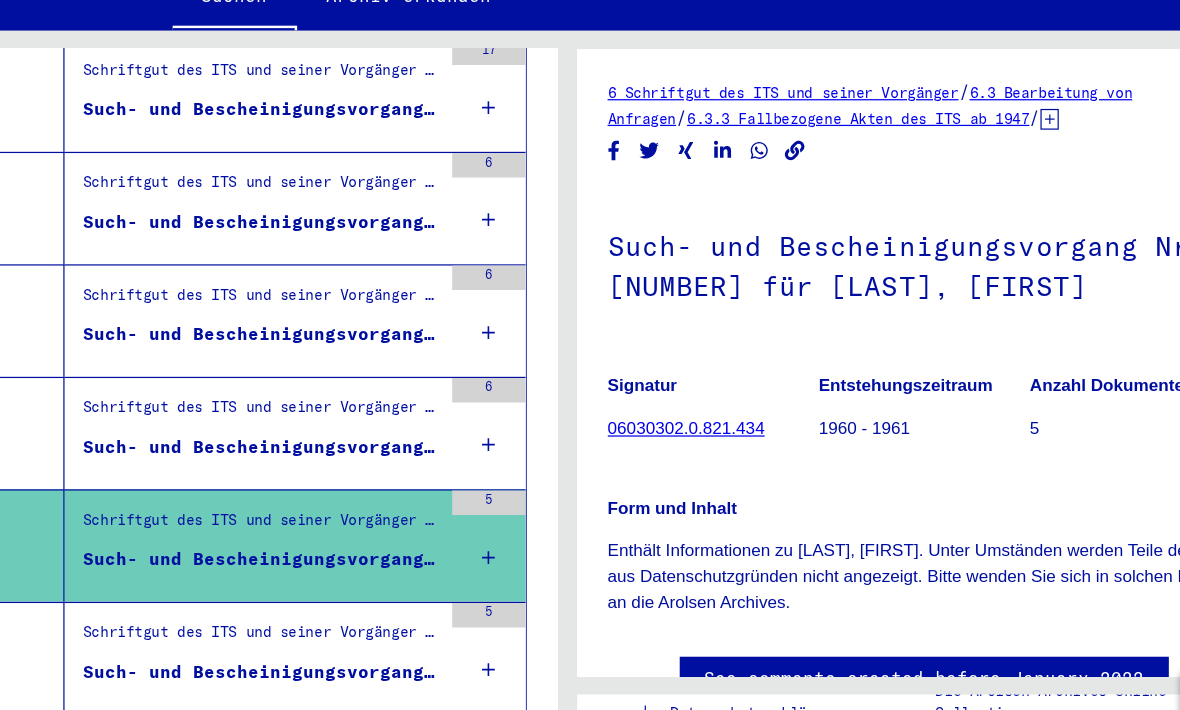 scroll, scrollTop: 1134, scrollLeft: 0, axis: vertical 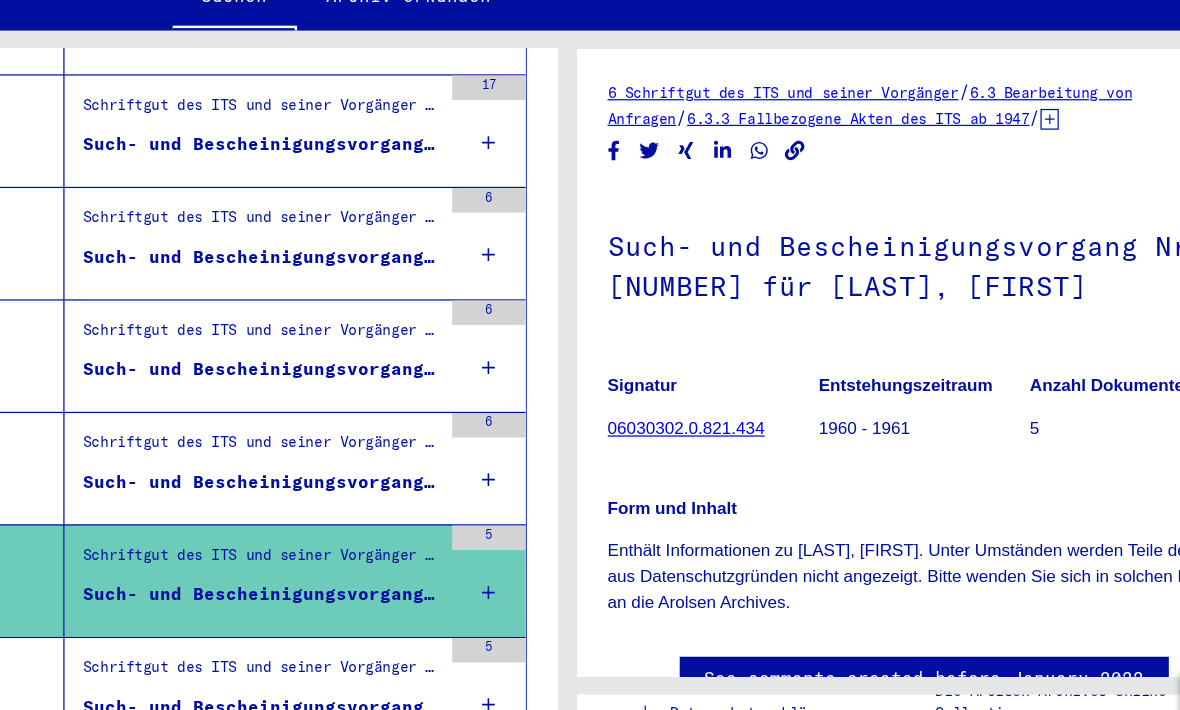 click on "Such- und Bescheinigungsvorgang Nr. [NUMBER] für [LAST], [FIRST] geboren [YEAR]" at bounding box center (340, 465) 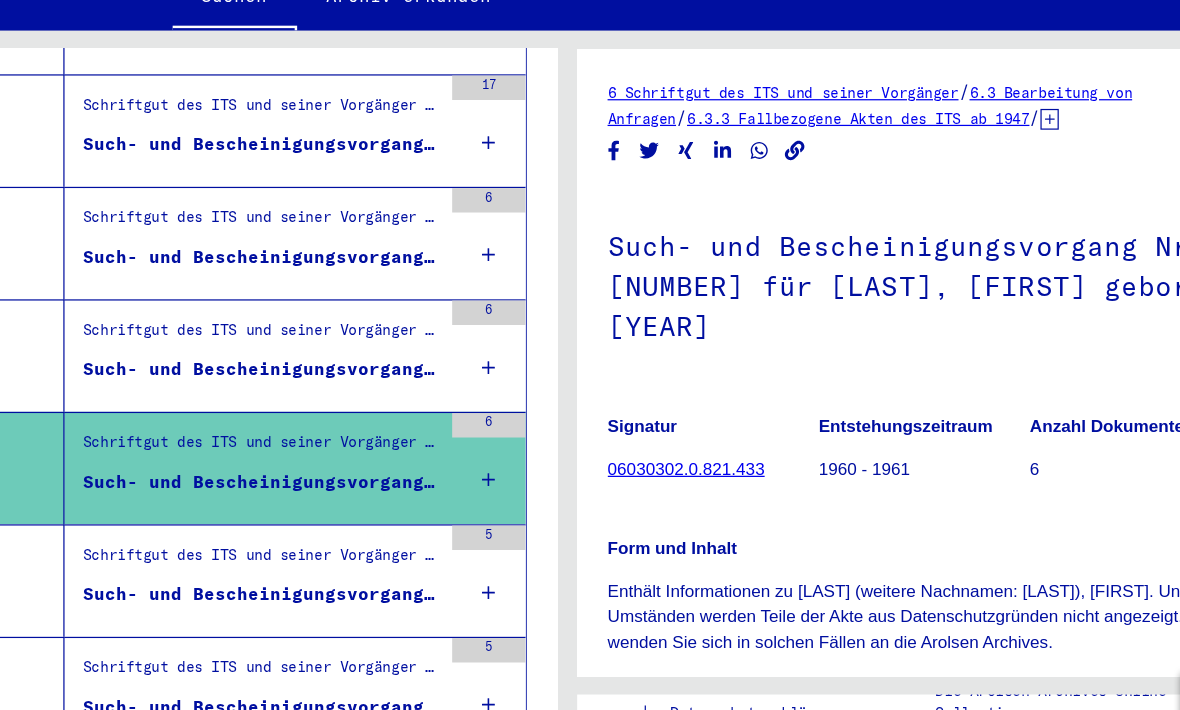 click on "Such- und Bescheinigungsvorgang Nr. 802.302 für HEISS, JÜRGEN geboren [YEAR]" at bounding box center [340, 373] 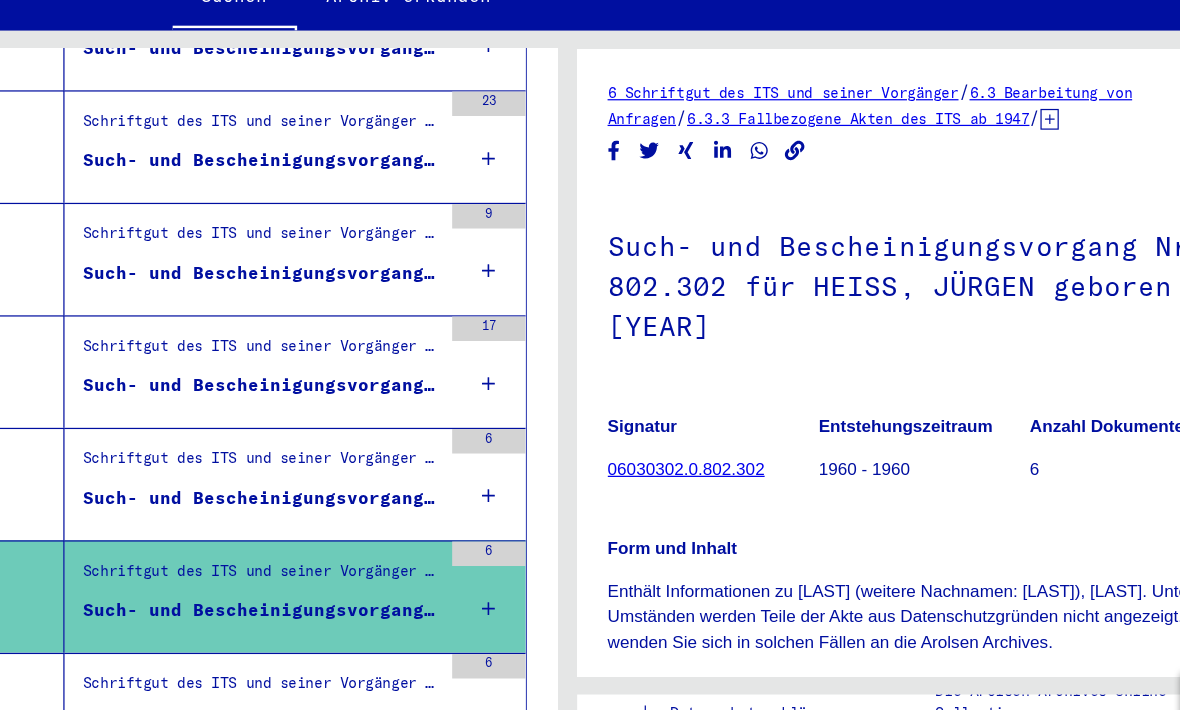 scroll, scrollTop: 927, scrollLeft: 0, axis: vertical 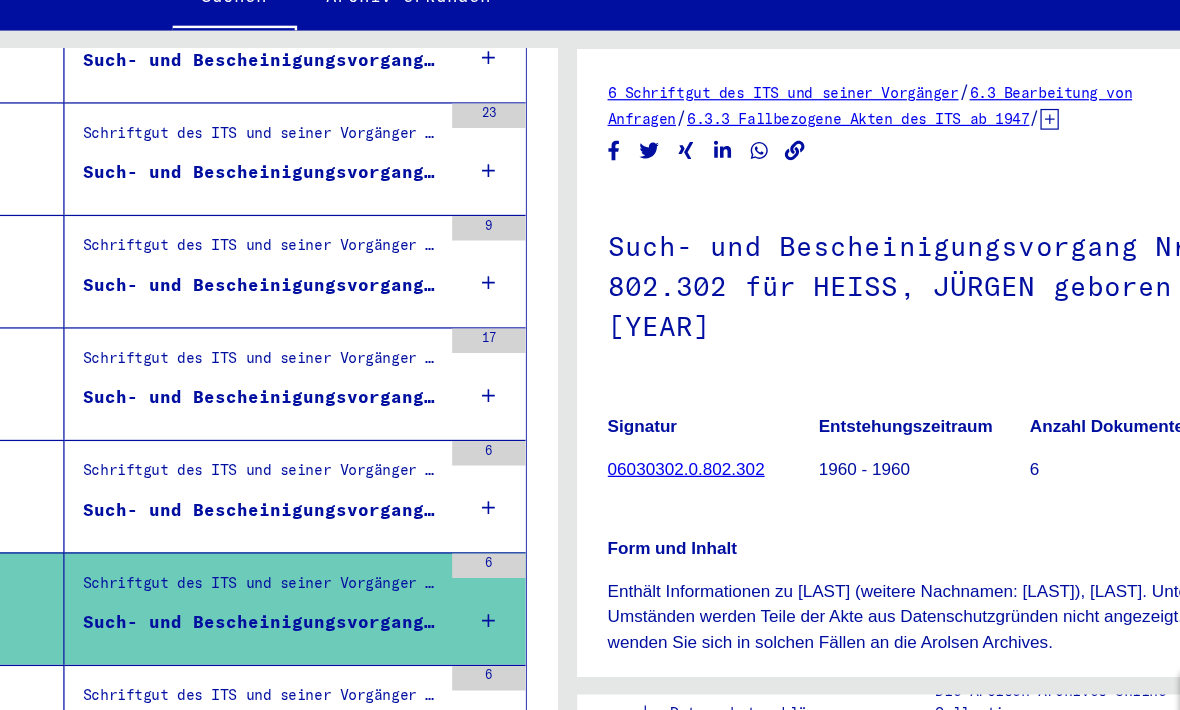 click on "Such- und Bescheinigungsvorgang Nr. 756.530 für [LAST], [FIRST] geboren [DATE]" at bounding box center (340, 488) 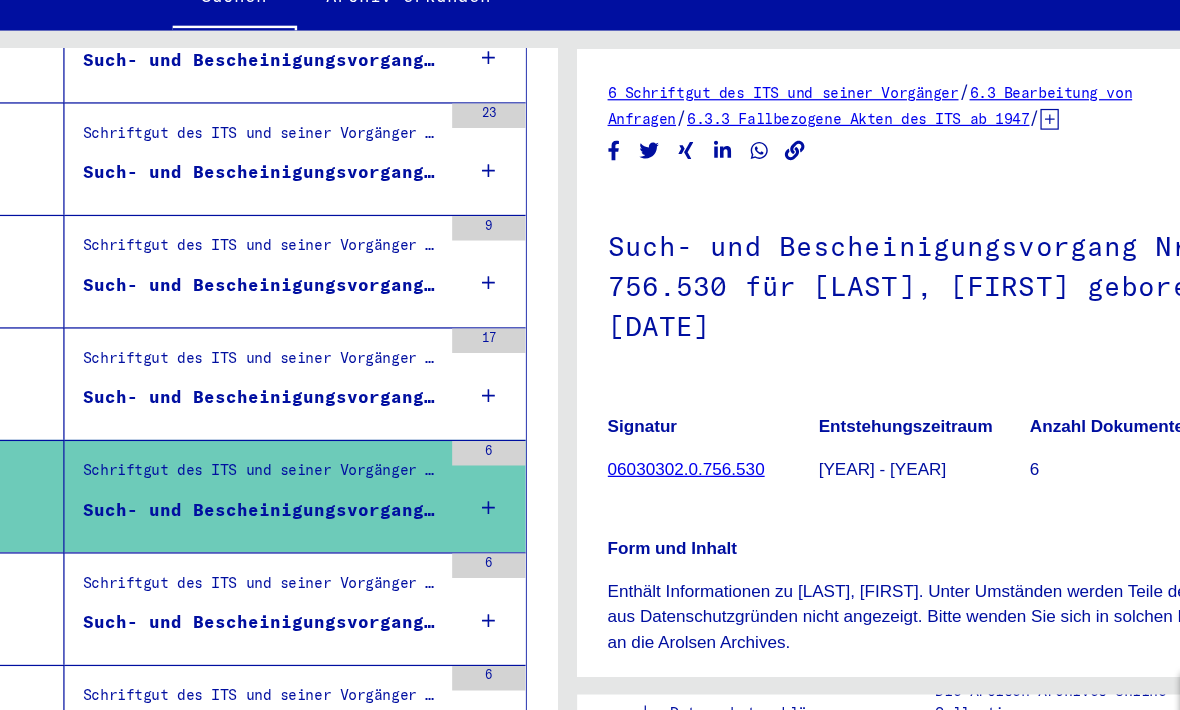 click on "Such- und Bescheinigungsvorgang Nr. 752.663 für [LAST], [FIRST] geboren [DATE]" at bounding box center [340, 396] 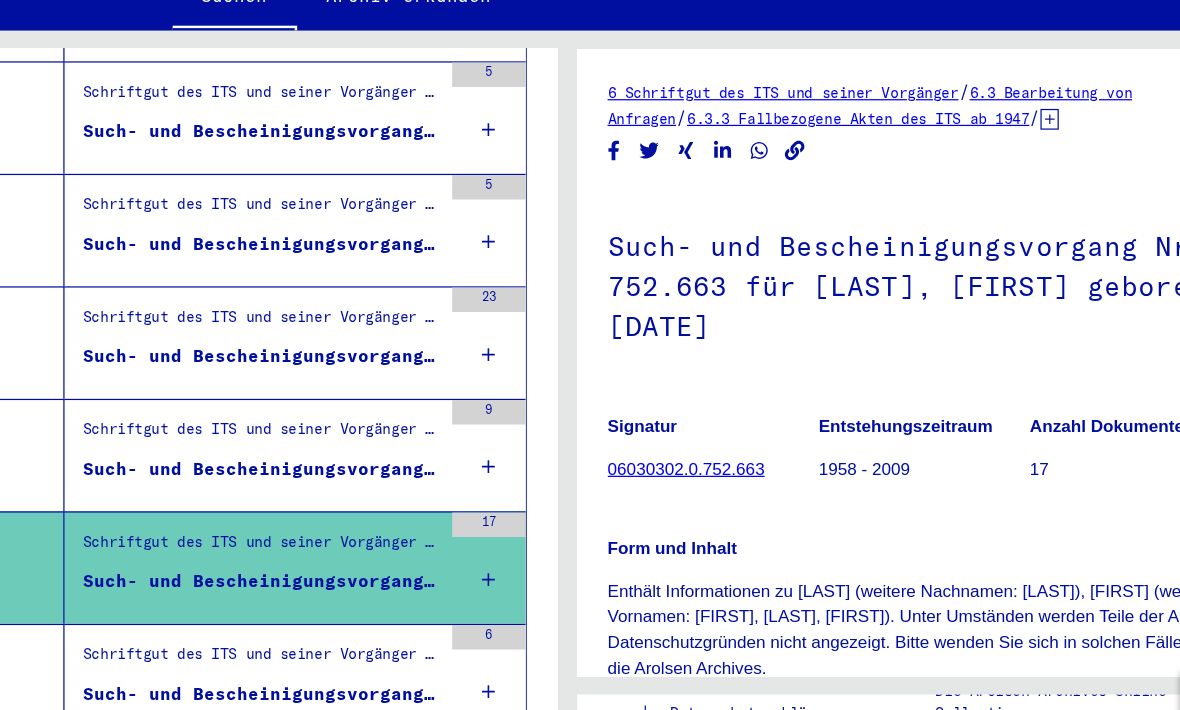 scroll, scrollTop: 753, scrollLeft: 0, axis: vertical 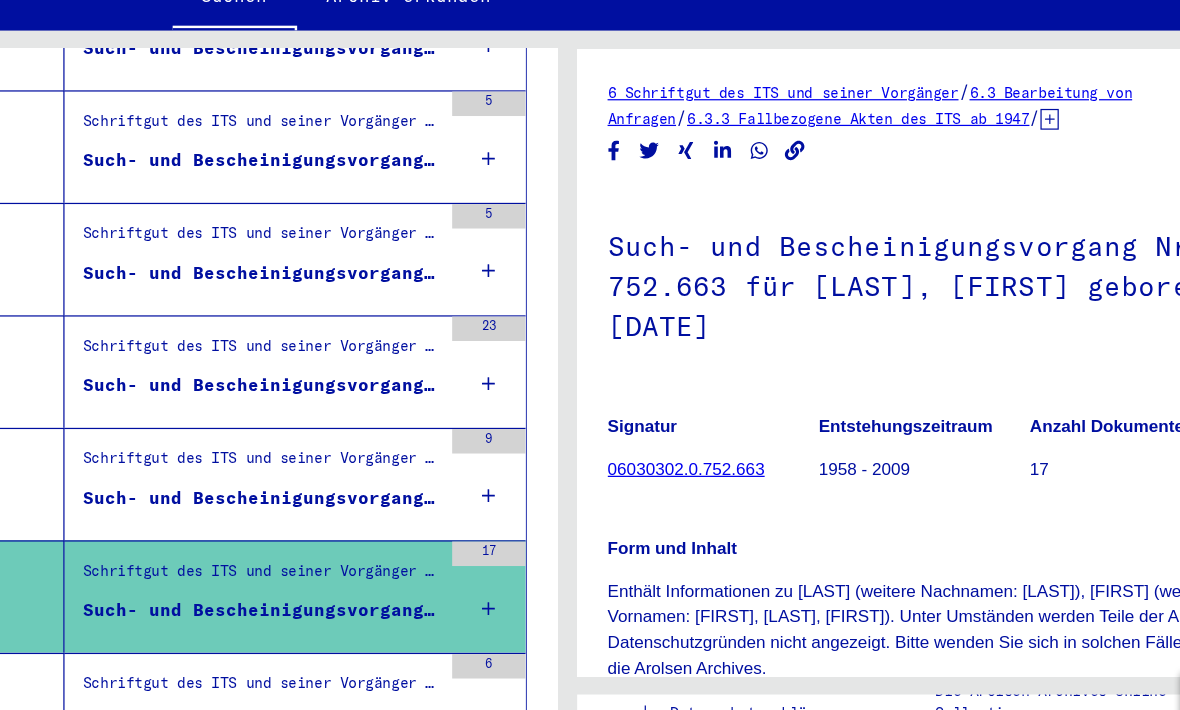 click on "Such- und Bescheinigungsvorgang Nr. 647.523 für [LAST], [FIRST] geboren [DATE]" at bounding box center [340, 478] 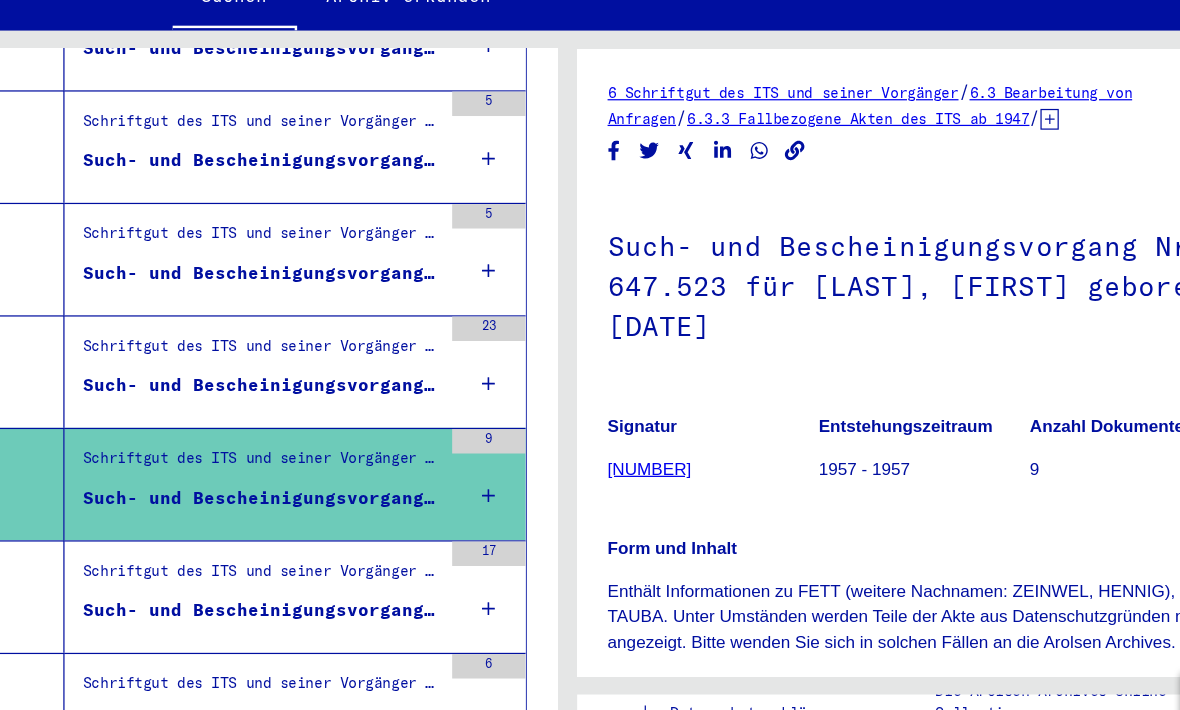 click on "Such- und Bescheinigungsvorgang Nr. 60.610 für [LAST], [FIRST] geboren [DATE]" at bounding box center (340, 386) 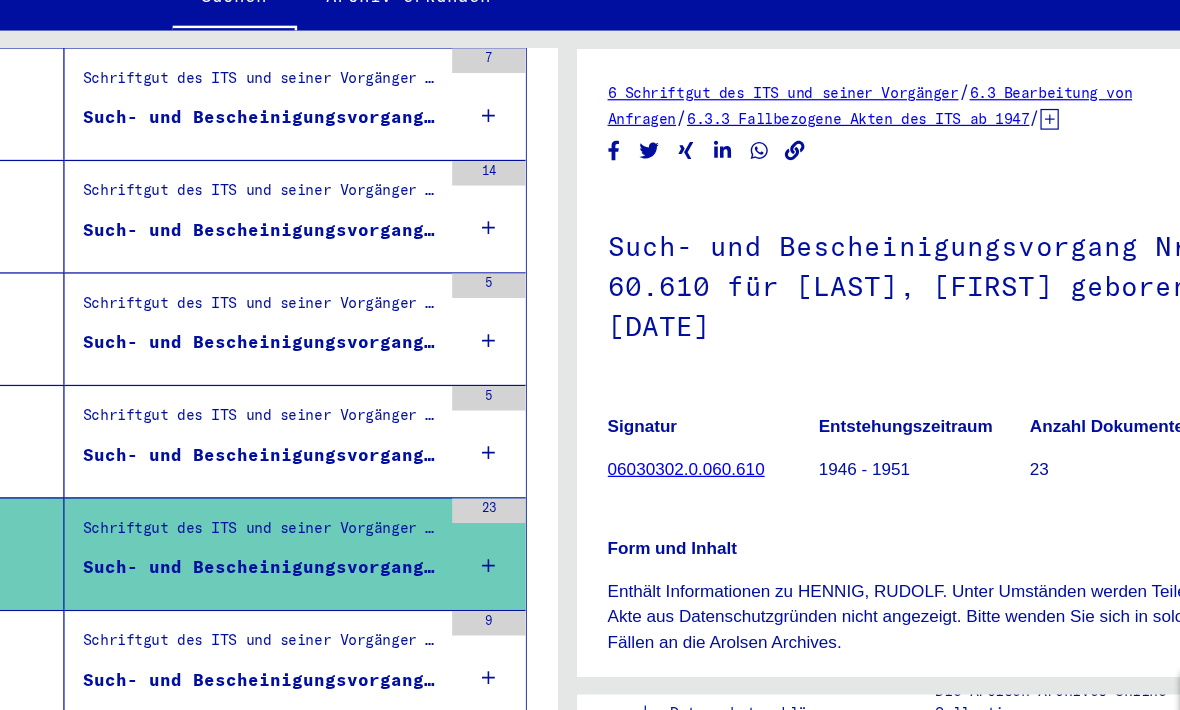 scroll, scrollTop: 588, scrollLeft: 0, axis: vertical 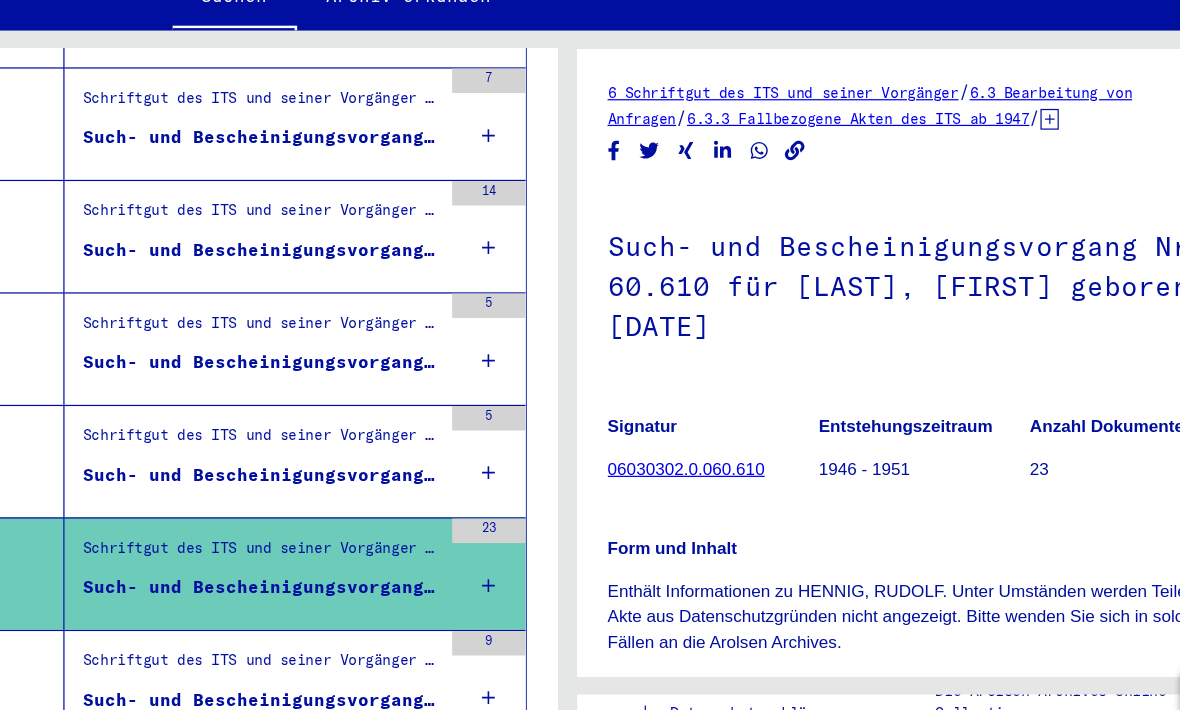 click on "Such- und Bescheinigungsvorgang Nr. [NUMBER] für [LAST], [FIRST] geboren [DATE]" at bounding box center [340, 459] 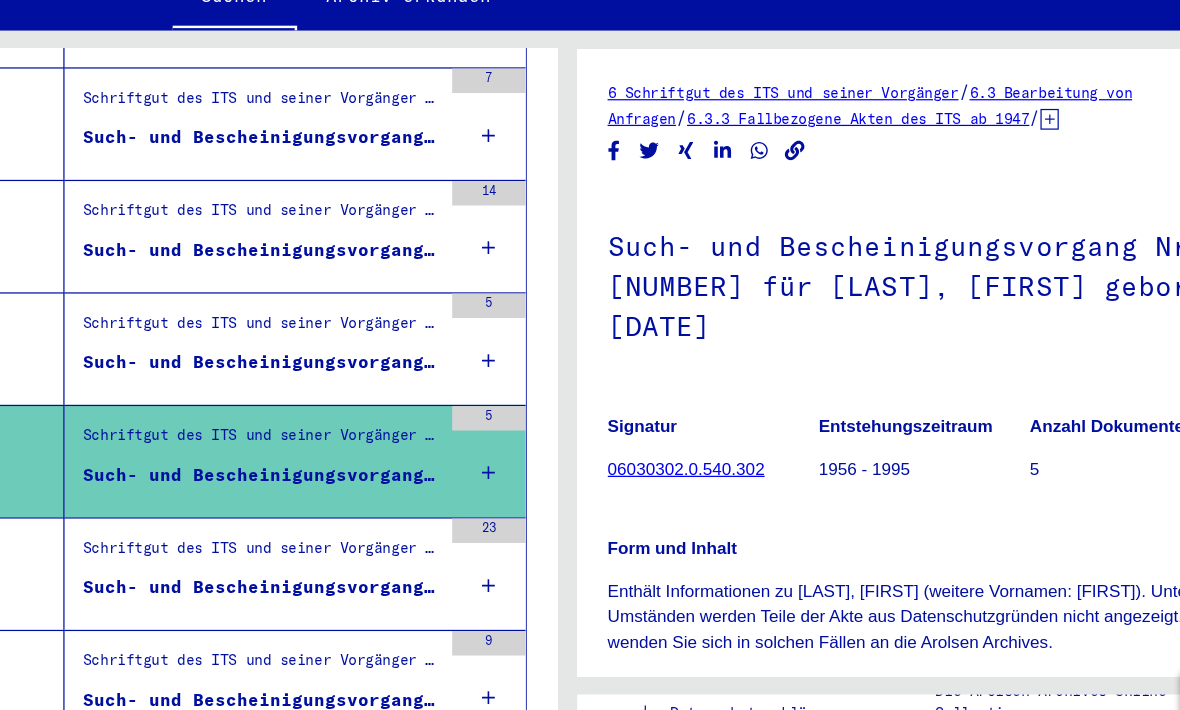 click on "Such- und Bescheinigungsvorgang Nr. [NUMBER] für [LAST], [FIRST] geboren [DATE]" at bounding box center [340, 367] 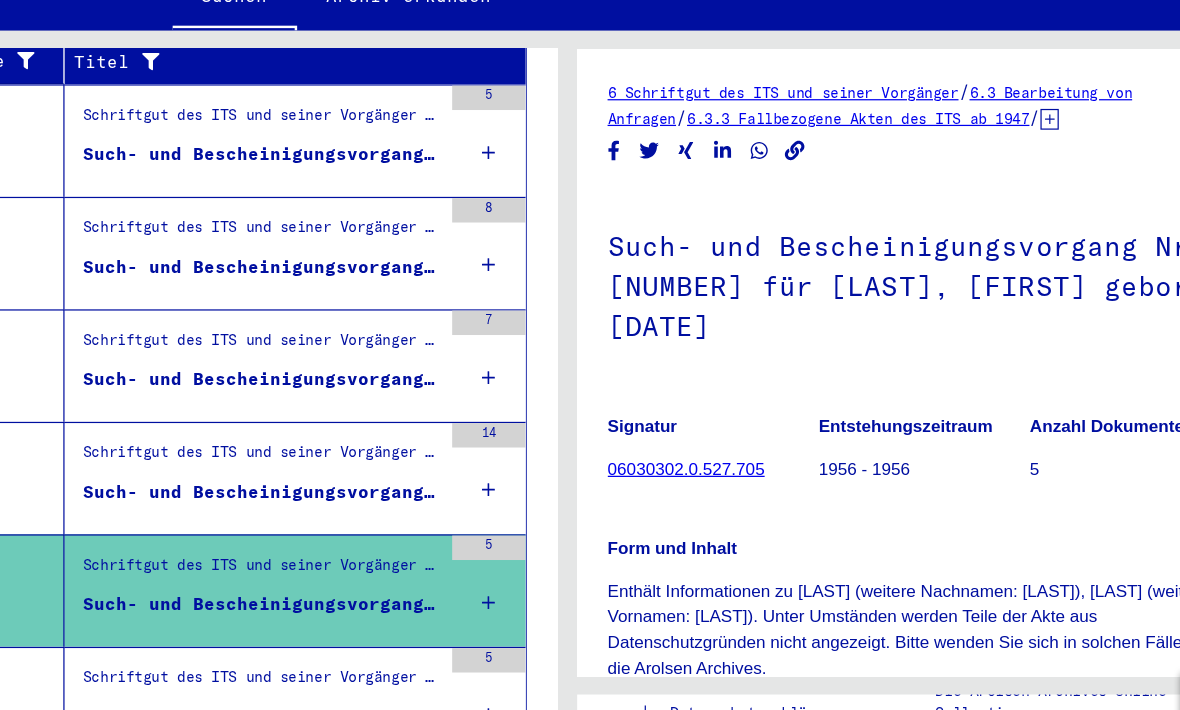 scroll, scrollTop: 385, scrollLeft: 0, axis: vertical 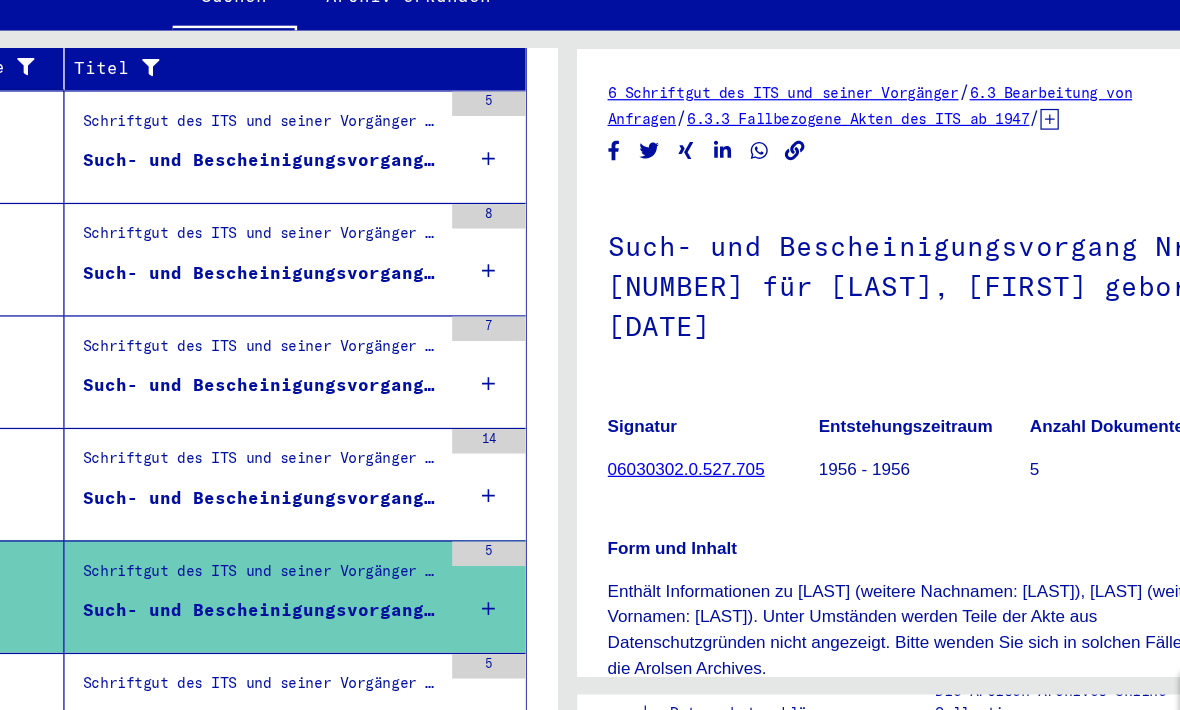 click on "Such- und Bescheinigungsvorgang Nr. [NUMBER] für [LAST], [FIRST] geboren [DATE]" at bounding box center [340, 478] 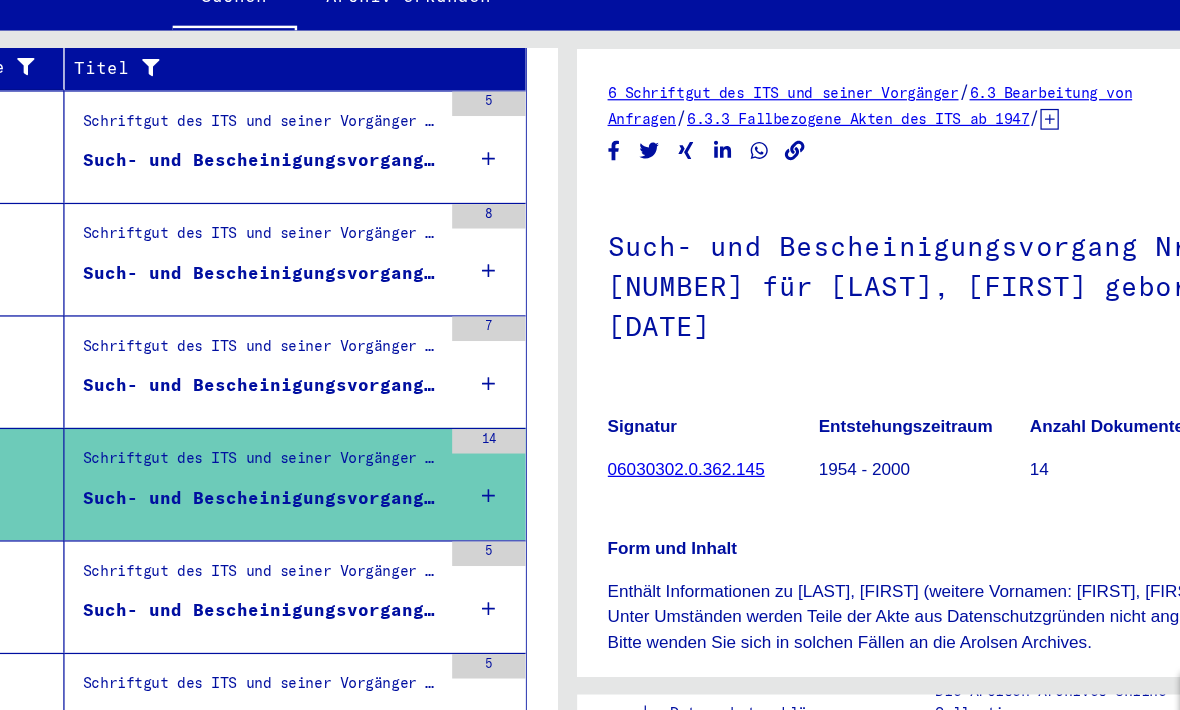click on "Such- und Bescheinigungsvorgang Nr. 316.710 für [LAST], [FIRST] geboren [DATE]" at bounding box center (340, 386) 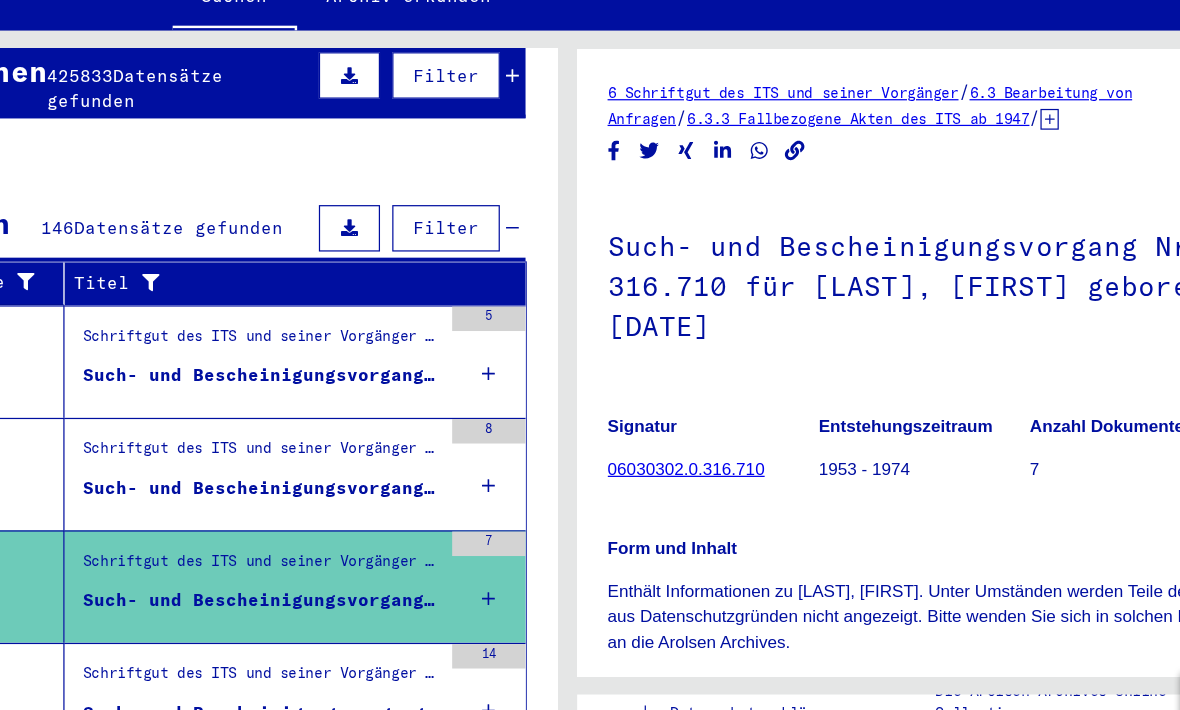 scroll, scrollTop: 203, scrollLeft: 0, axis: vertical 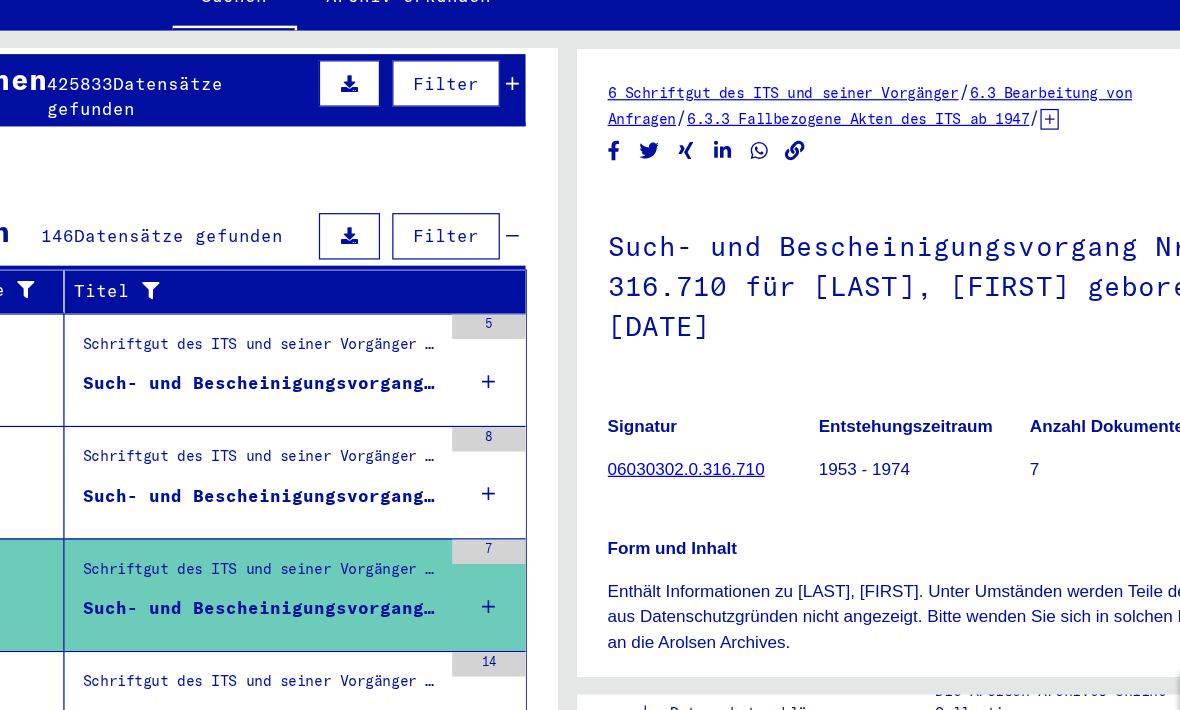 click on "Such- und Bescheinigungsvorgang Nr. [NUMBER] für [LAST], [FIRST] geboren [DATE]" at bounding box center [340, 476] 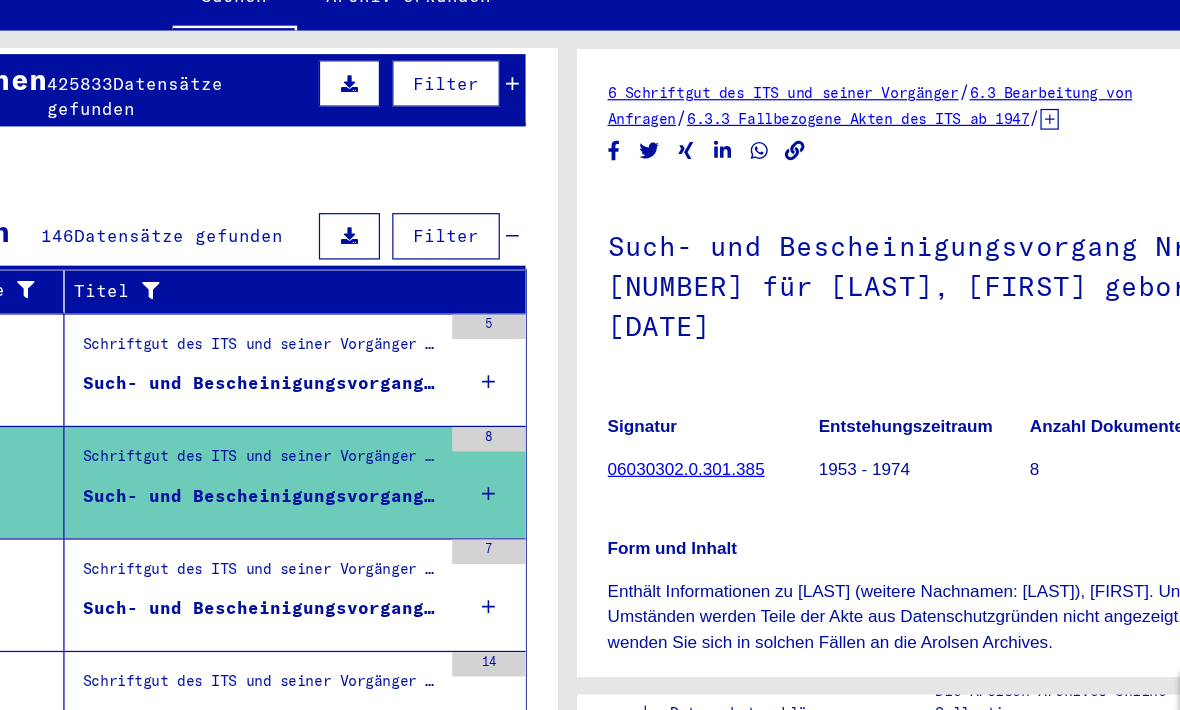 click on "Such- und Bescheinigungsvorgang Nr. [NUMBER] für HENNIG, [FIRST] geboren [DATE]" at bounding box center [340, 389] 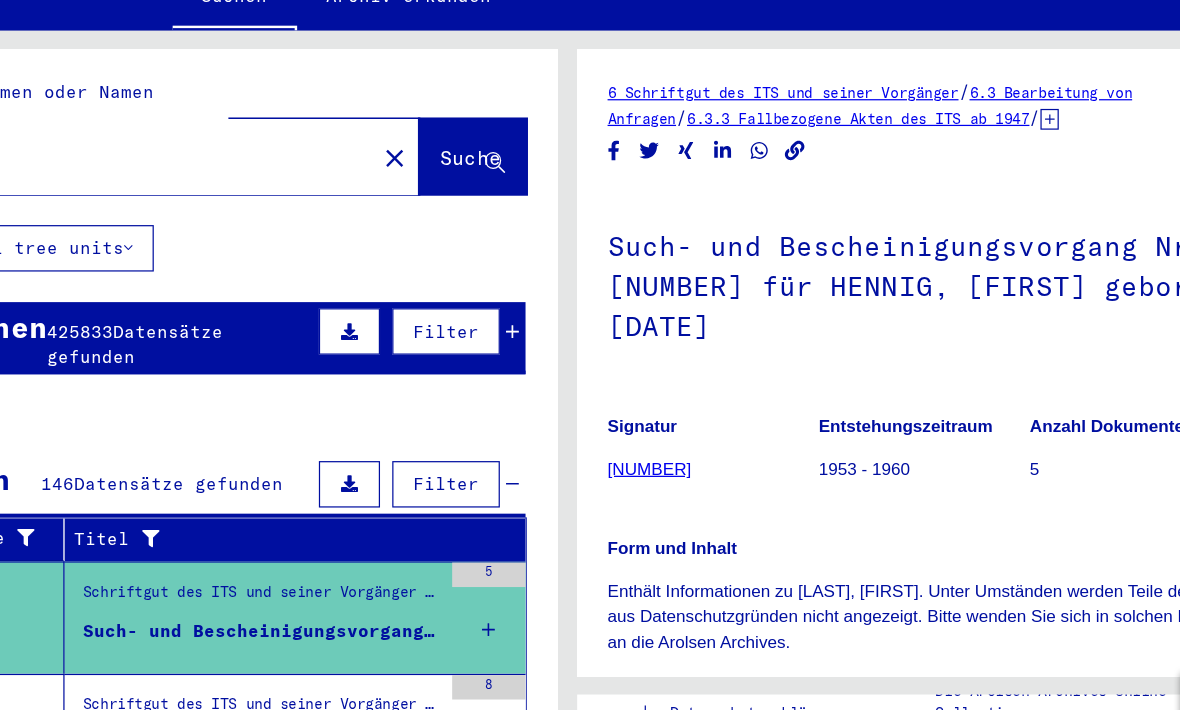 scroll, scrollTop: 0, scrollLeft: 0, axis: both 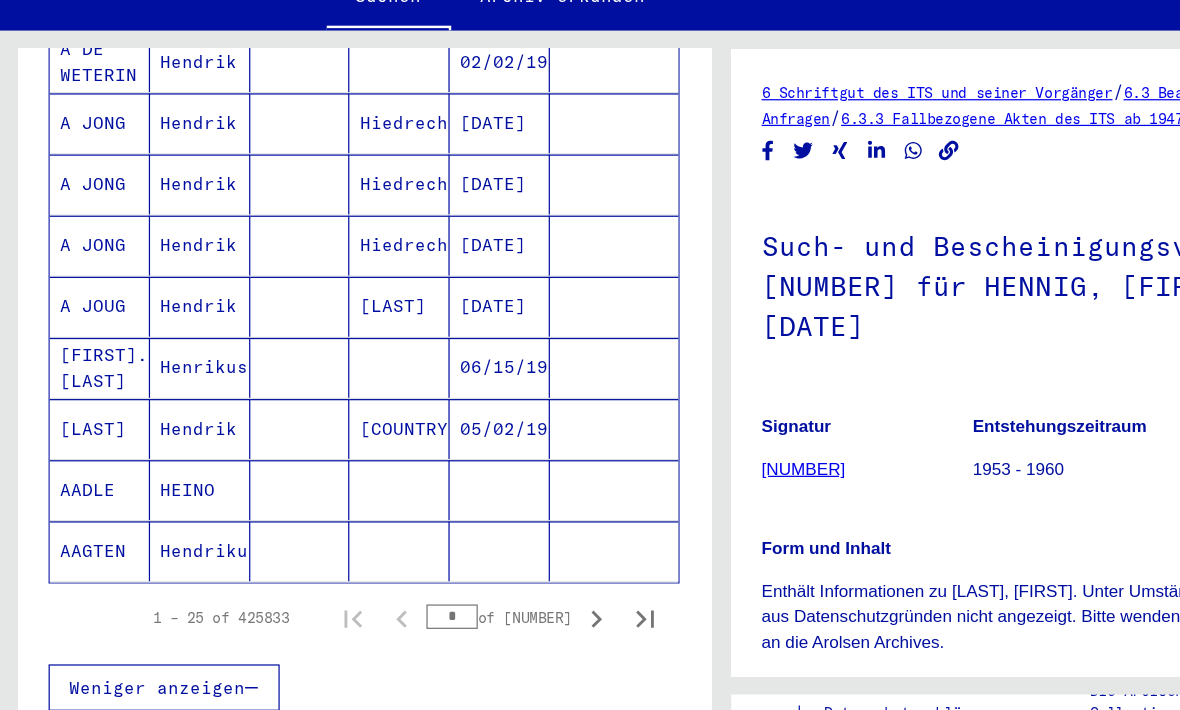click 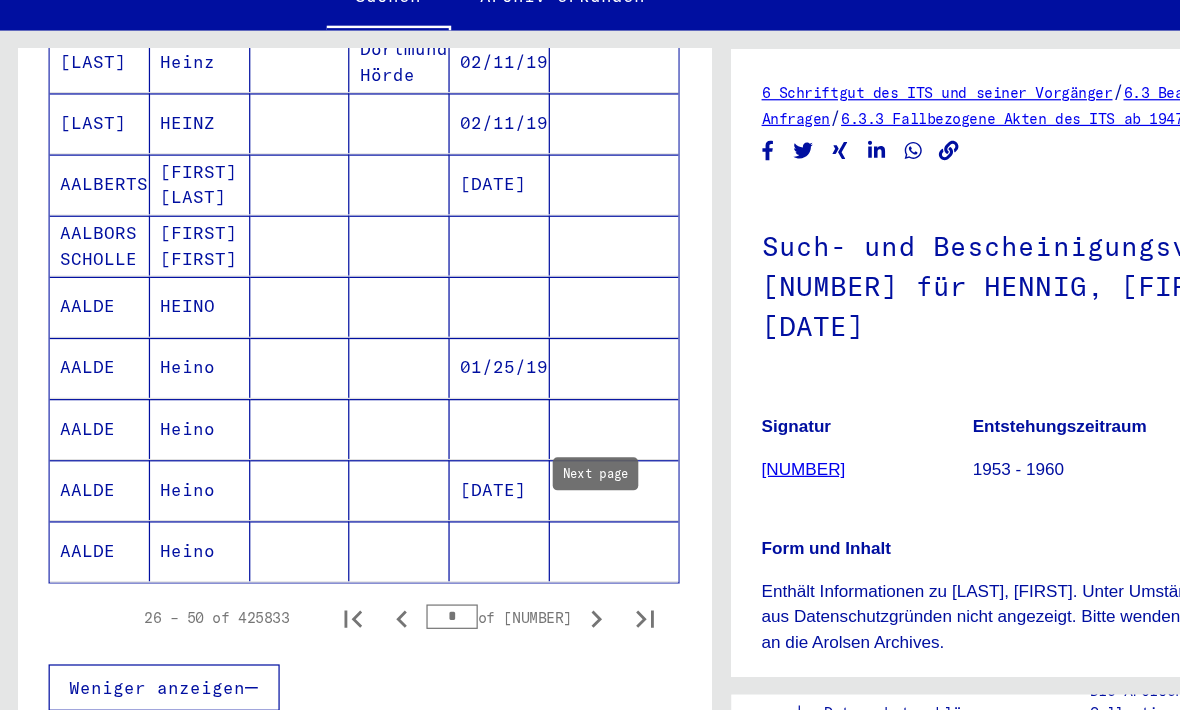 click 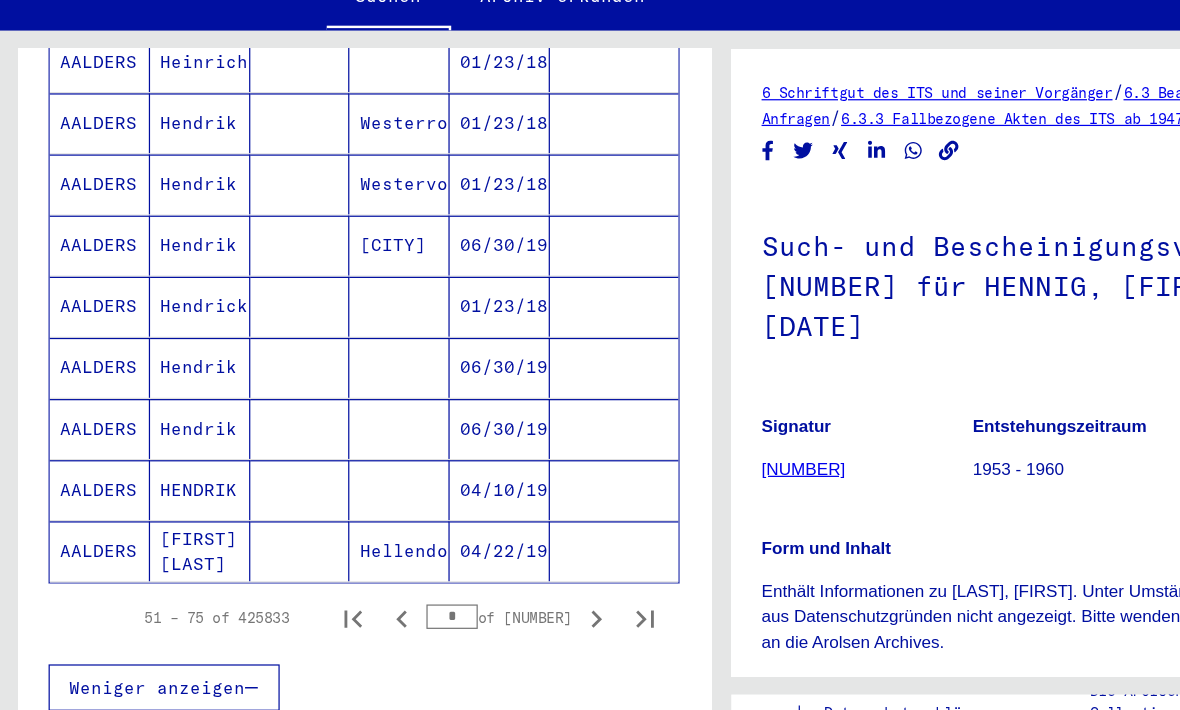 click 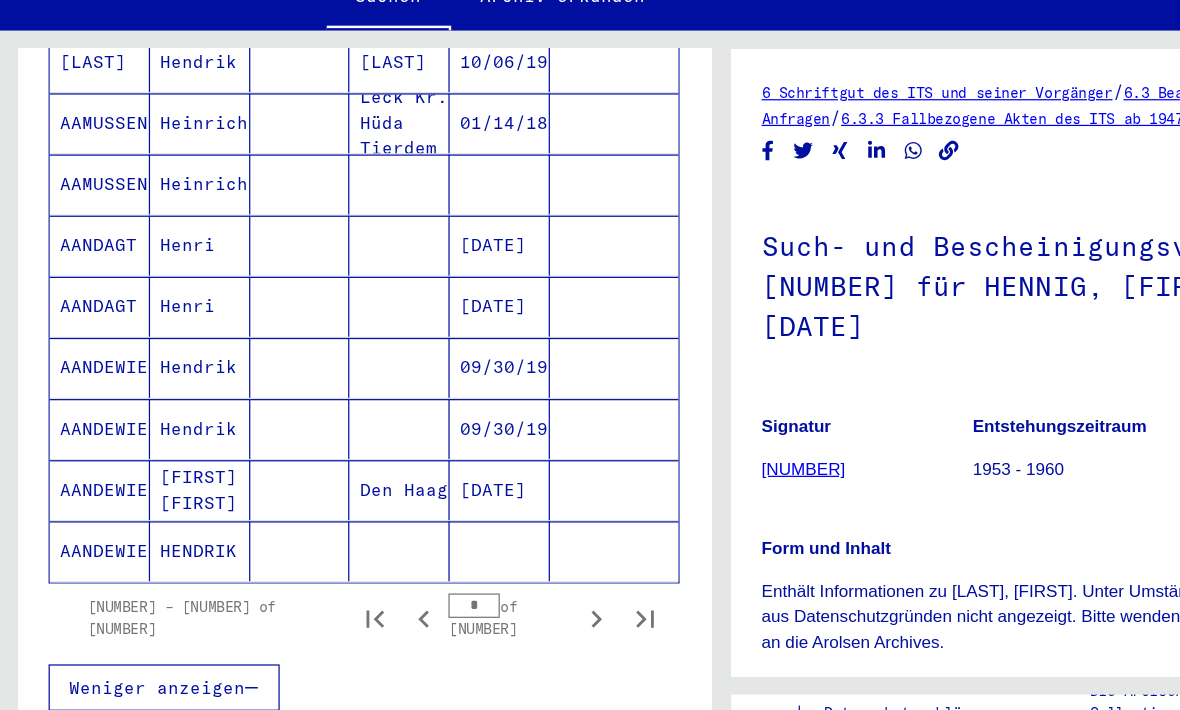 click 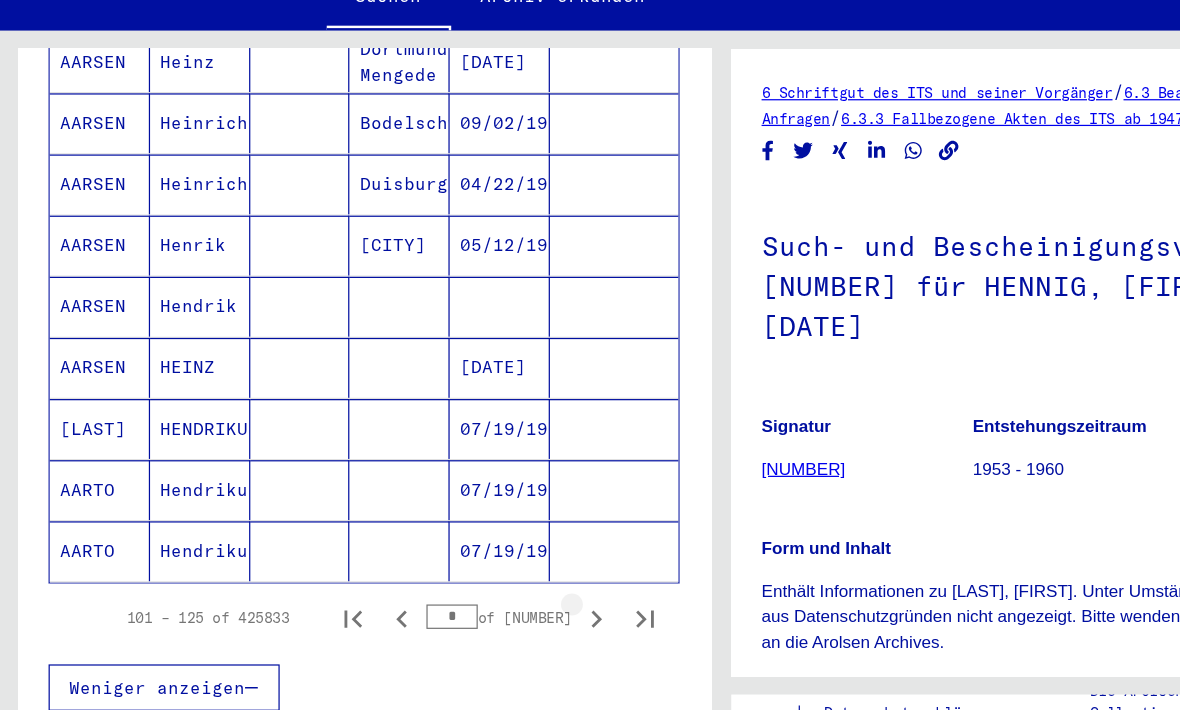 click 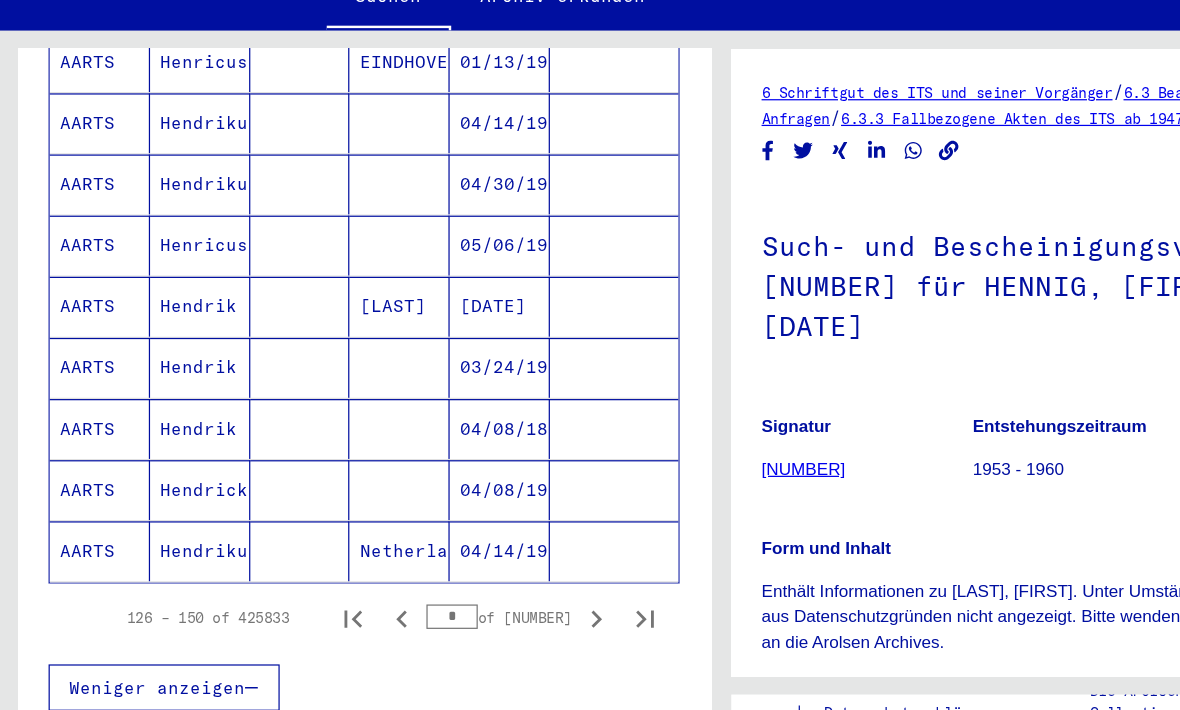 click at bounding box center (488, 576) 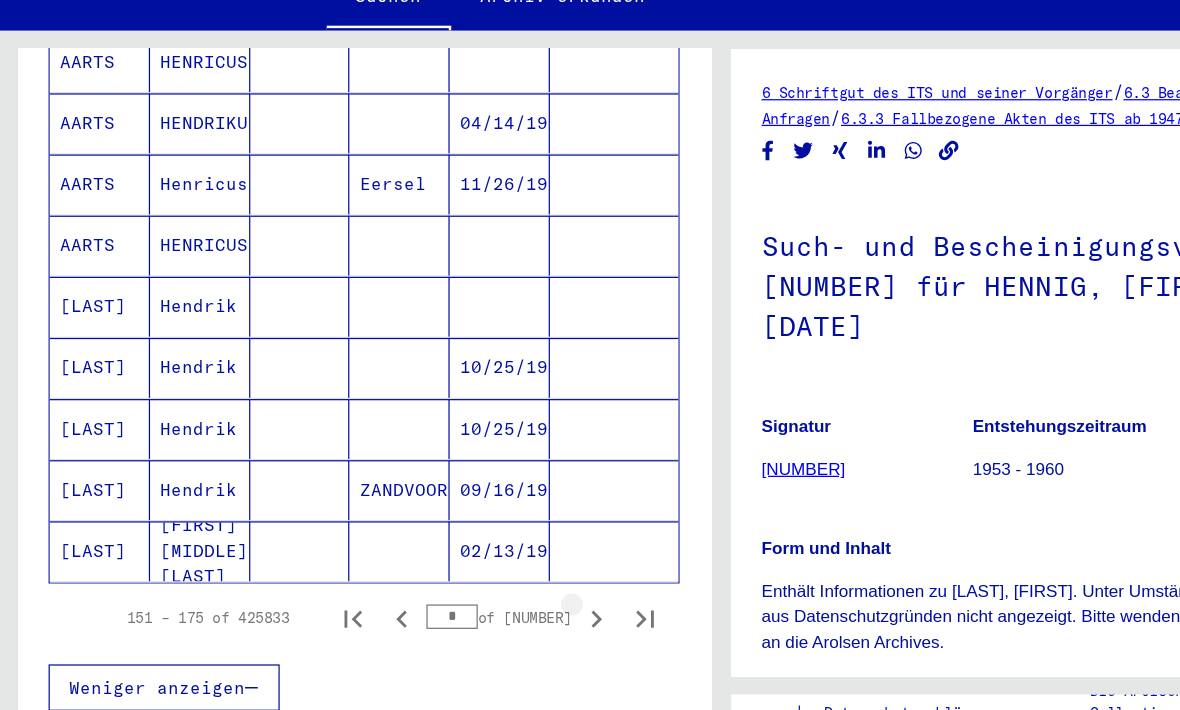 click at bounding box center (488, 576) 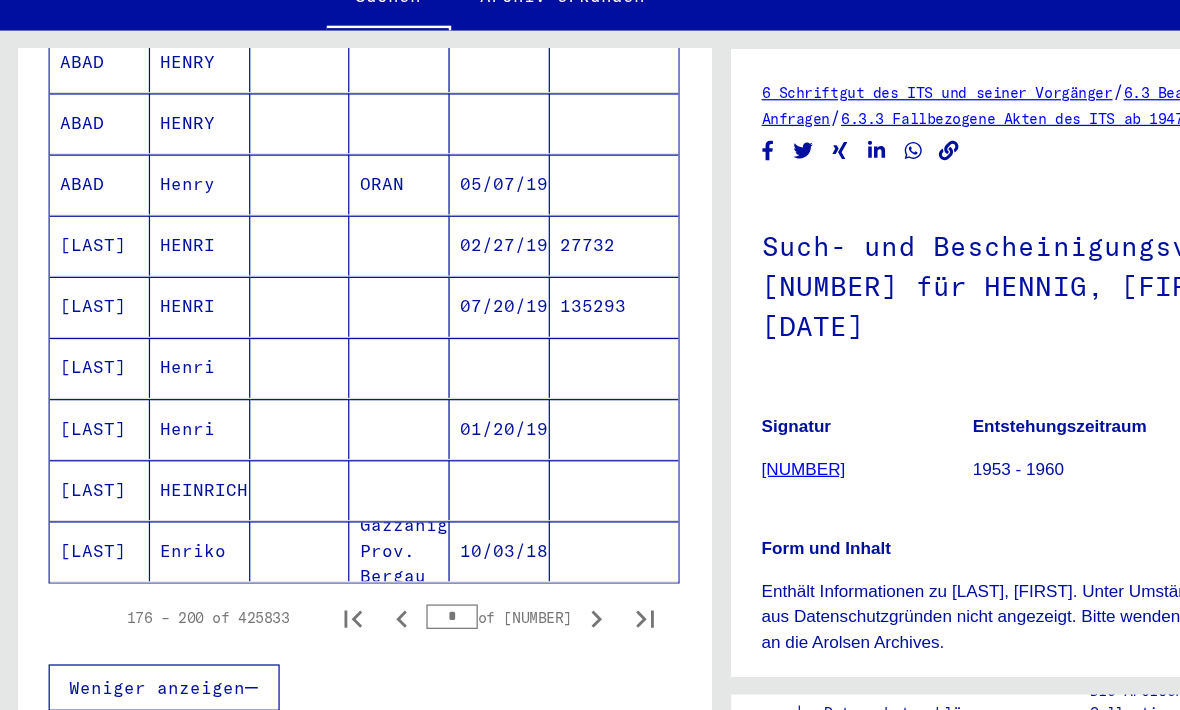 click at bounding box center (488, 576) 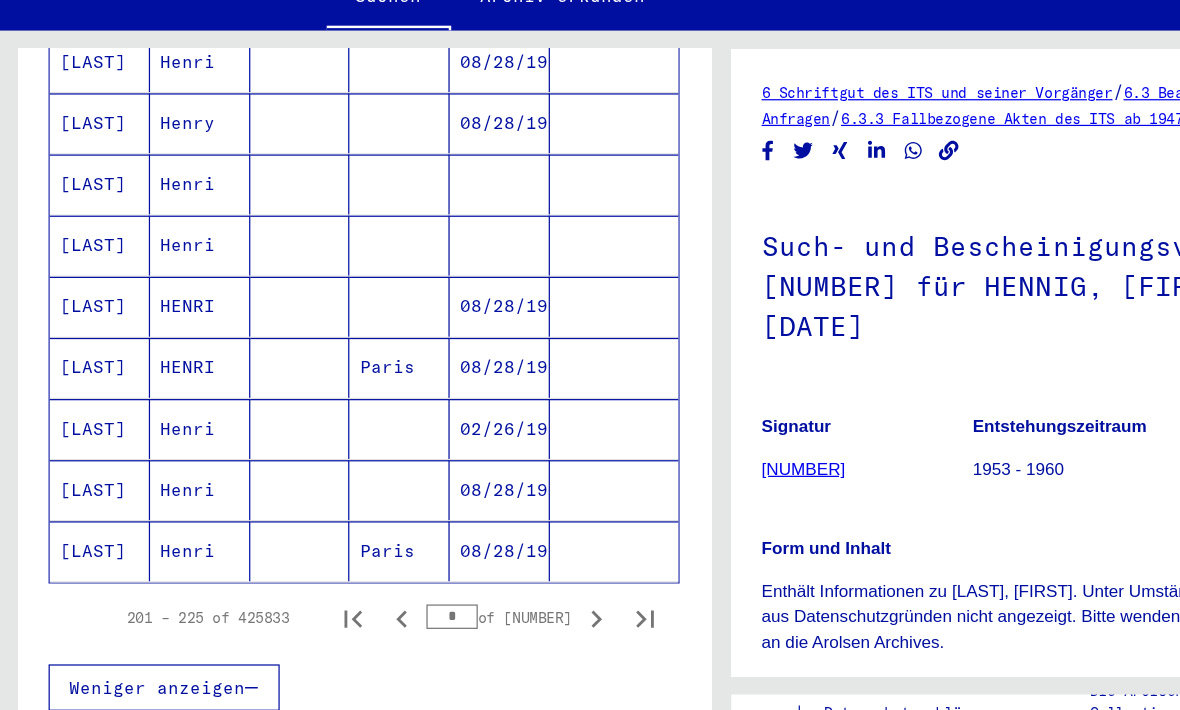 click on "201 – 225 of 425833  *  of 17034" at bounding box center (314, 576) 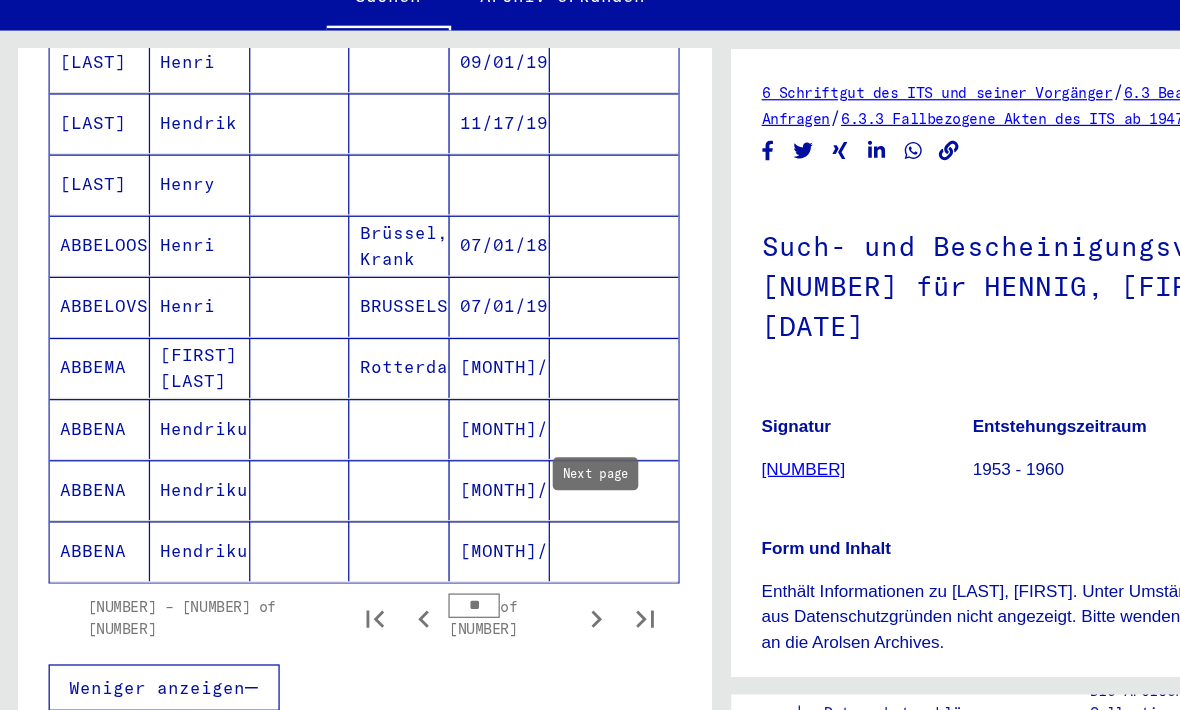 click at bounding box center [488, 576] 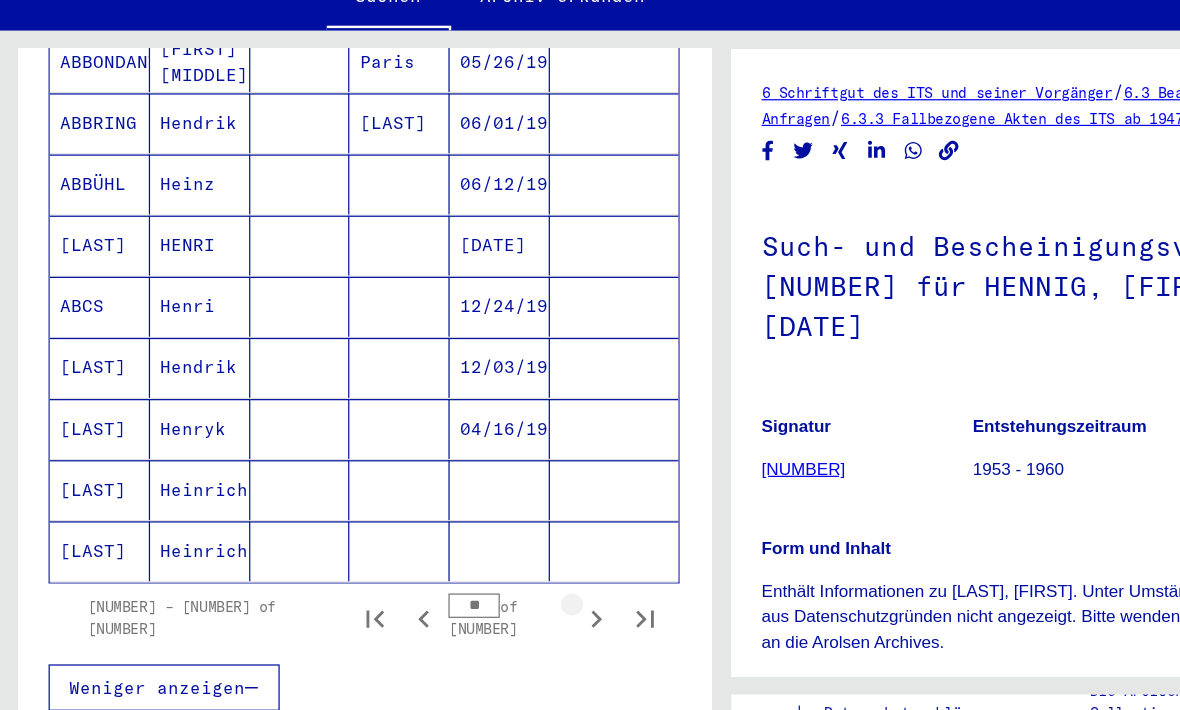 click at bounding box center [488, 576] 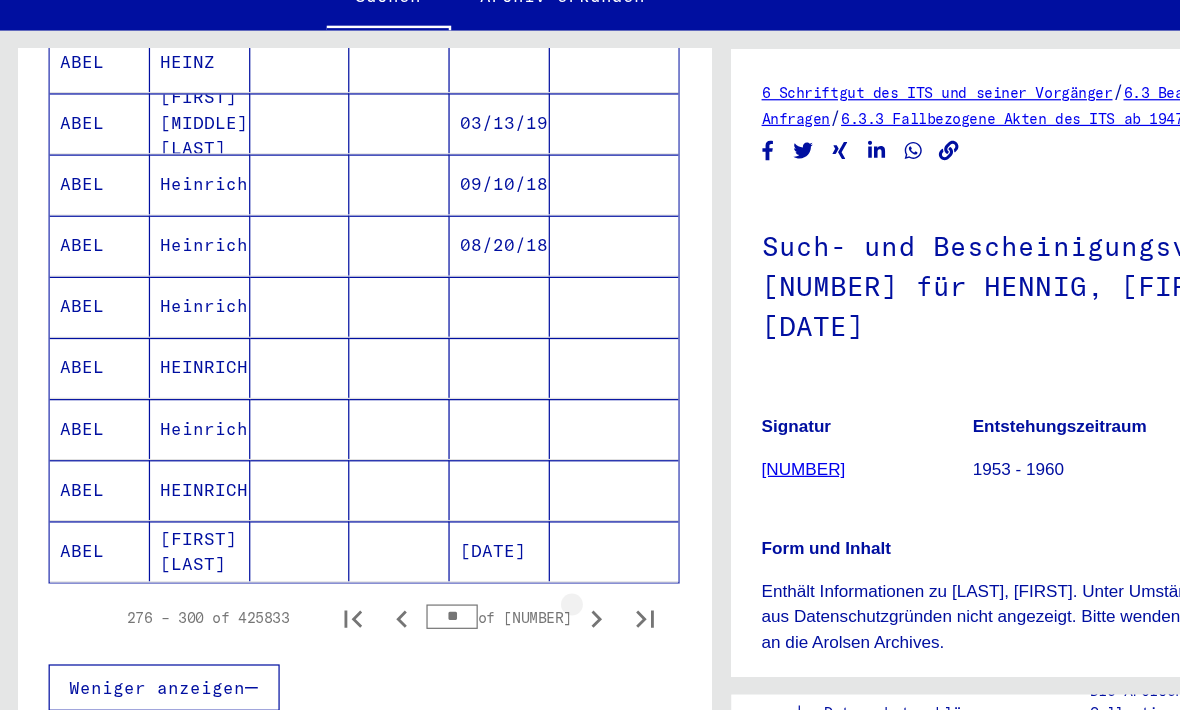 click at bounding box center [488, 576] 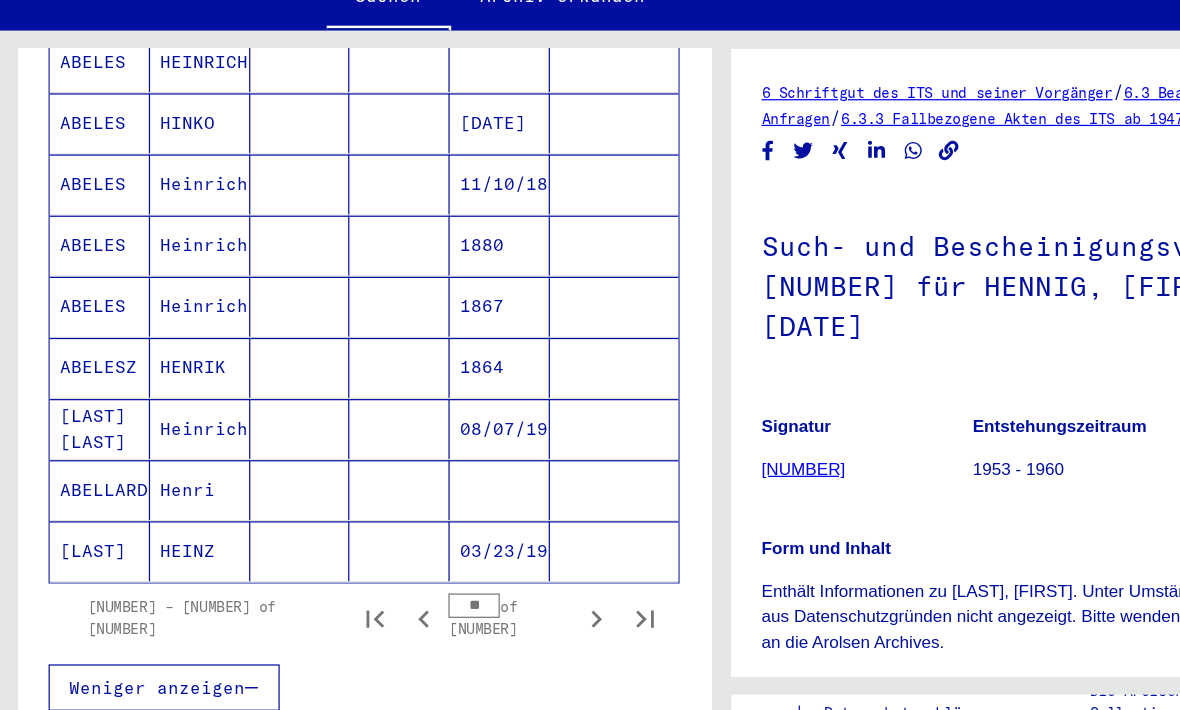 click on "**  of [NUMBER]" at bounding box center [417, 575] 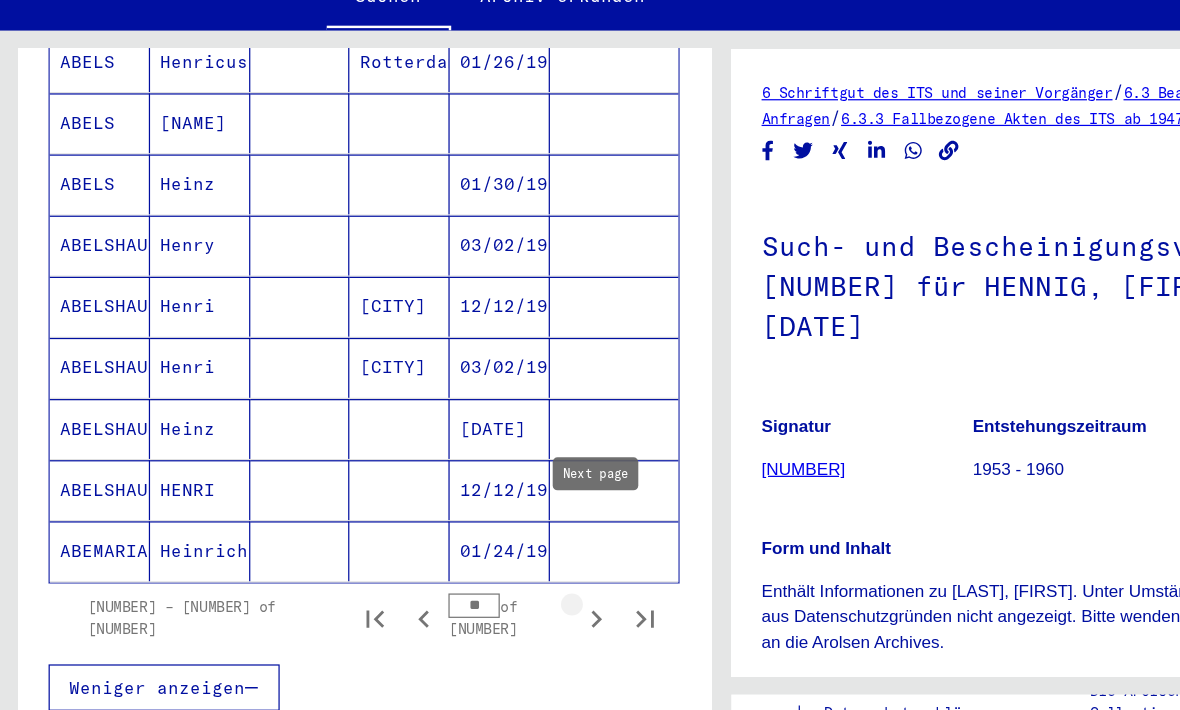 click 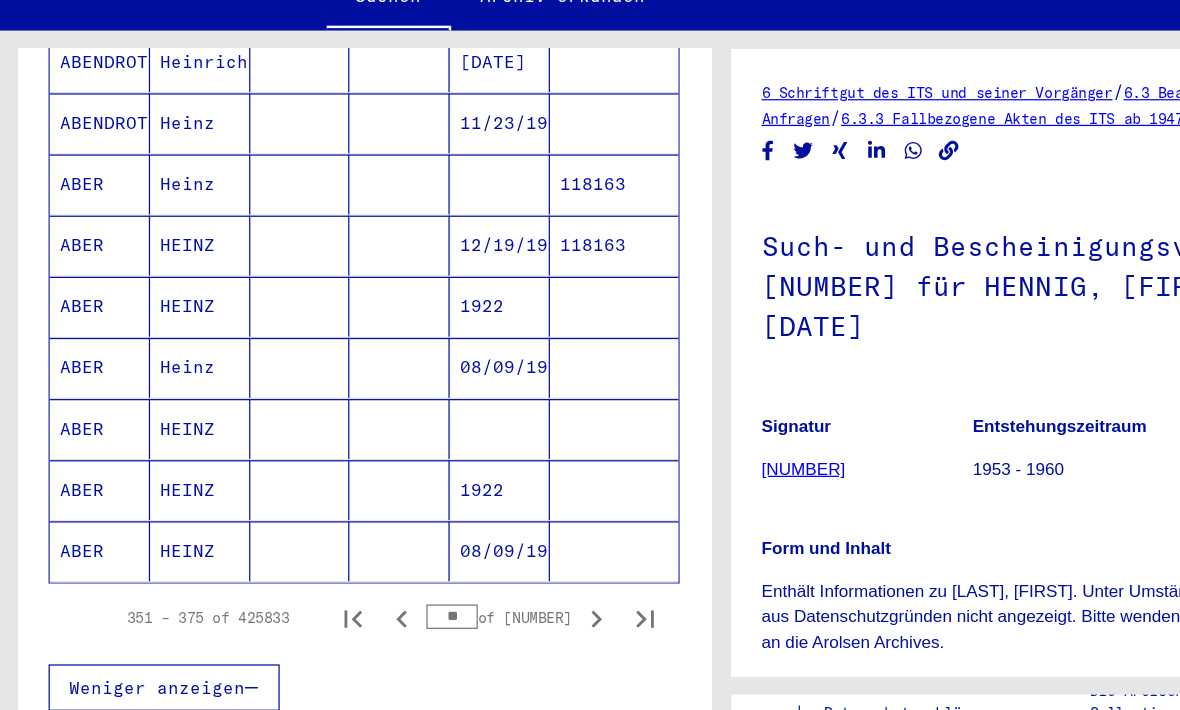 click 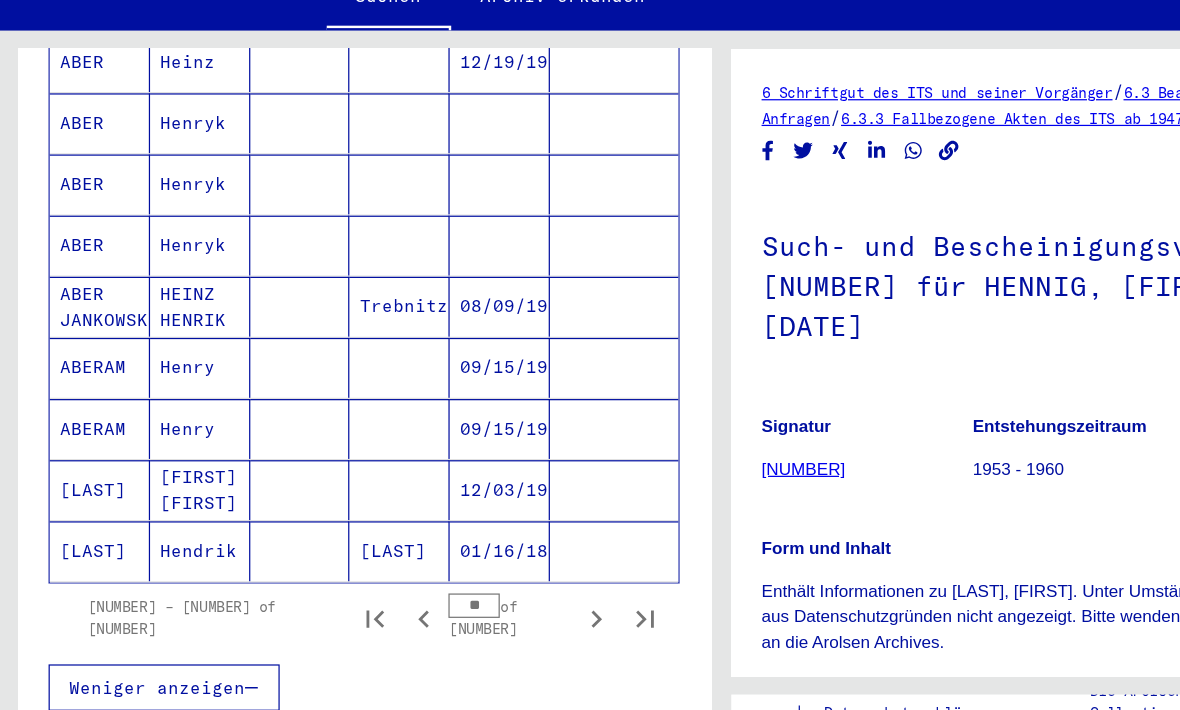 click at bounding box center (488, 576) 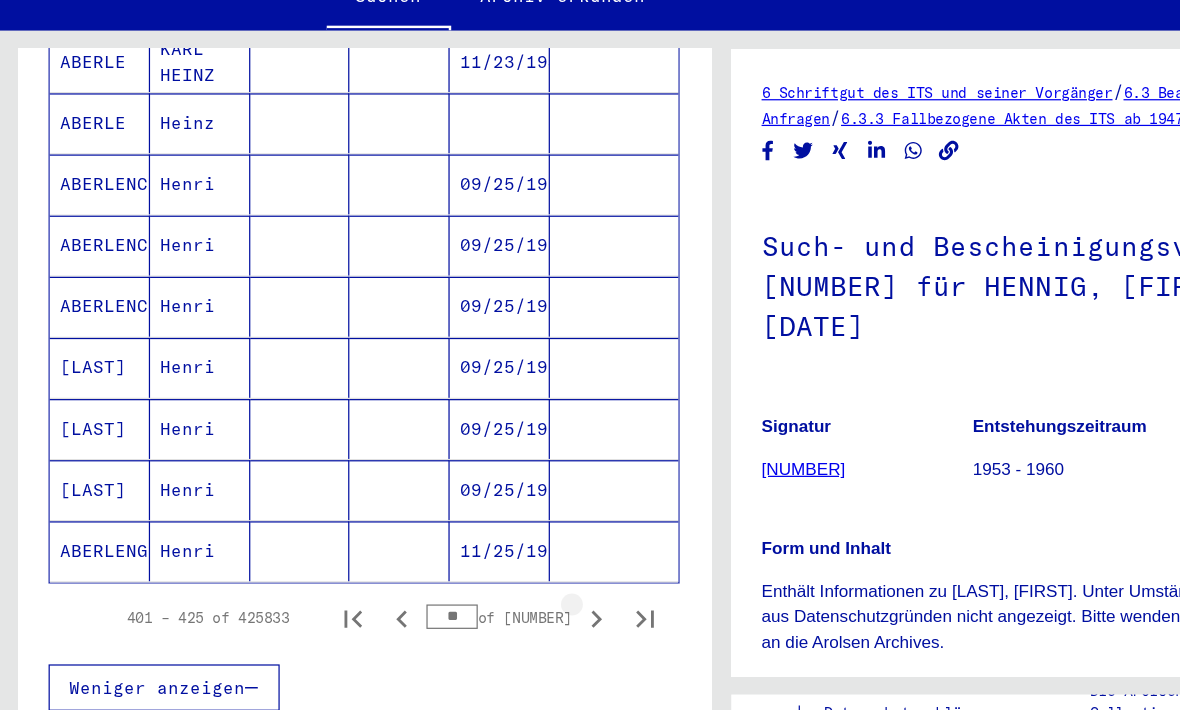click at bounding box center [488, 576] 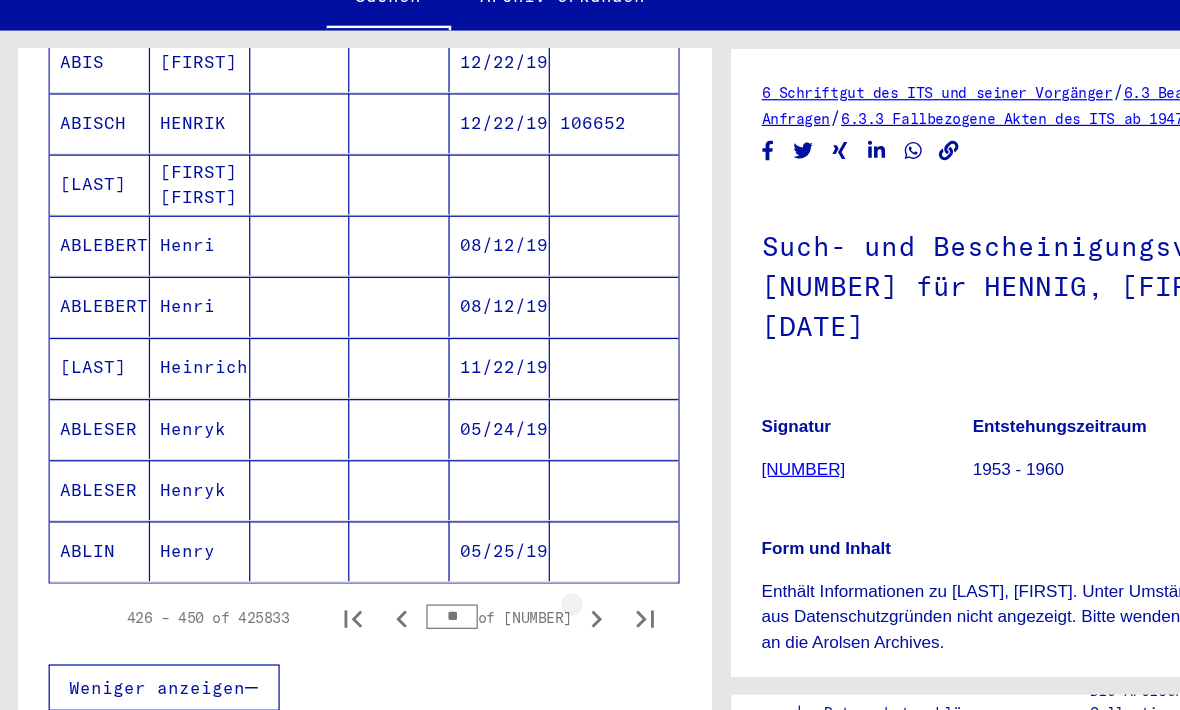 click at bounding box center (488, 576) 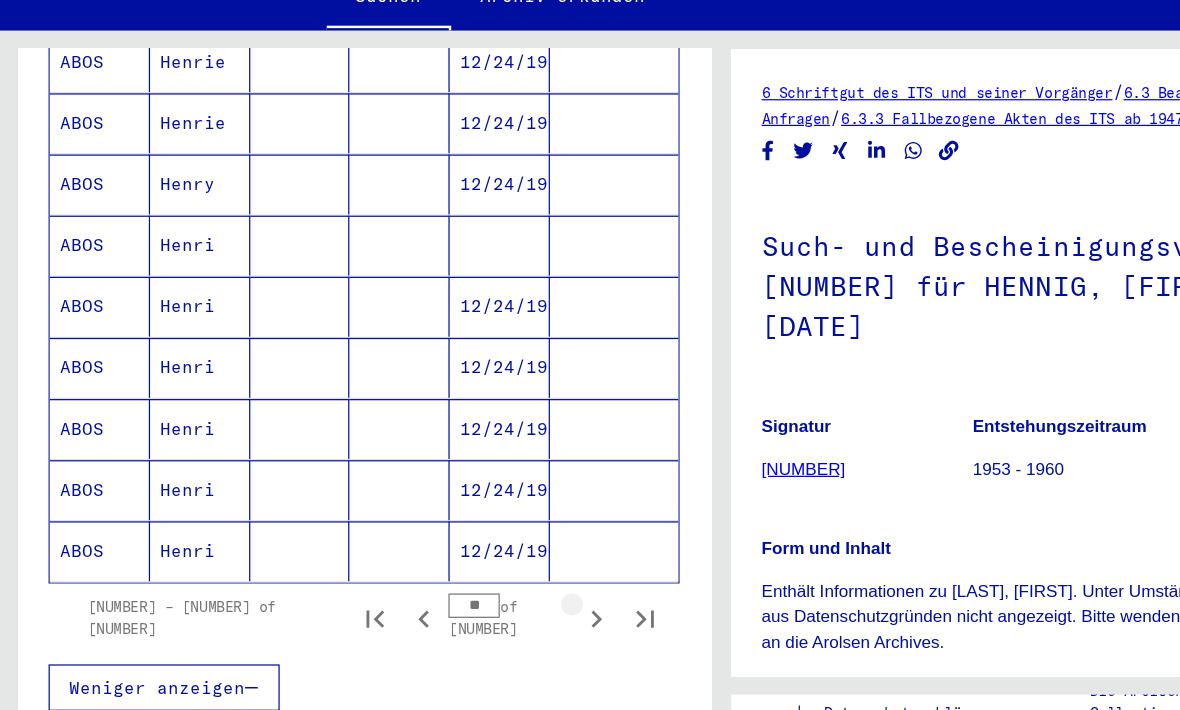 click at bounding box center (488, 576) 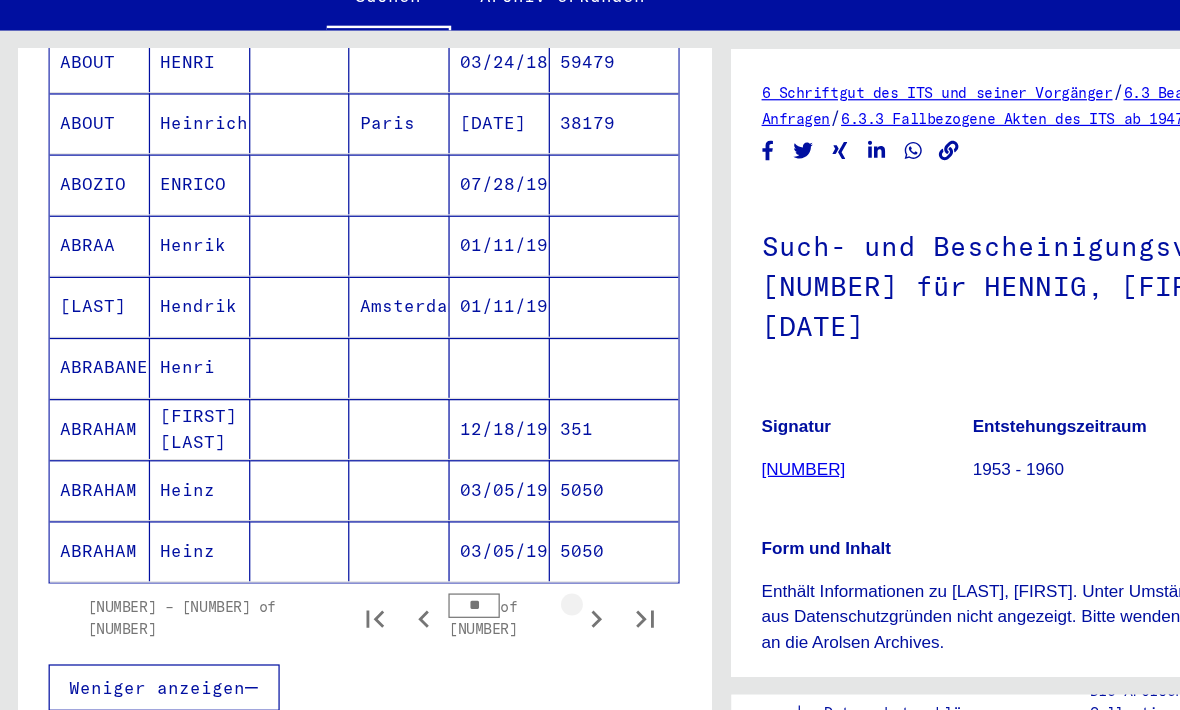 click at bounding box center (488, 576) 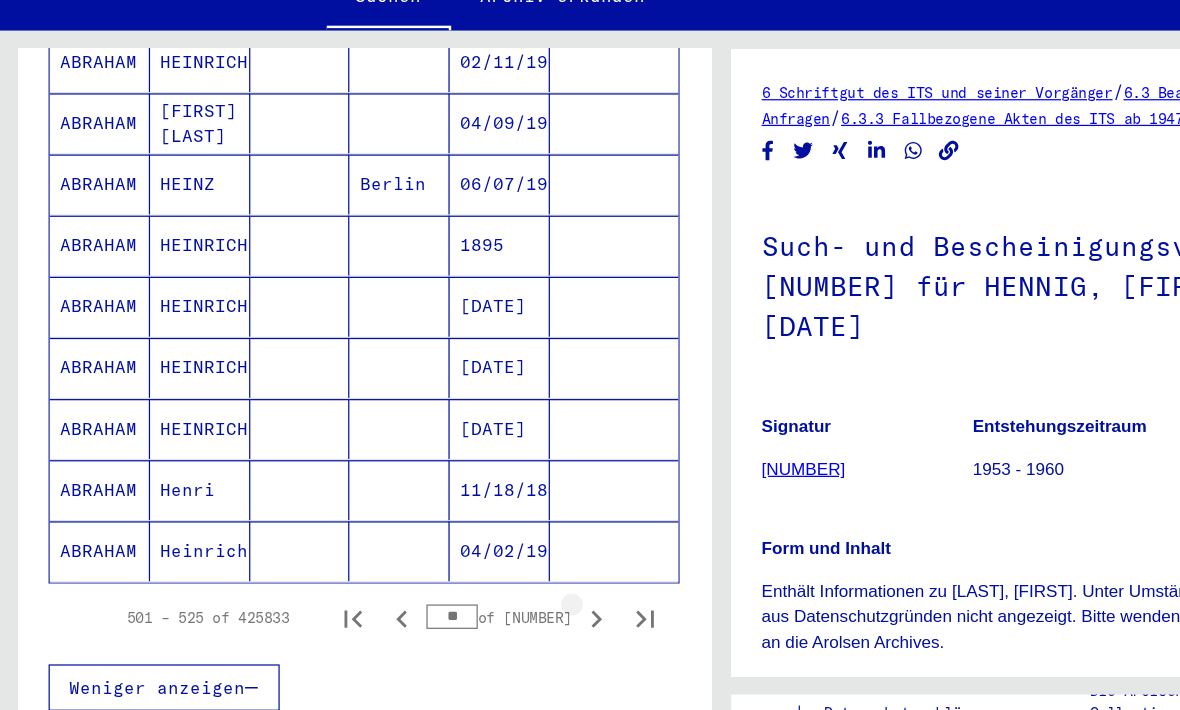 click at bounding box center (488, 576) 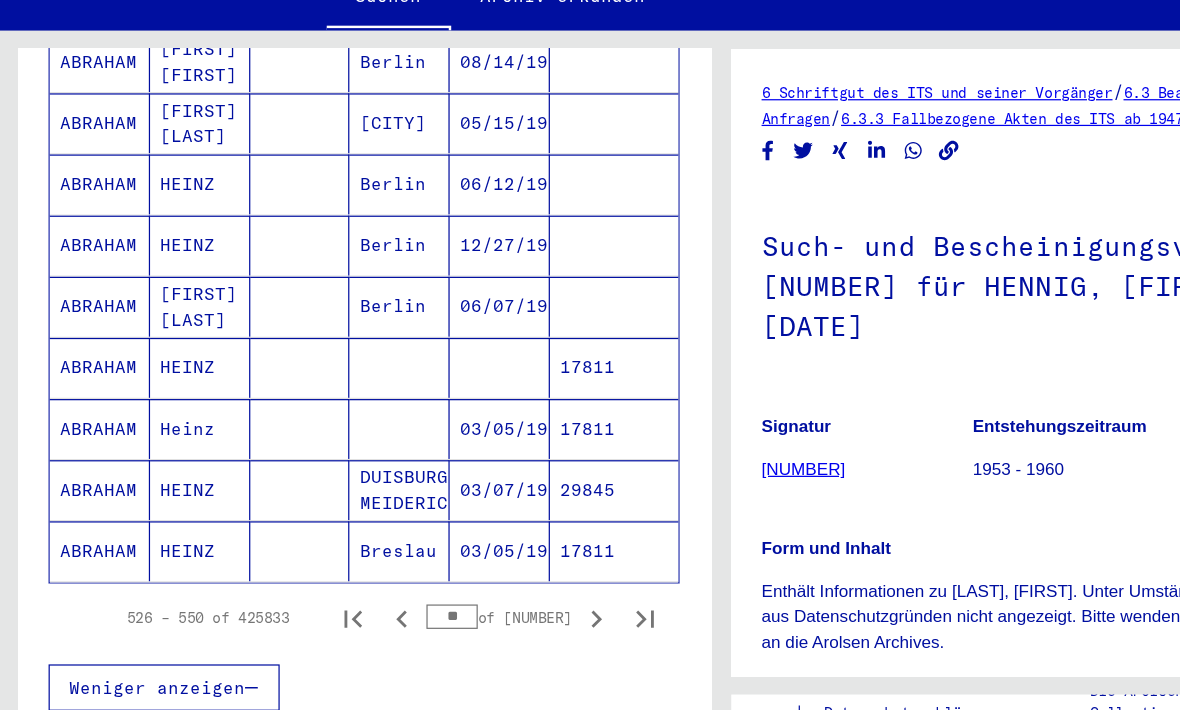 click 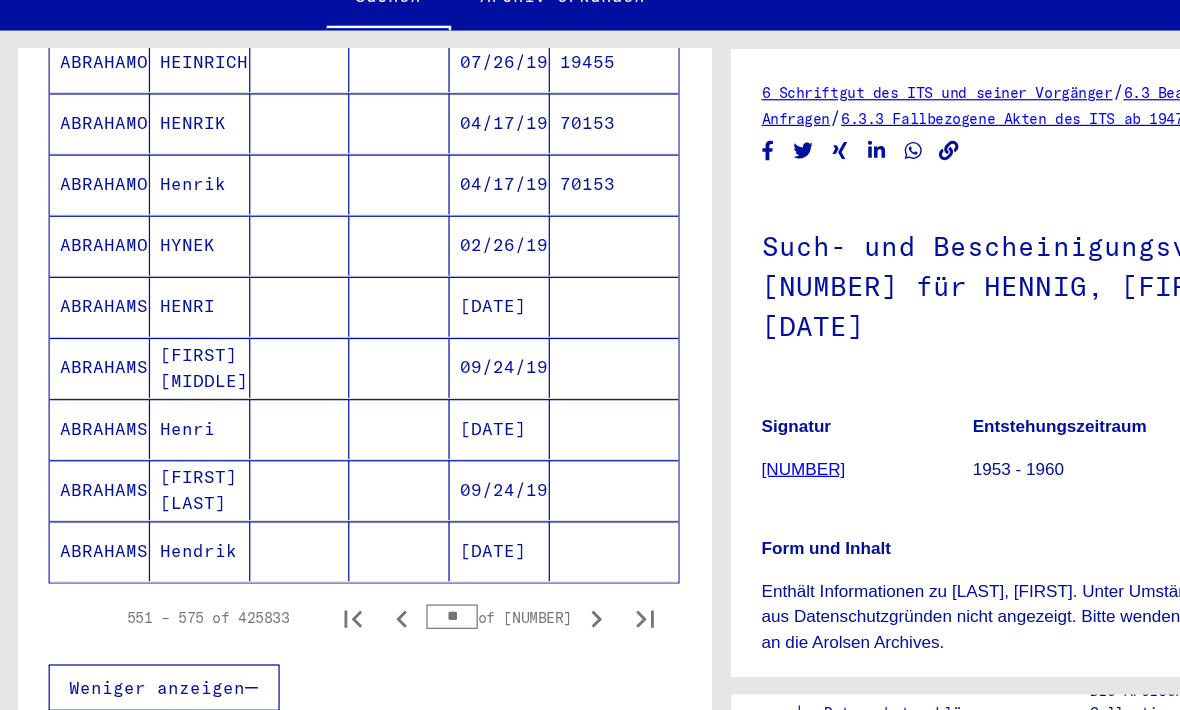 click 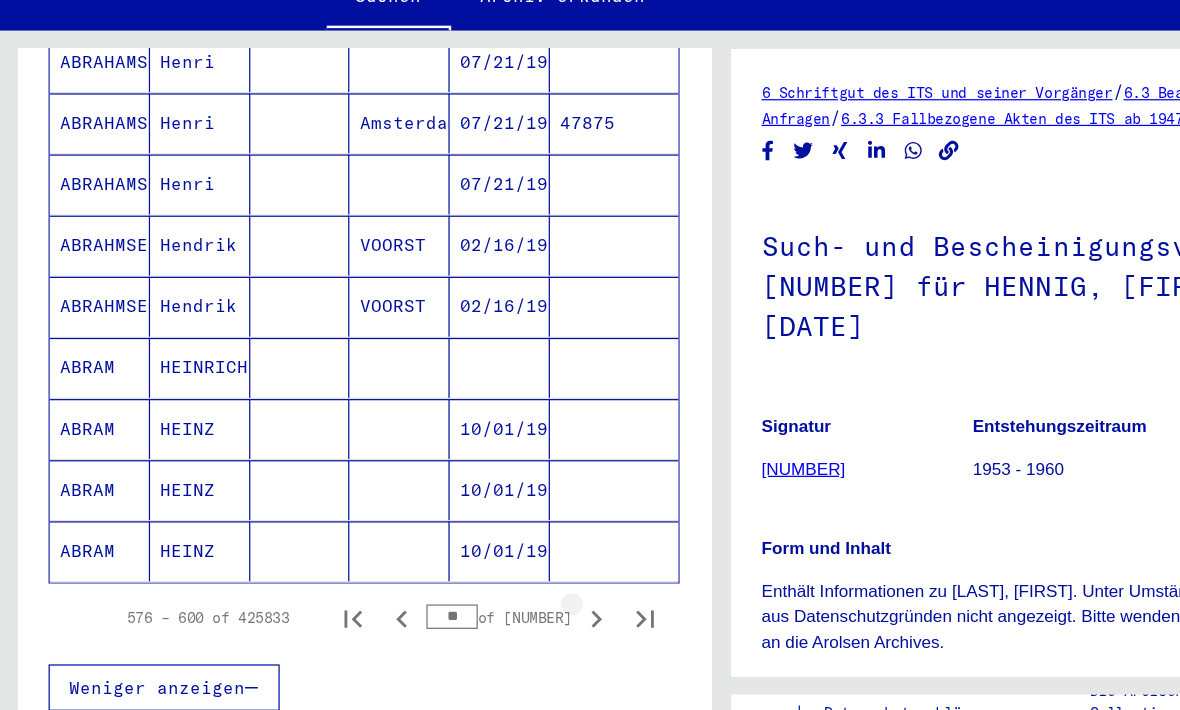 click at bounding box center (488, 576) 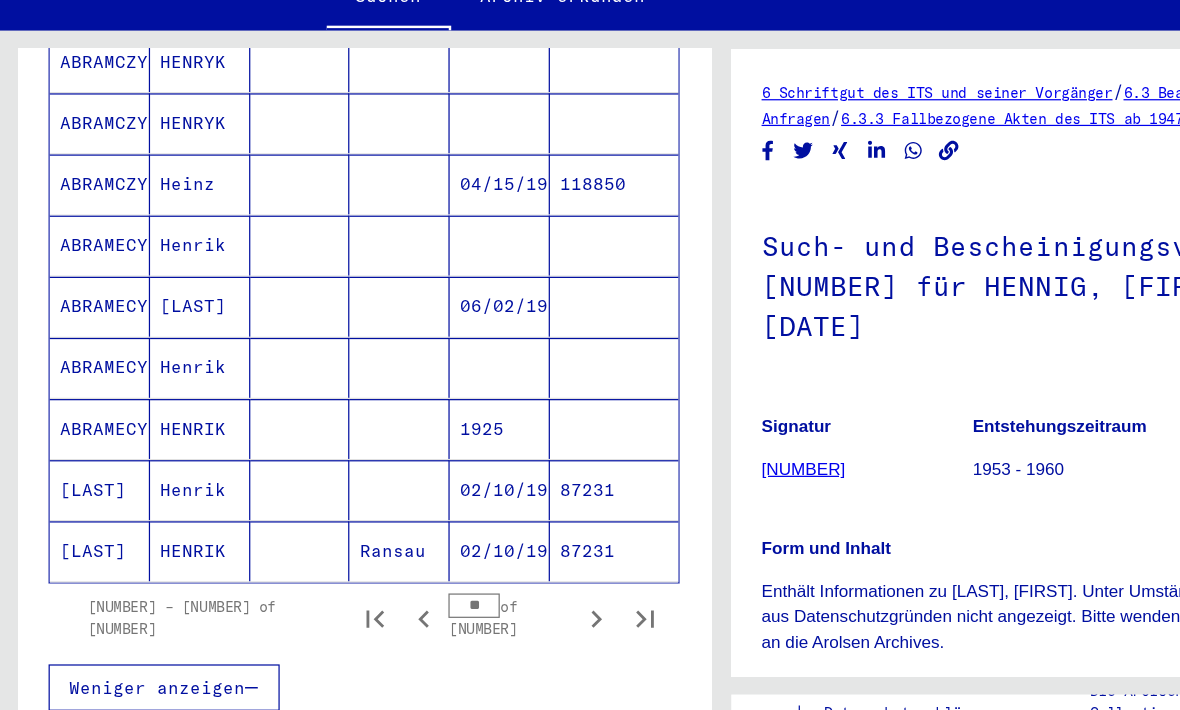 click on "601 – 625 of 425833  **  of 17034" at bounding box center (298, 576) 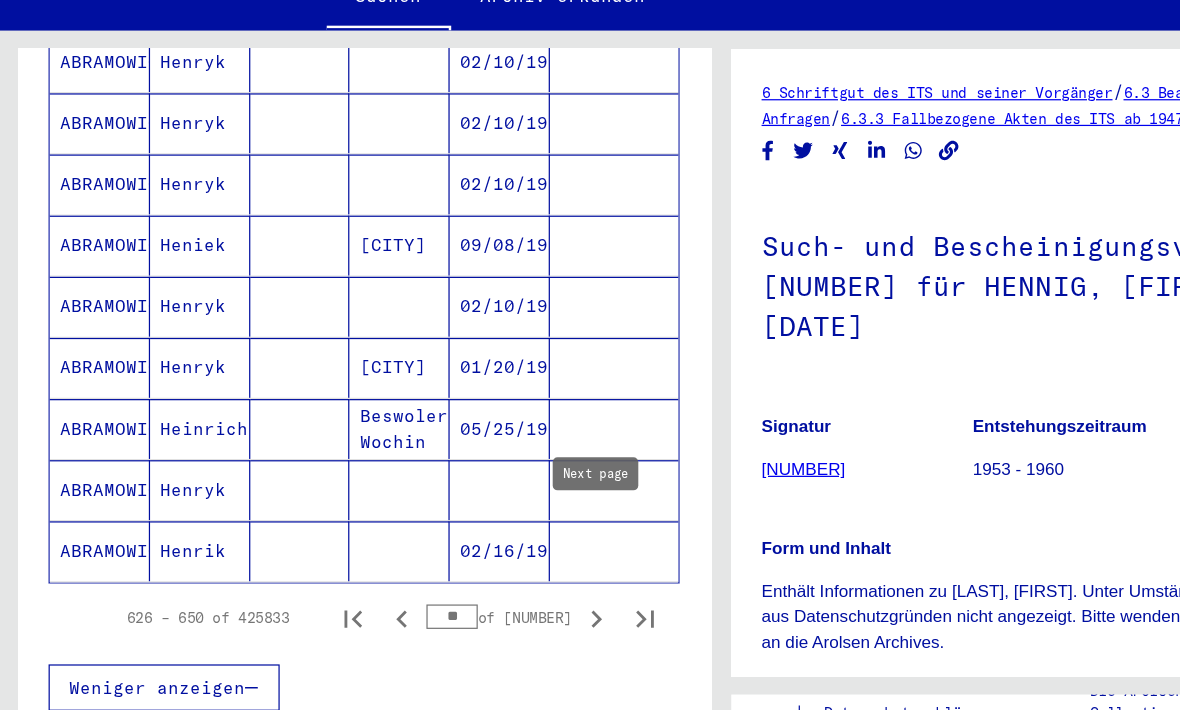click at bounding box center [488, 576] 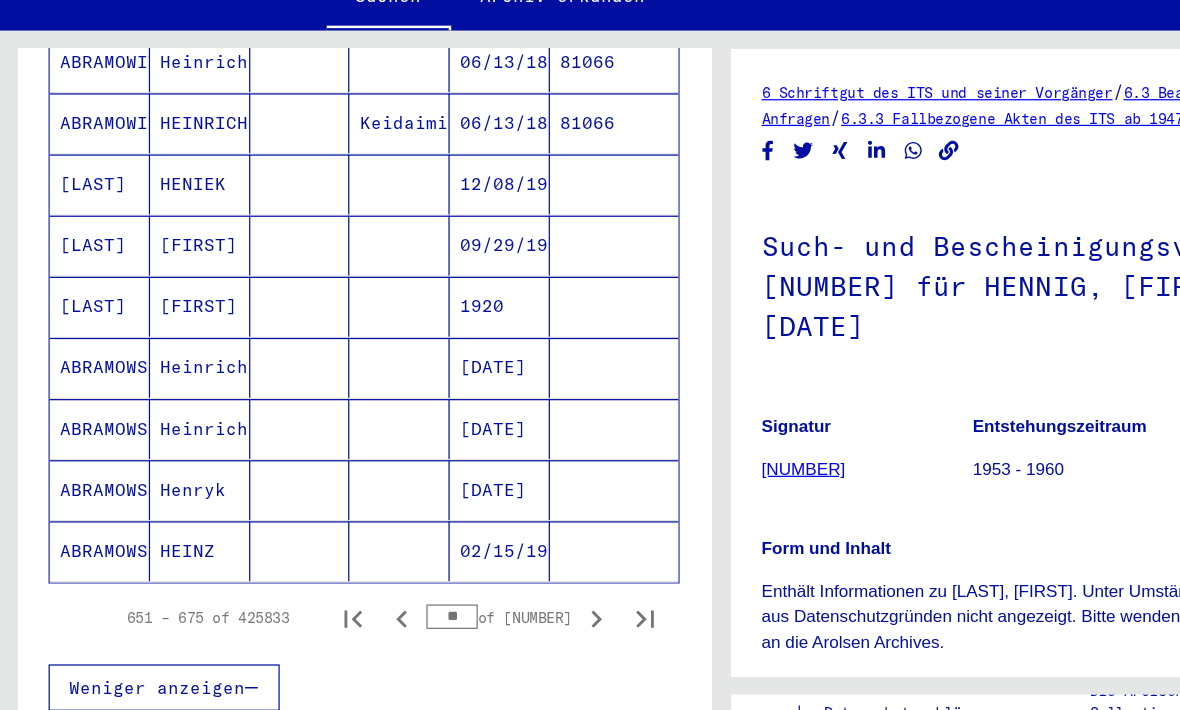 click at bounding box center (488, 576) 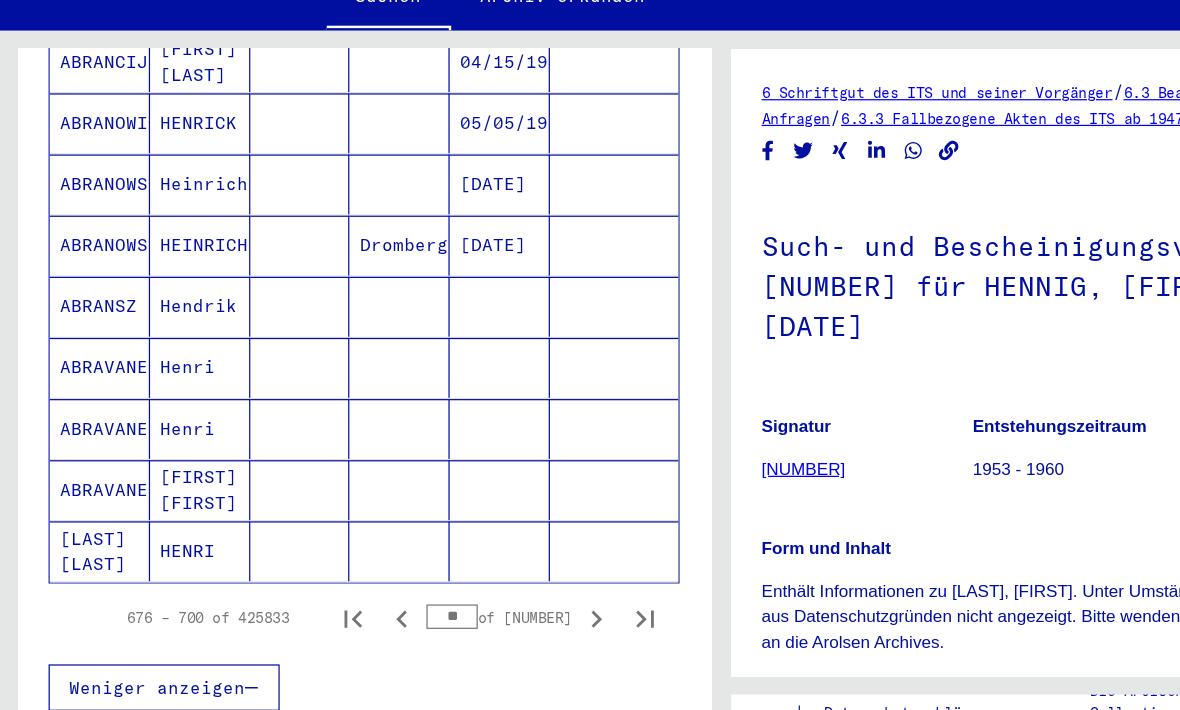 click 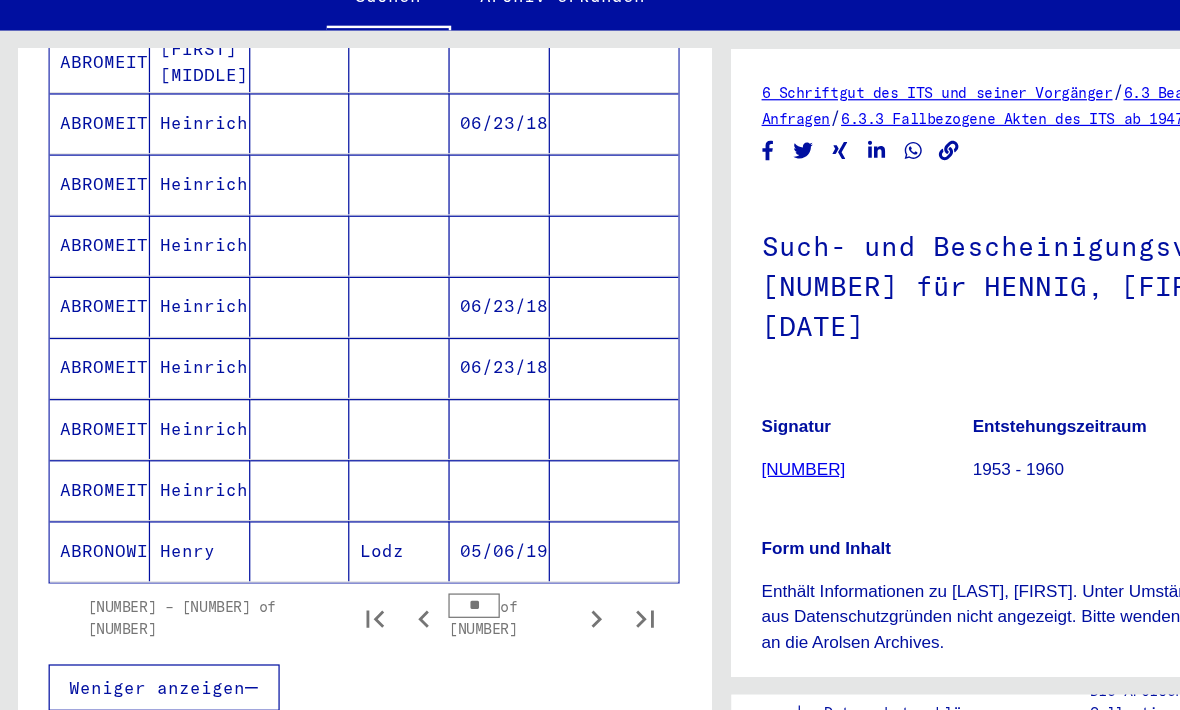 click at bounding box center (488, 576) 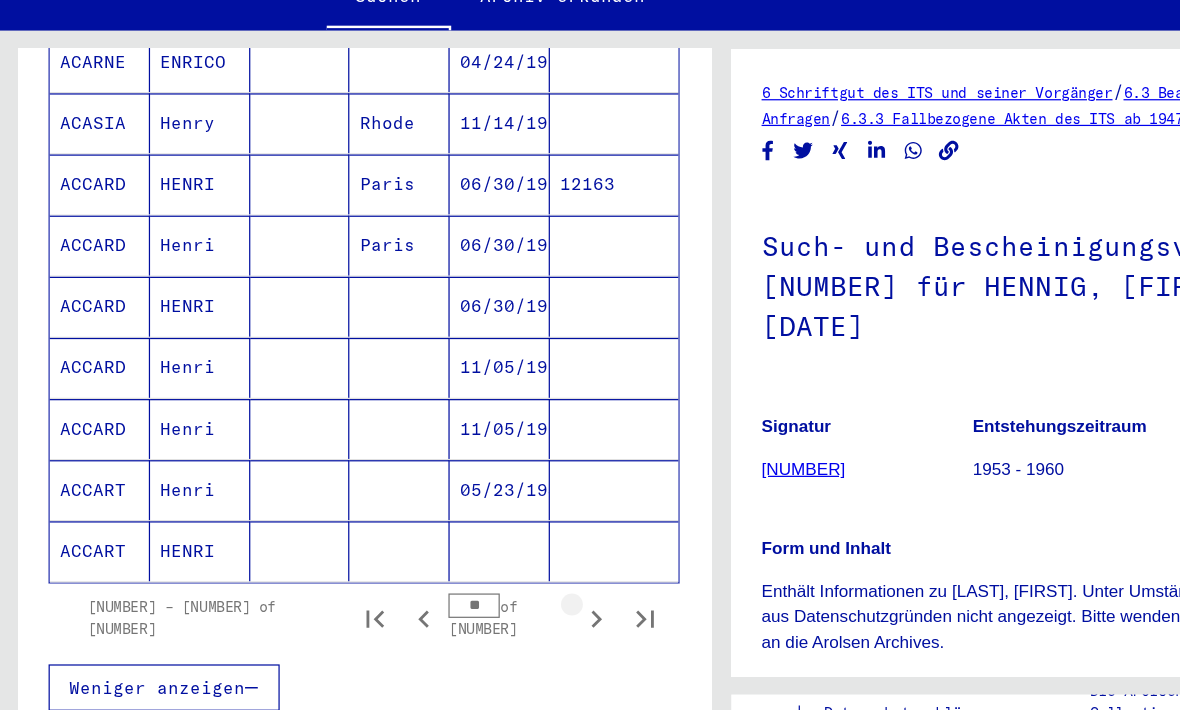 click at bounding box center [488, 576] 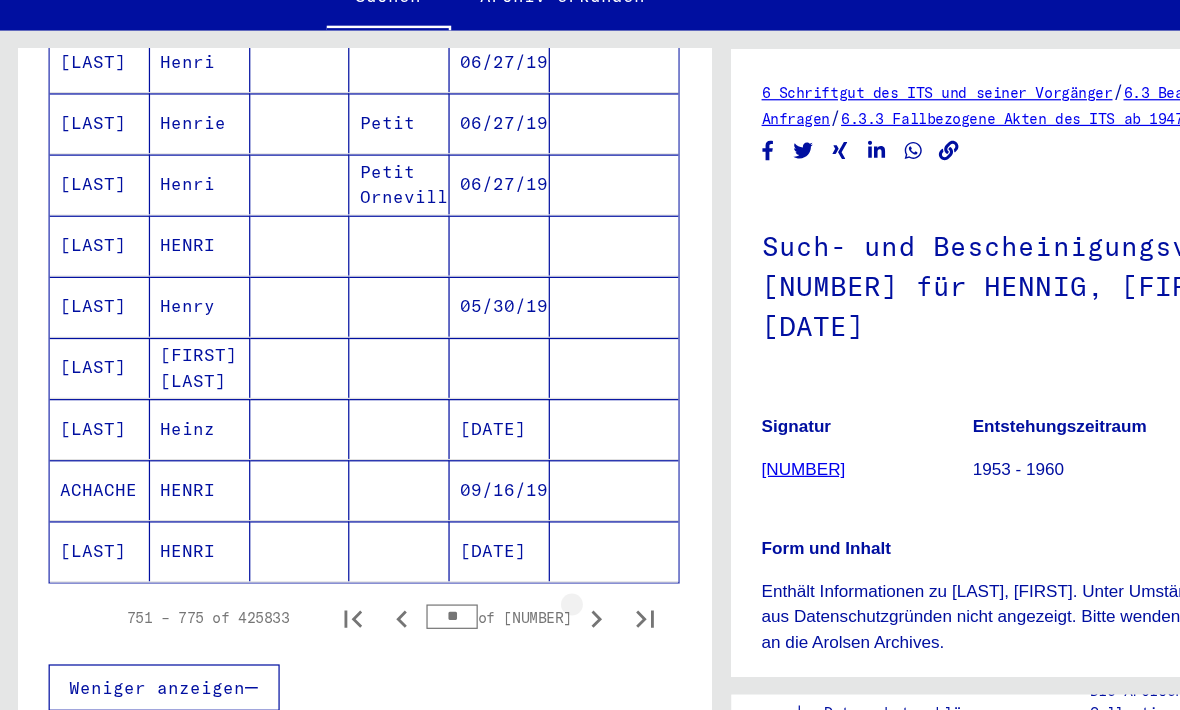 click at bounding box center [488, 576] 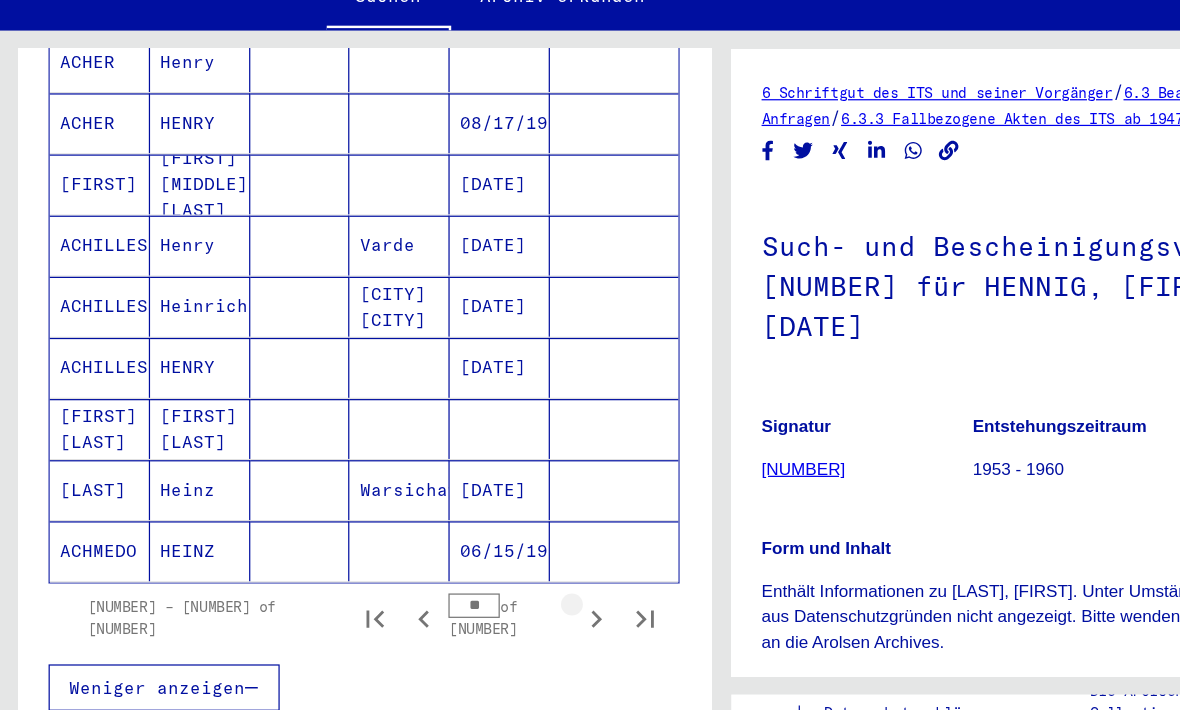 click at bounding box center (488, 576) 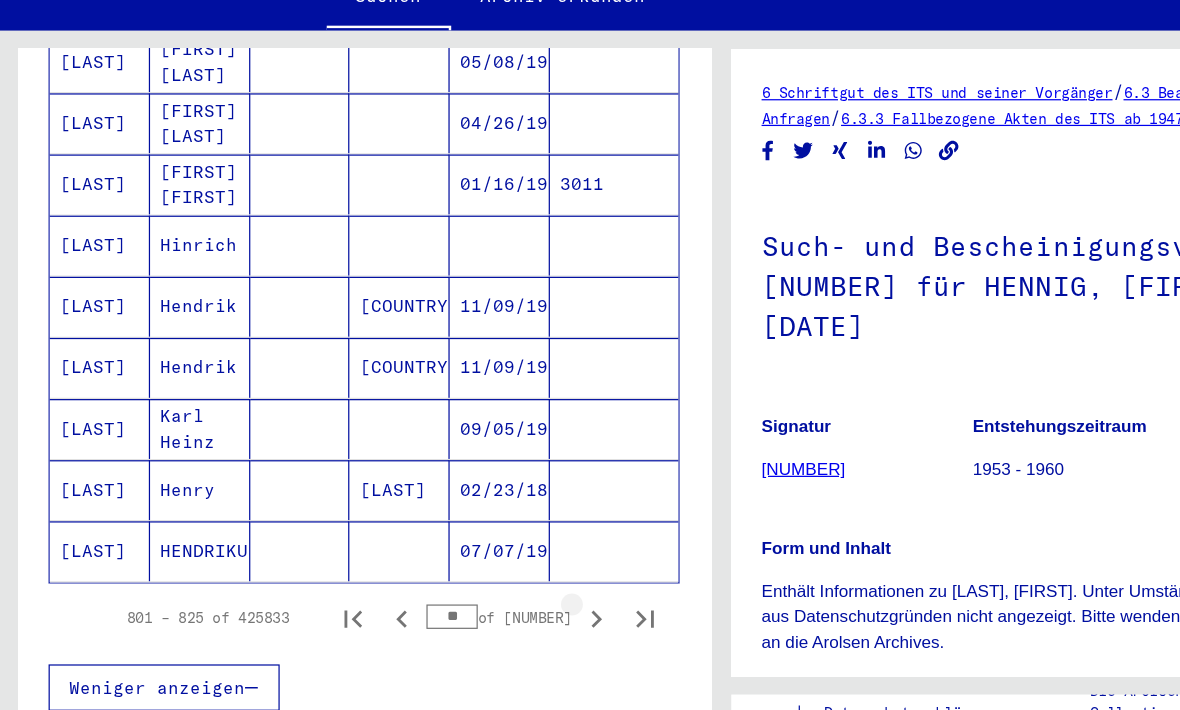 click at bounding box center (488, 576) 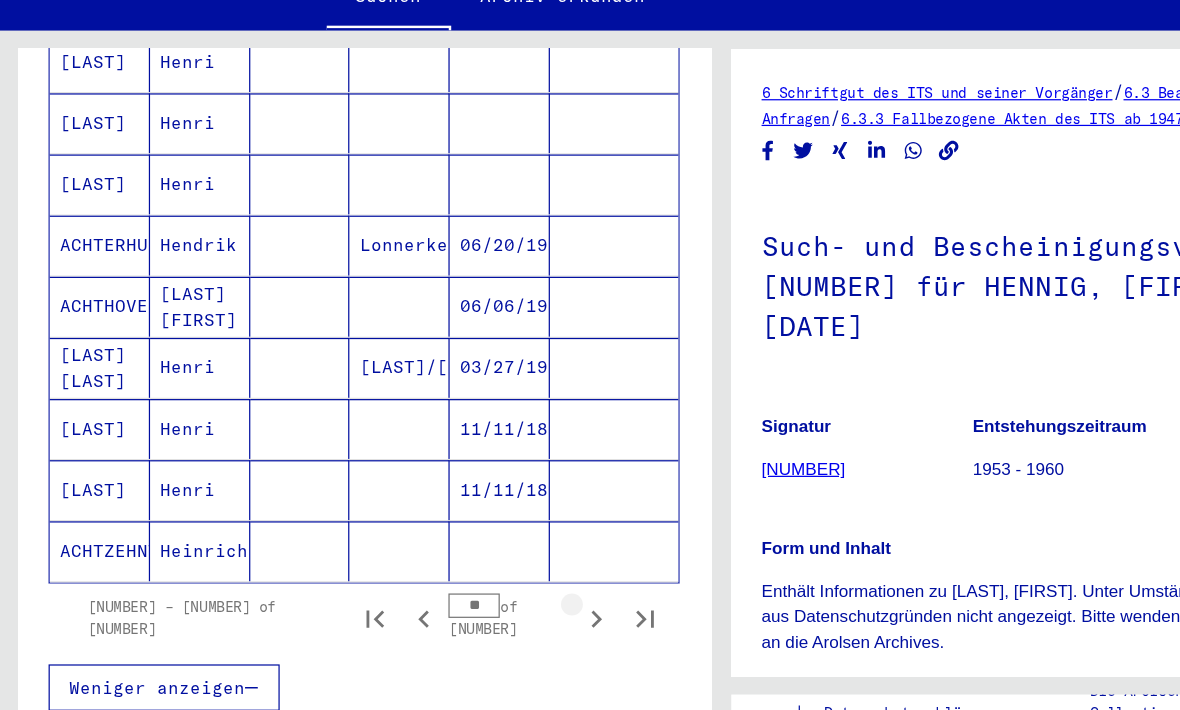 click at bounding box center (488, 576) 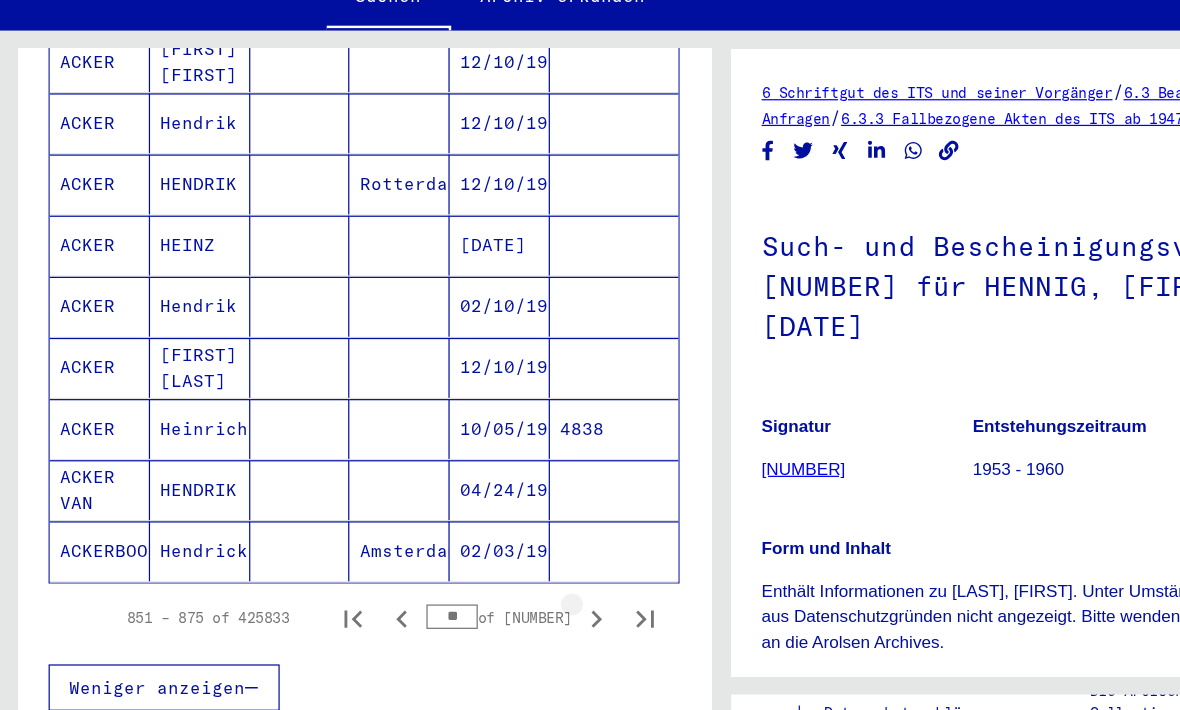 click at bounding box center (488, 576) 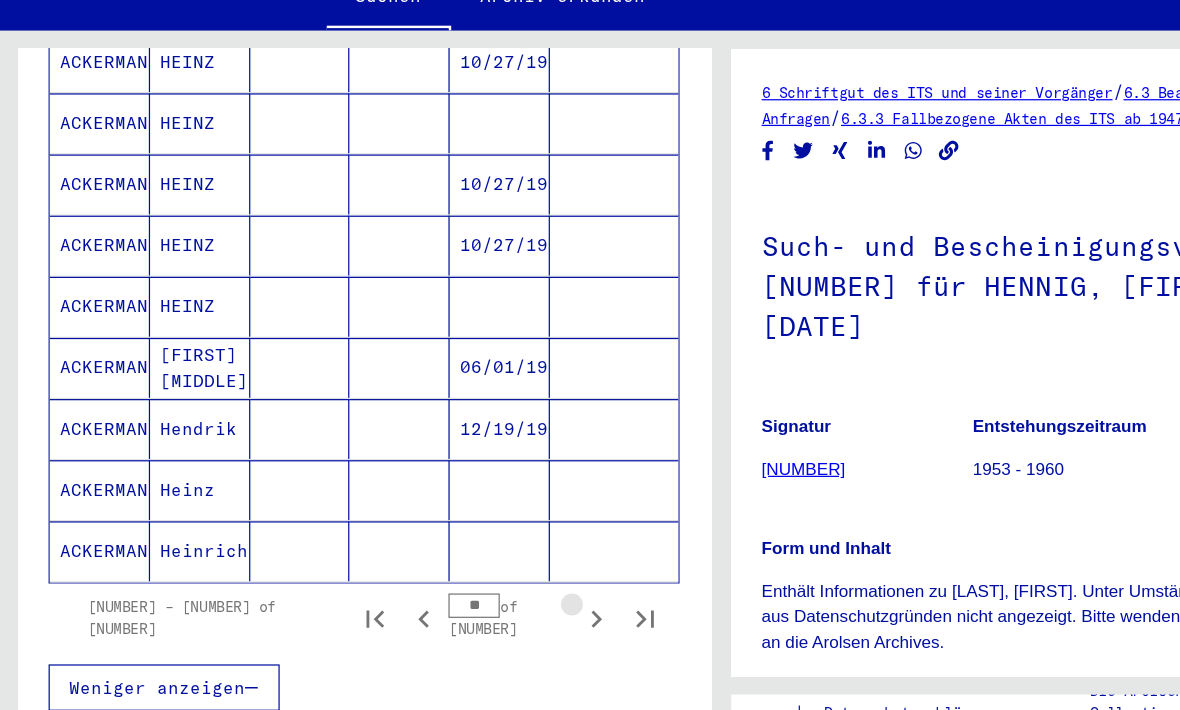 click at bounding box center [488, 576] 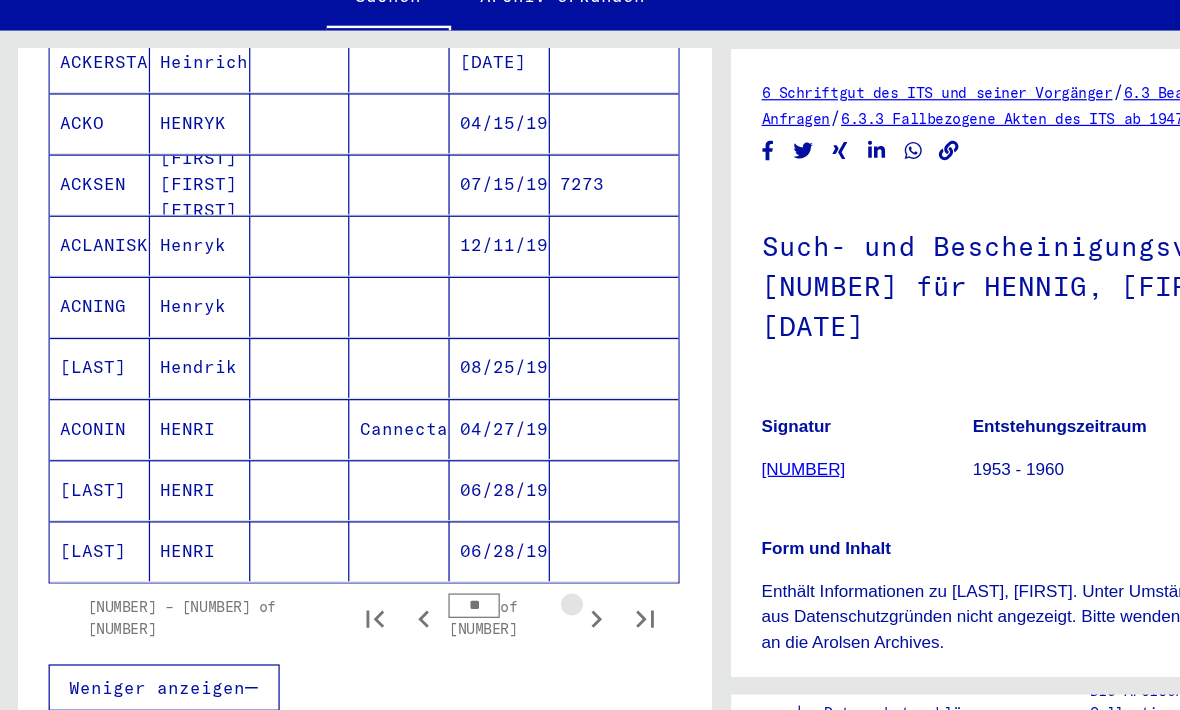 click at bounding box center [488, 576] 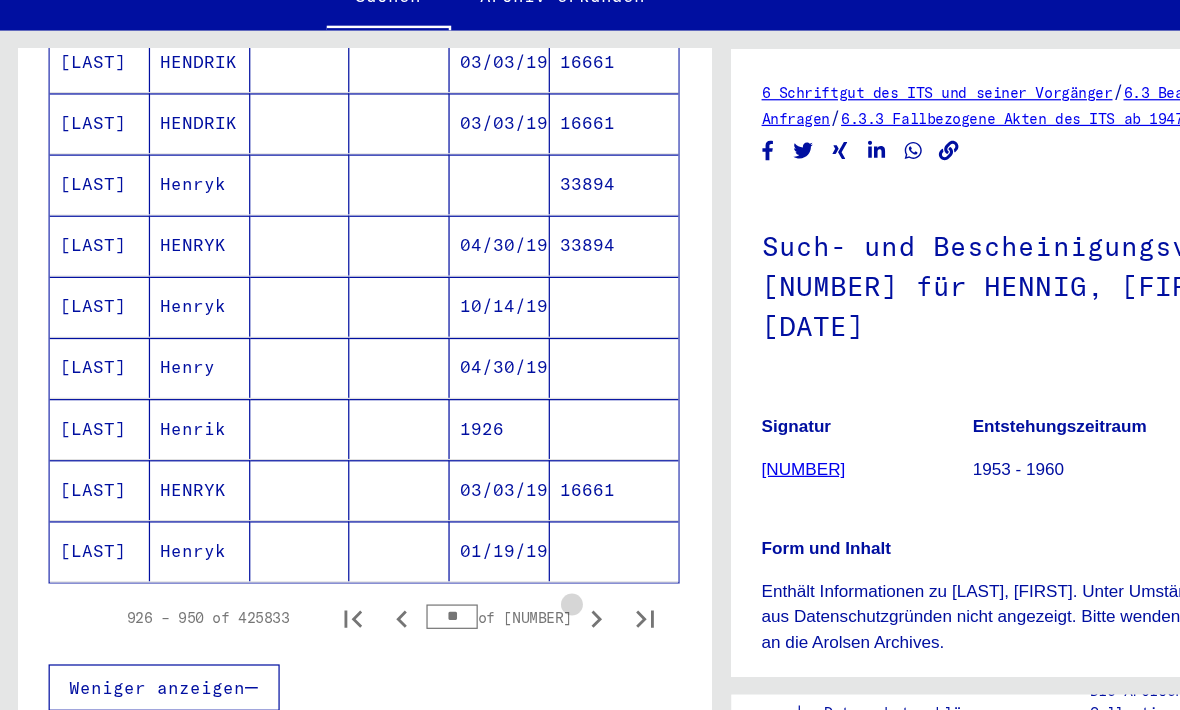 click at bounding box center (488, 576) 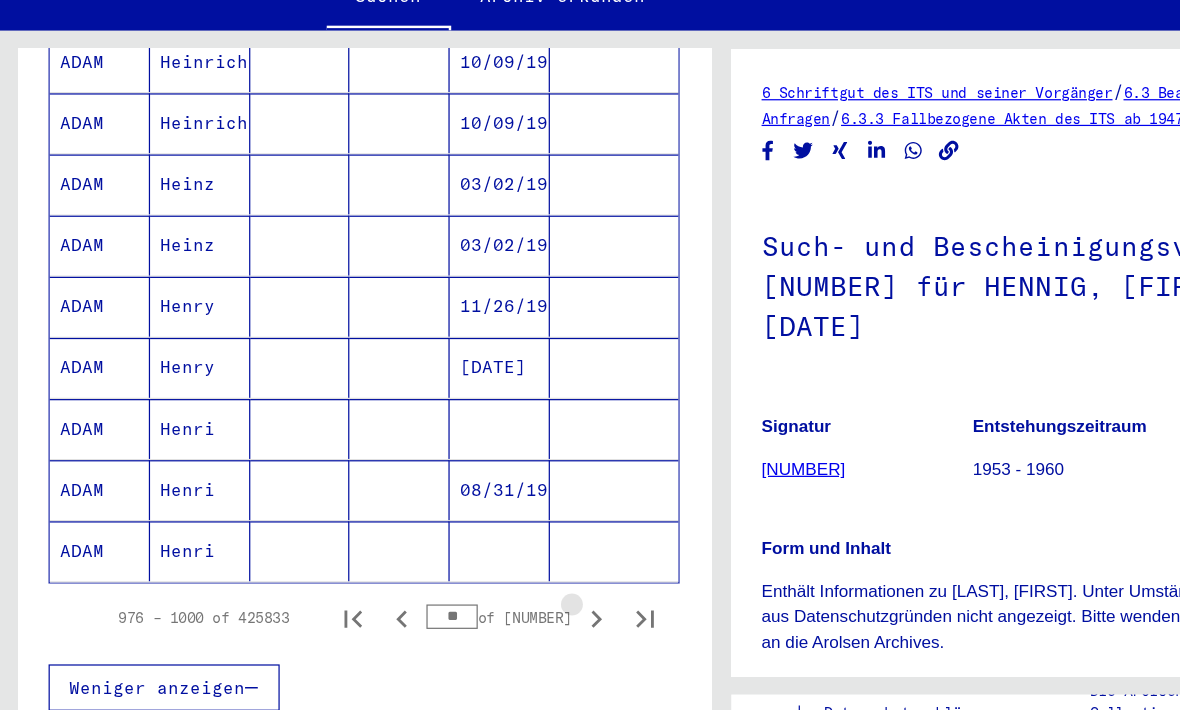 click at bounding box center (488, 576) 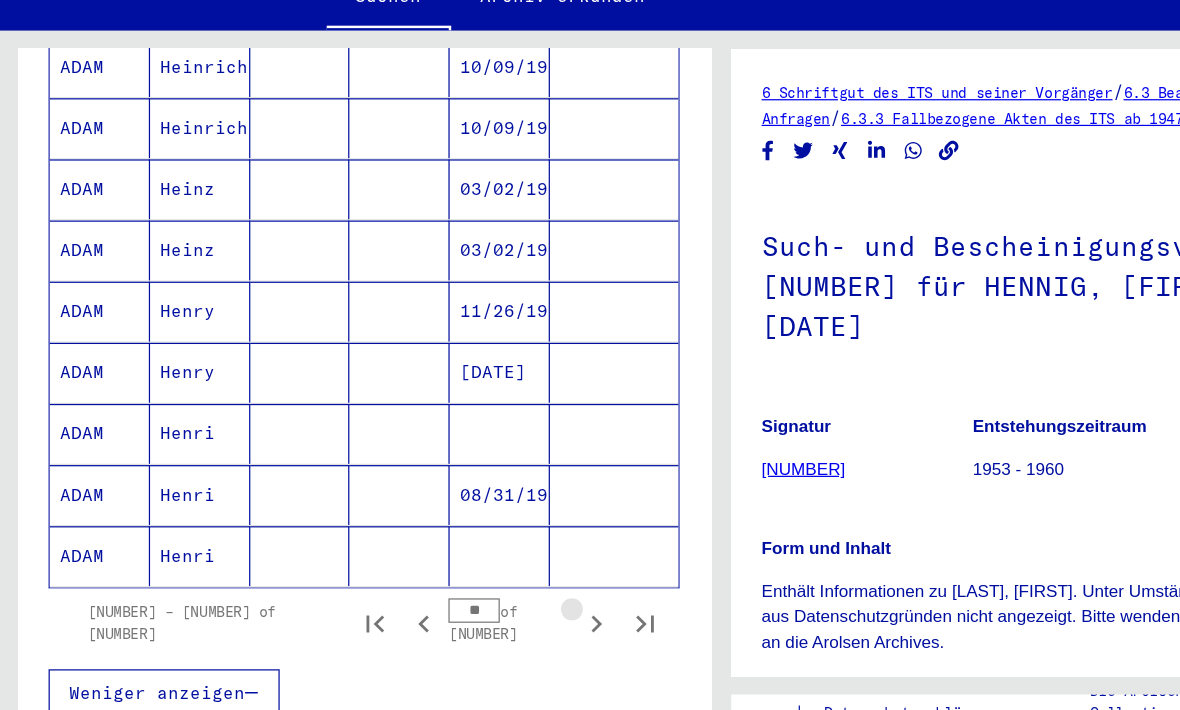 click at bounding box center [488, 580] 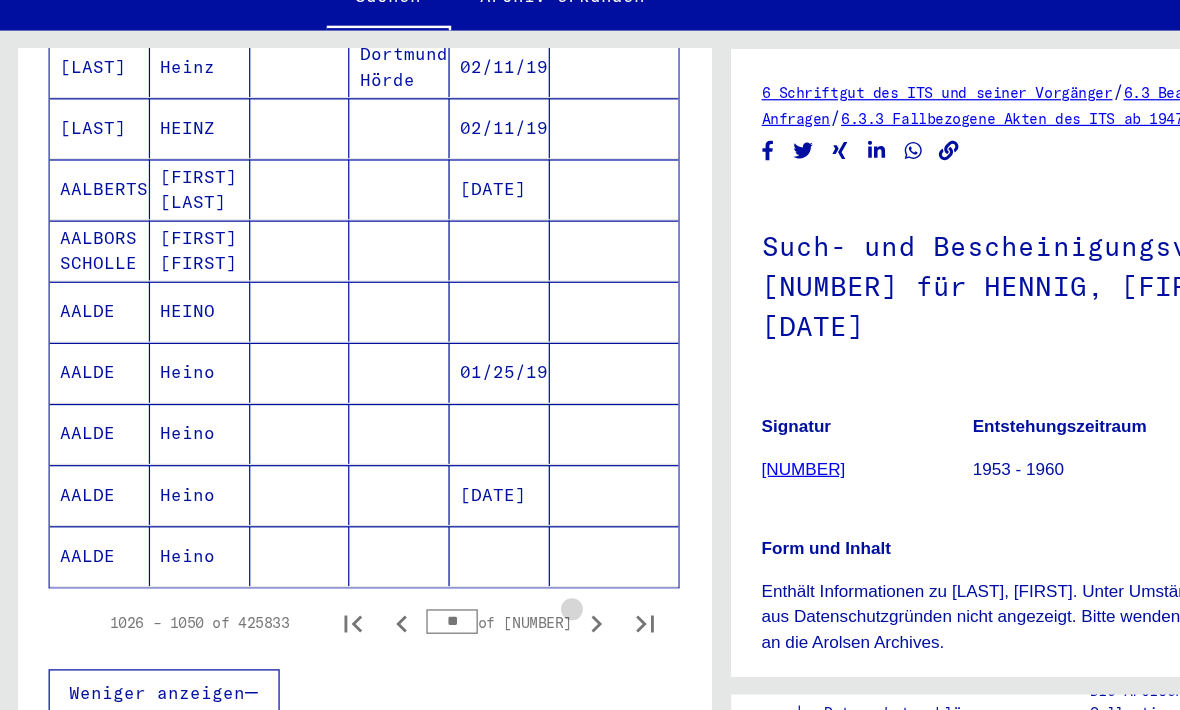 click at bounding box center [488, 580] 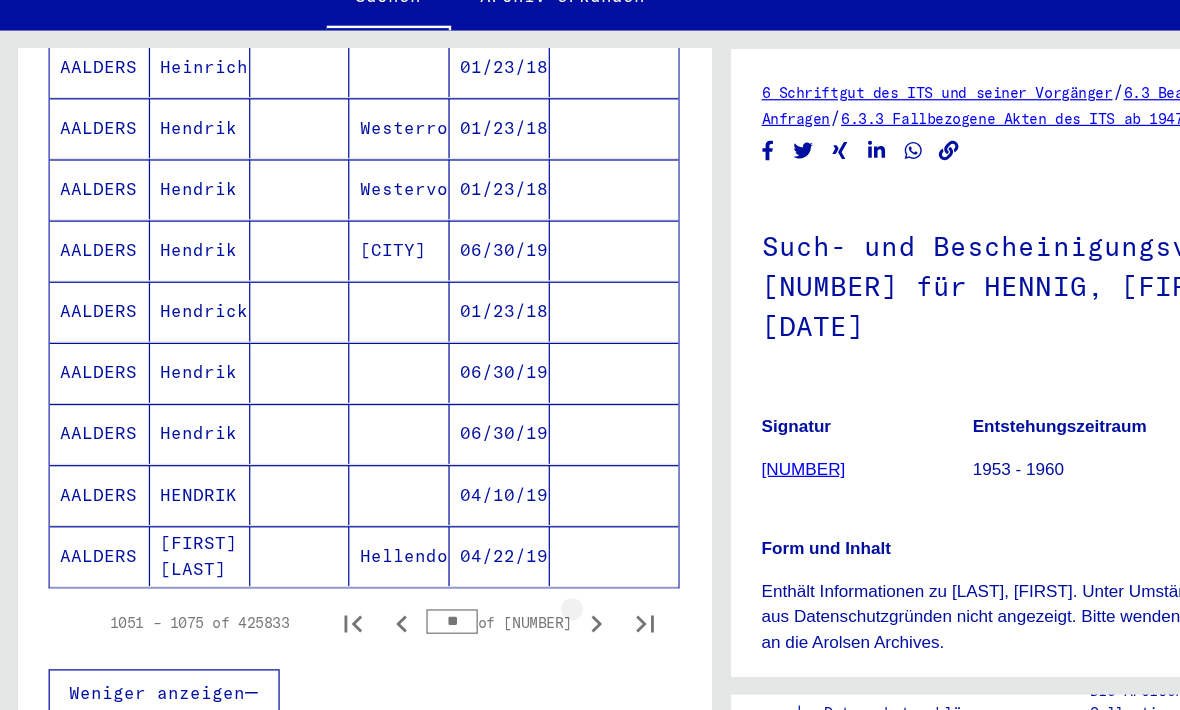 click at bounding box center (488, 580) 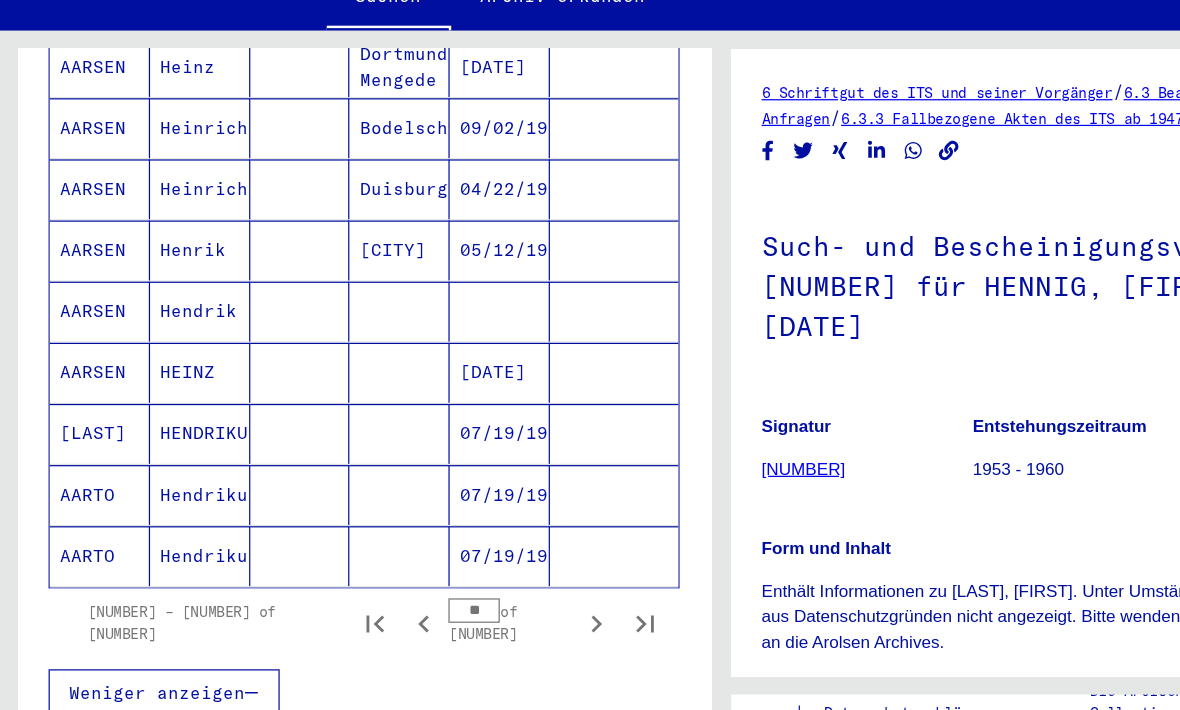click 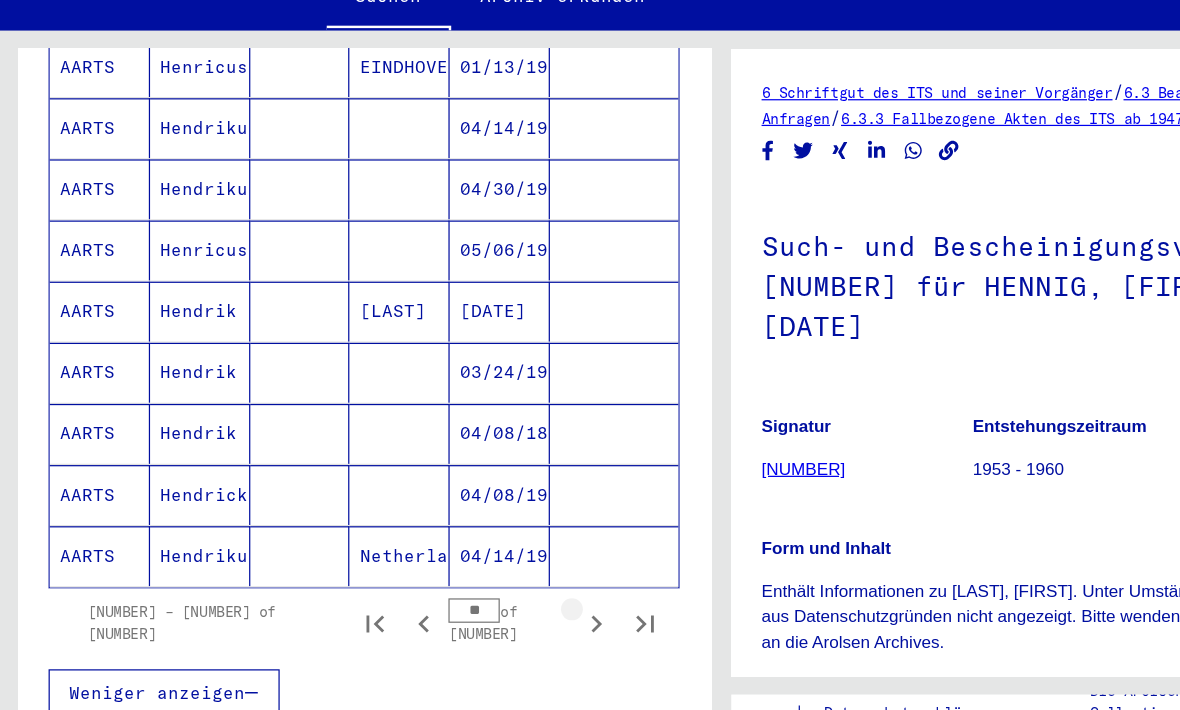 click 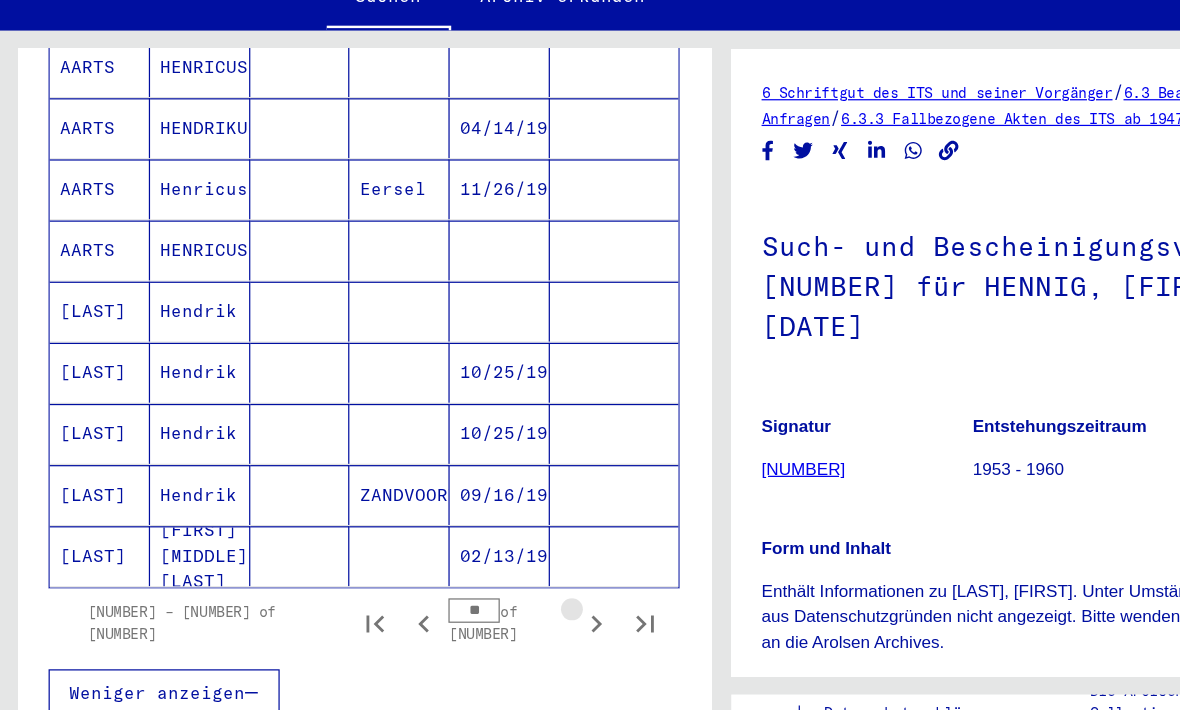 click 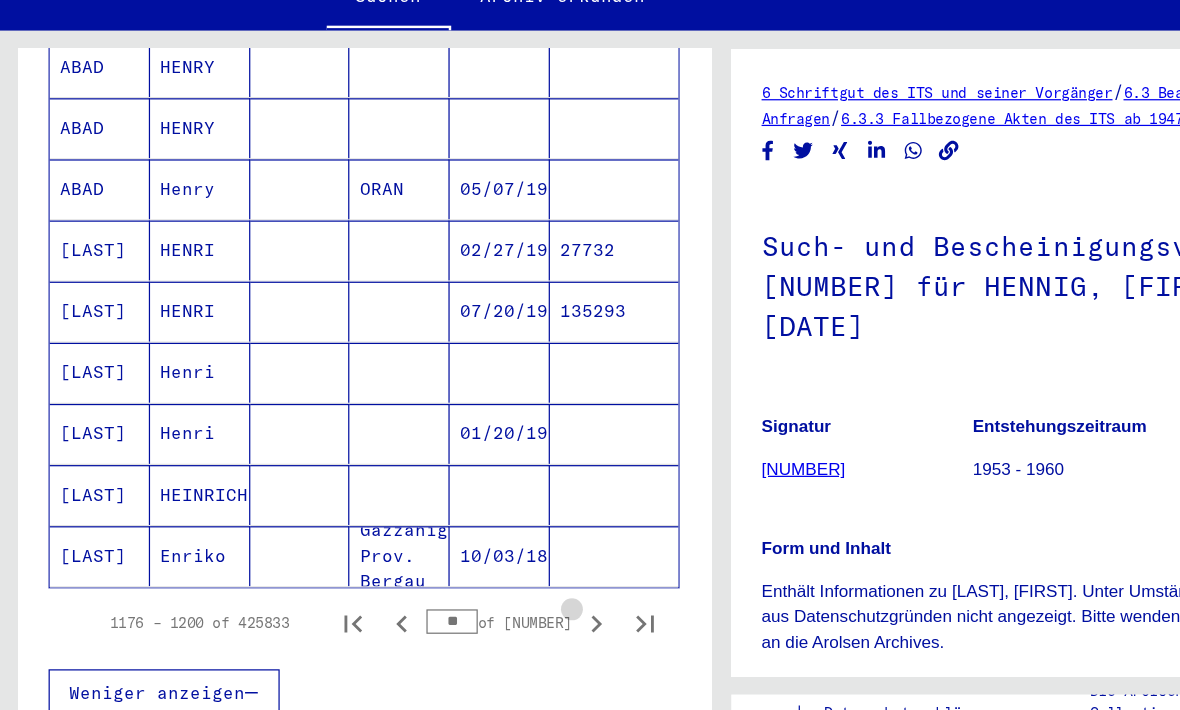 click 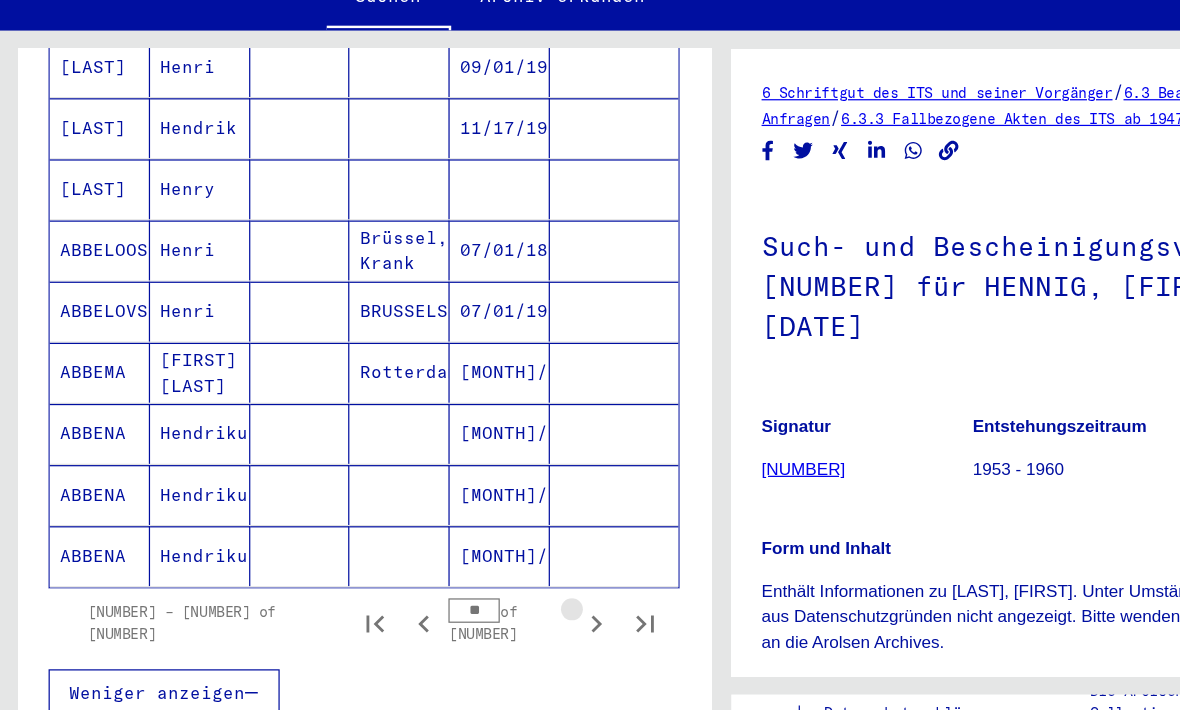 click 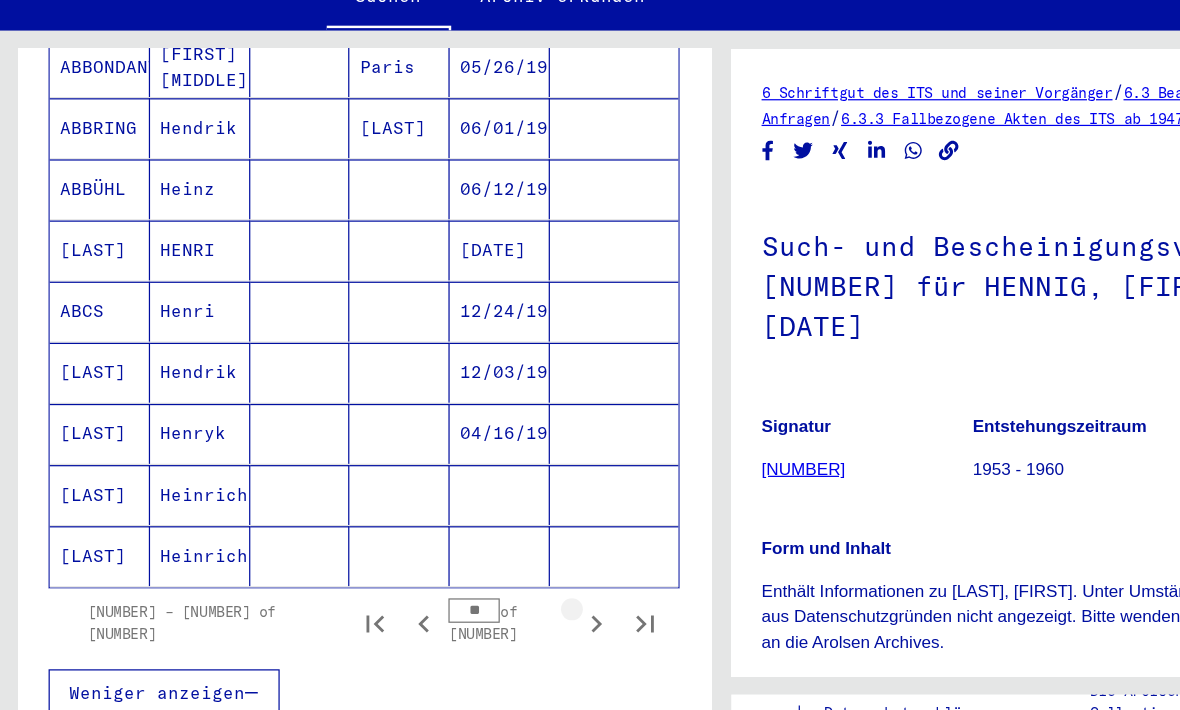 click at bounding box center (488, 580) 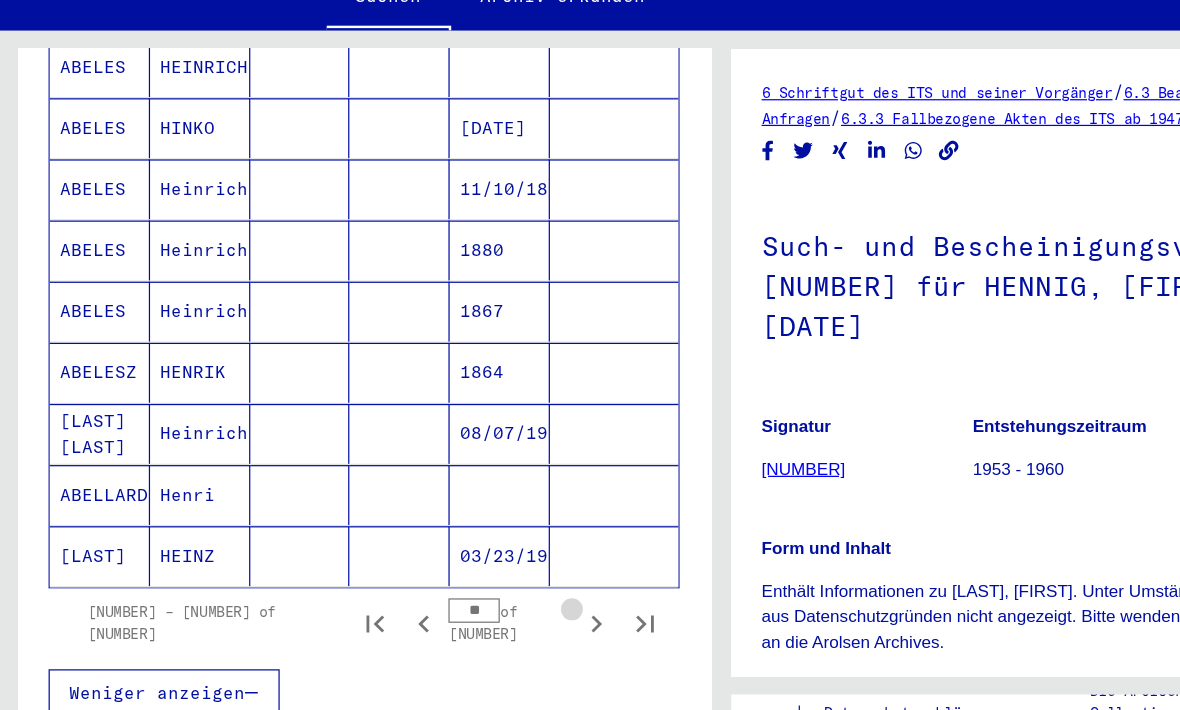 click 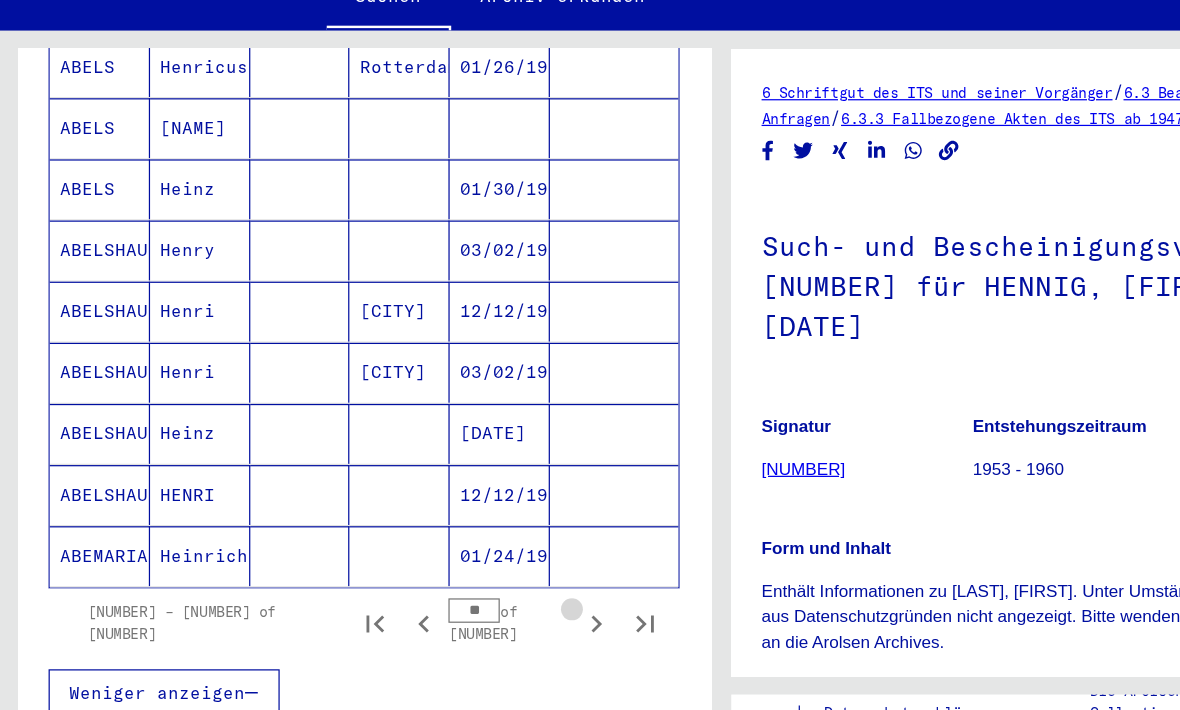 click at bounding box center [488, 580] 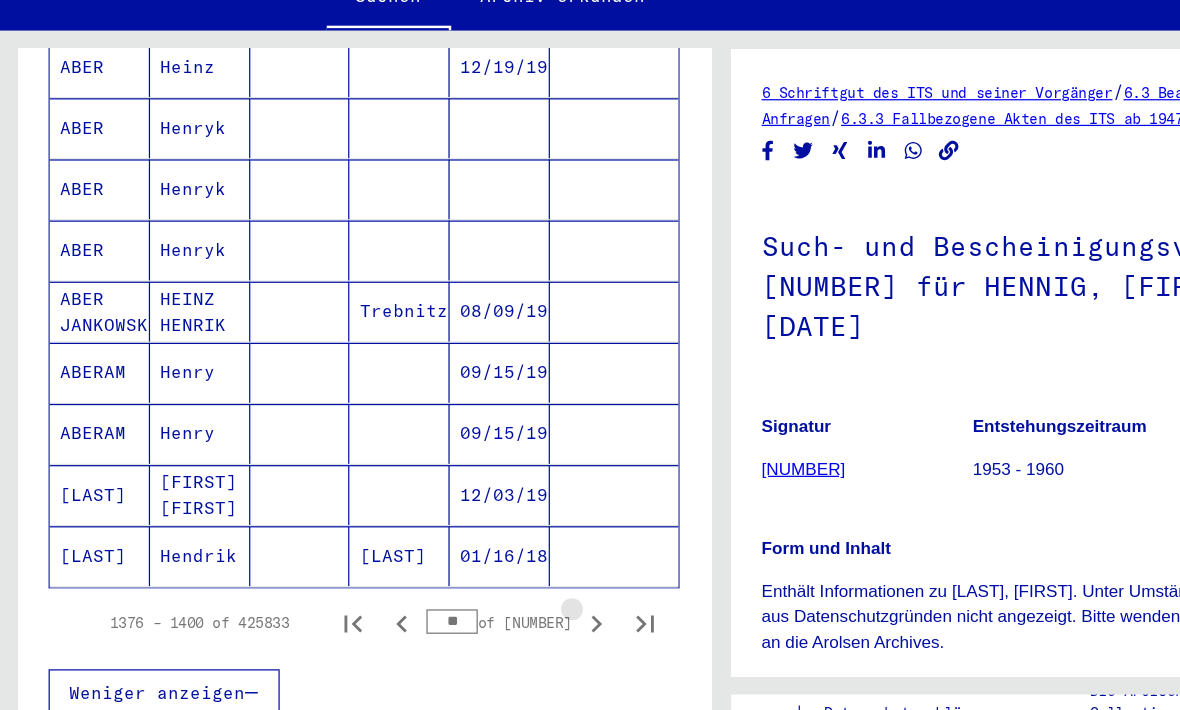 click at bounding box center [488, 580] 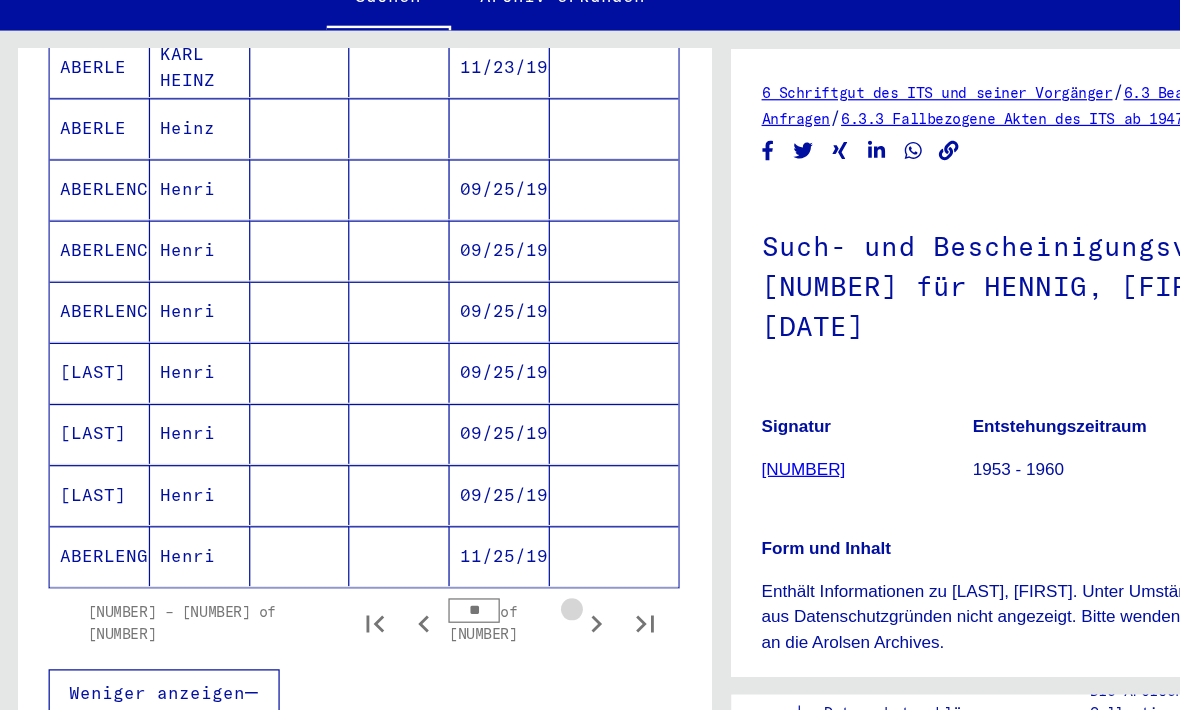 click at bounding box center (488, 580) 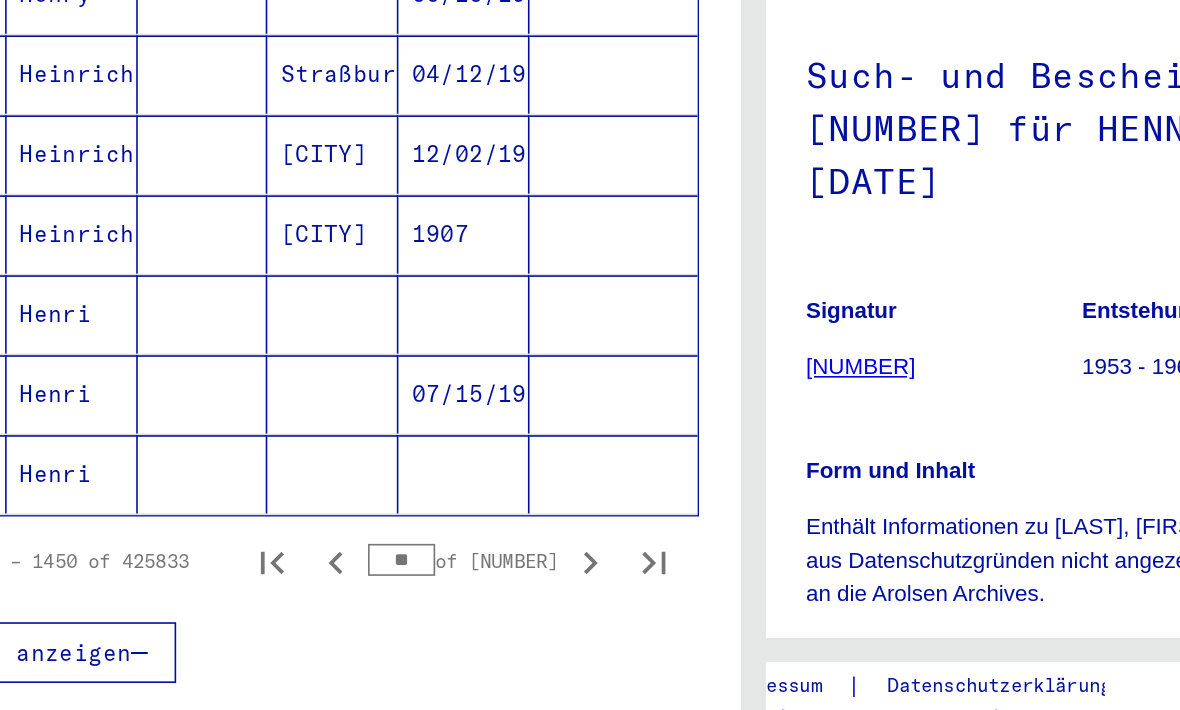 click on "Weniger anzeigen" at bounding box center [298, 633] 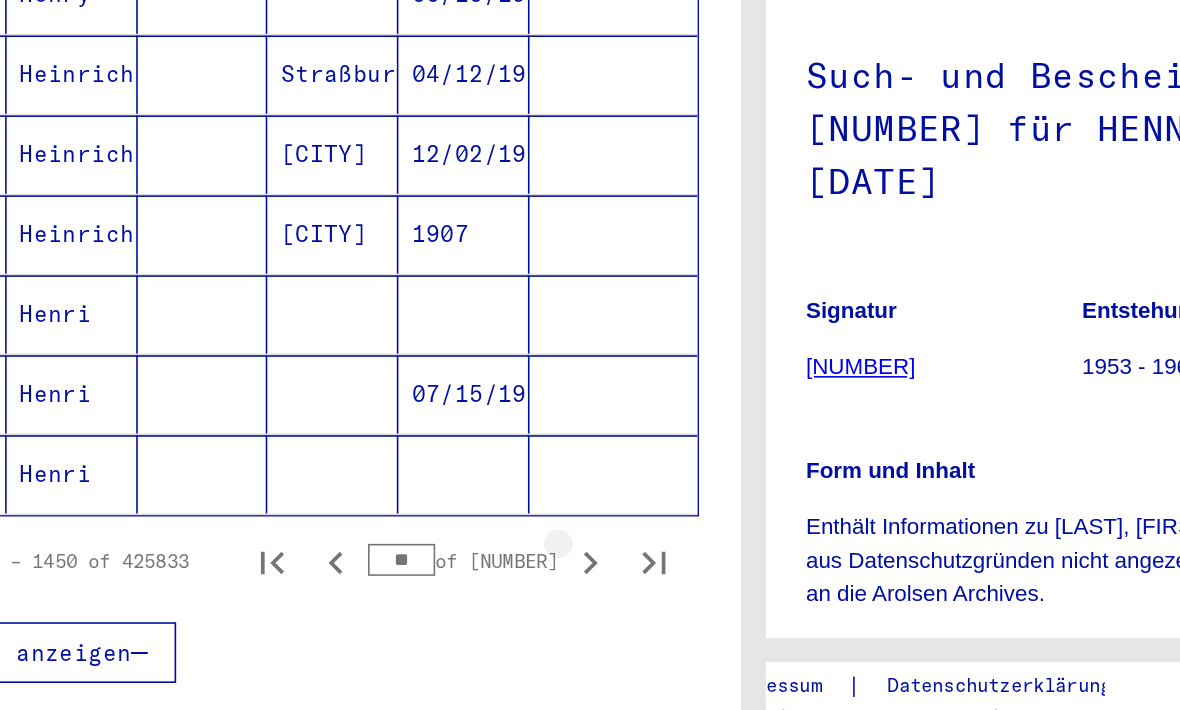 click 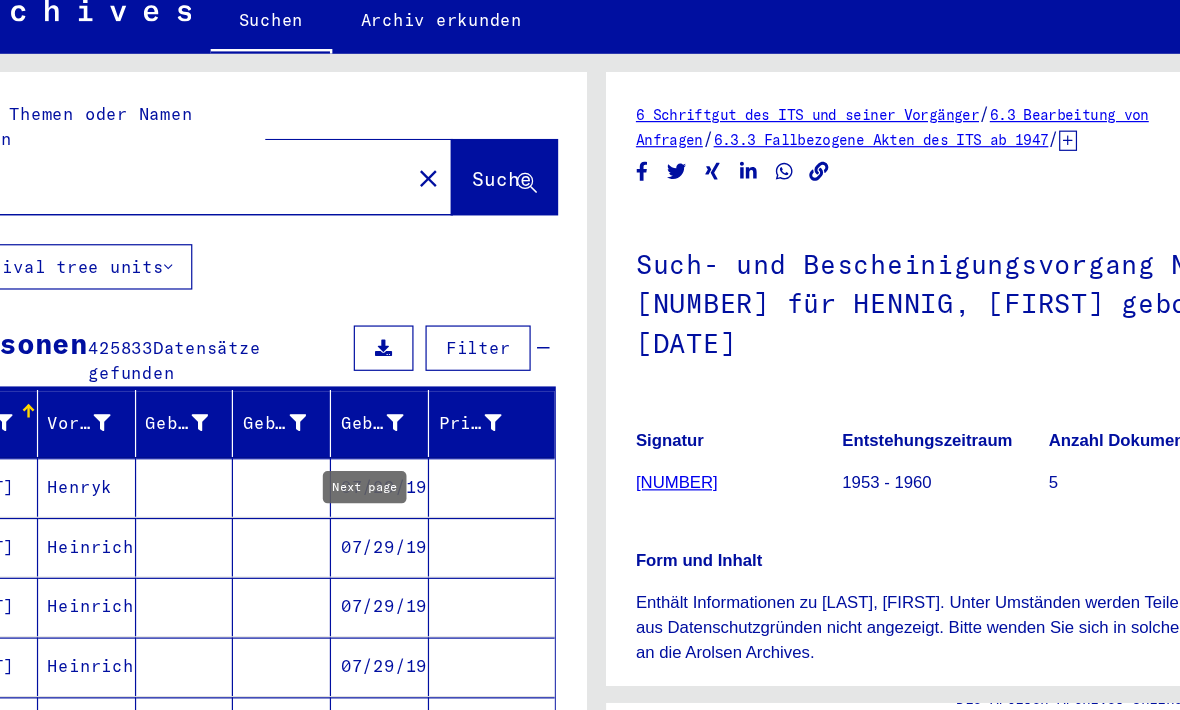 scroll, scrollTop: 0, scrollLeft: 0, axis: both 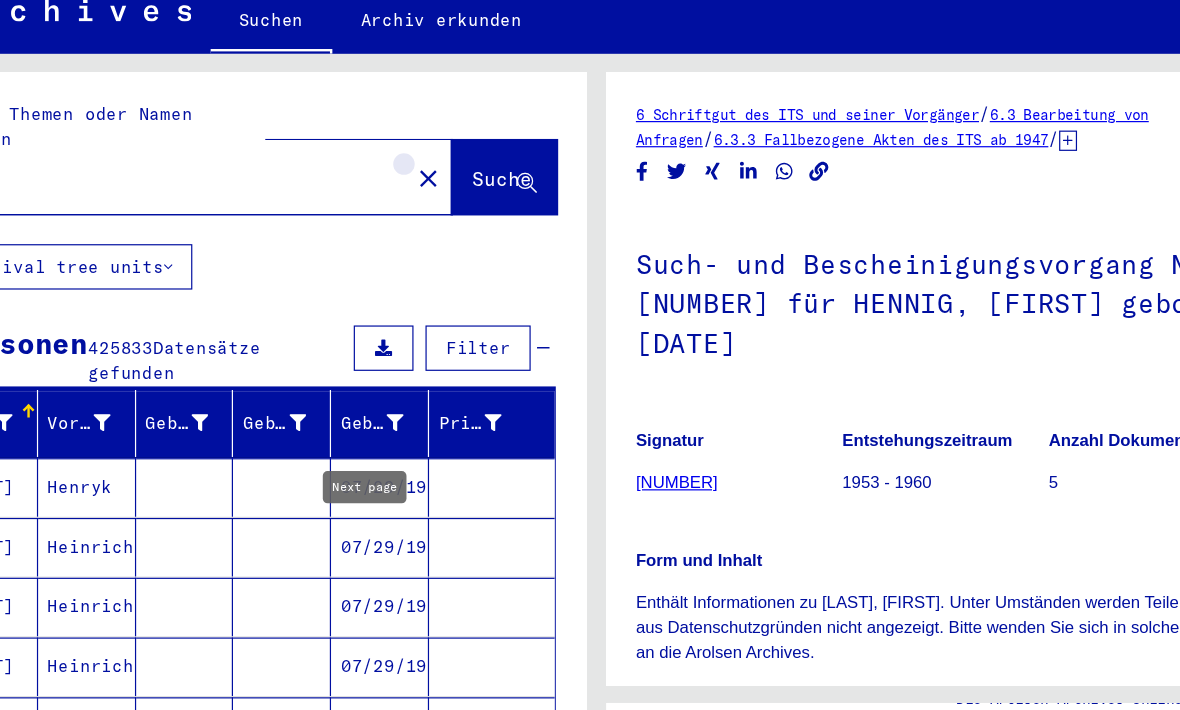 click on "close" 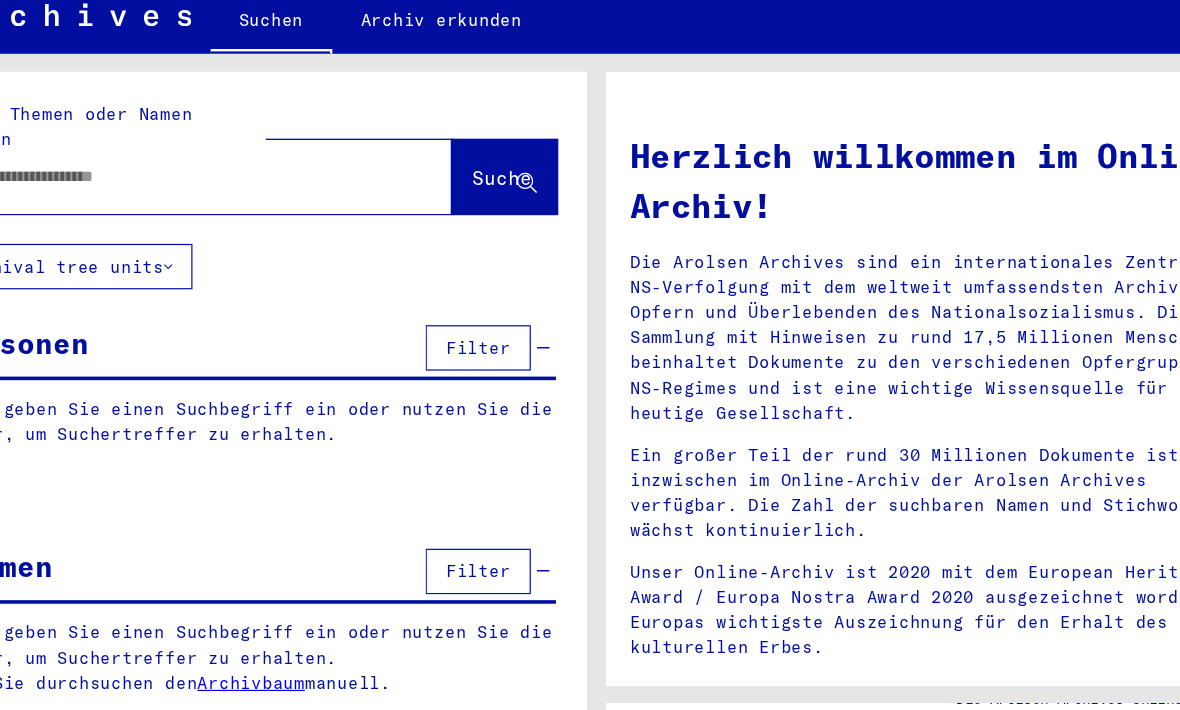 click 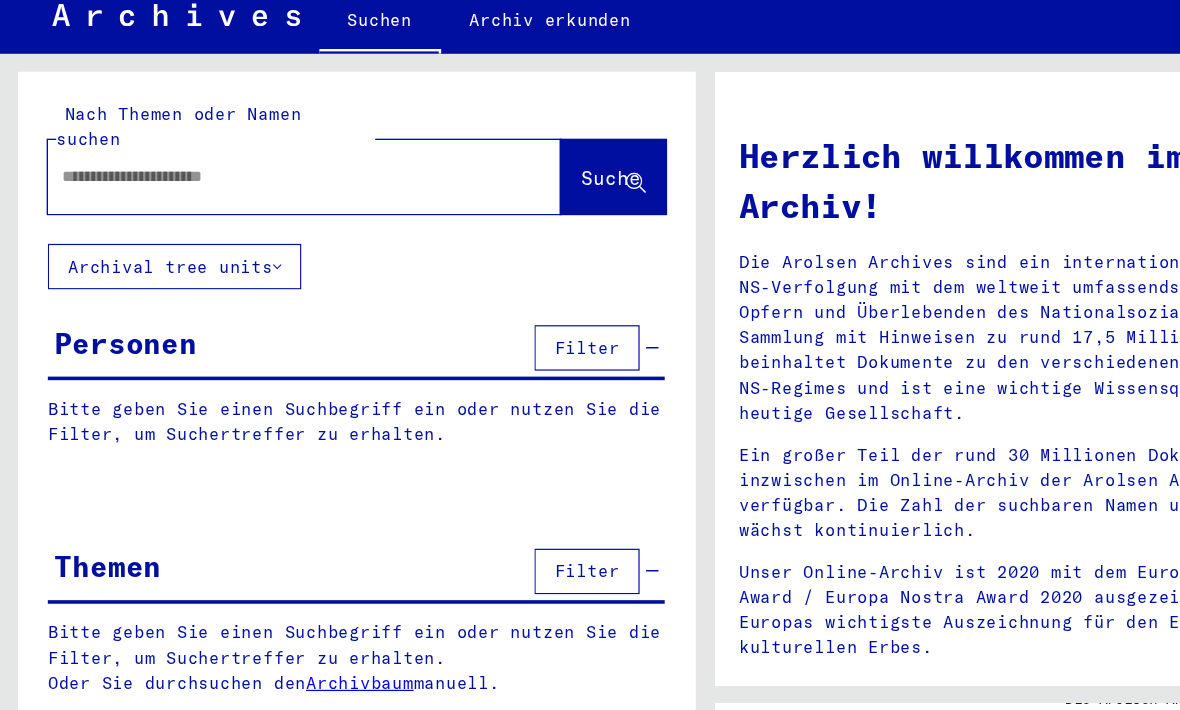 click at bounding box center (230, 198) 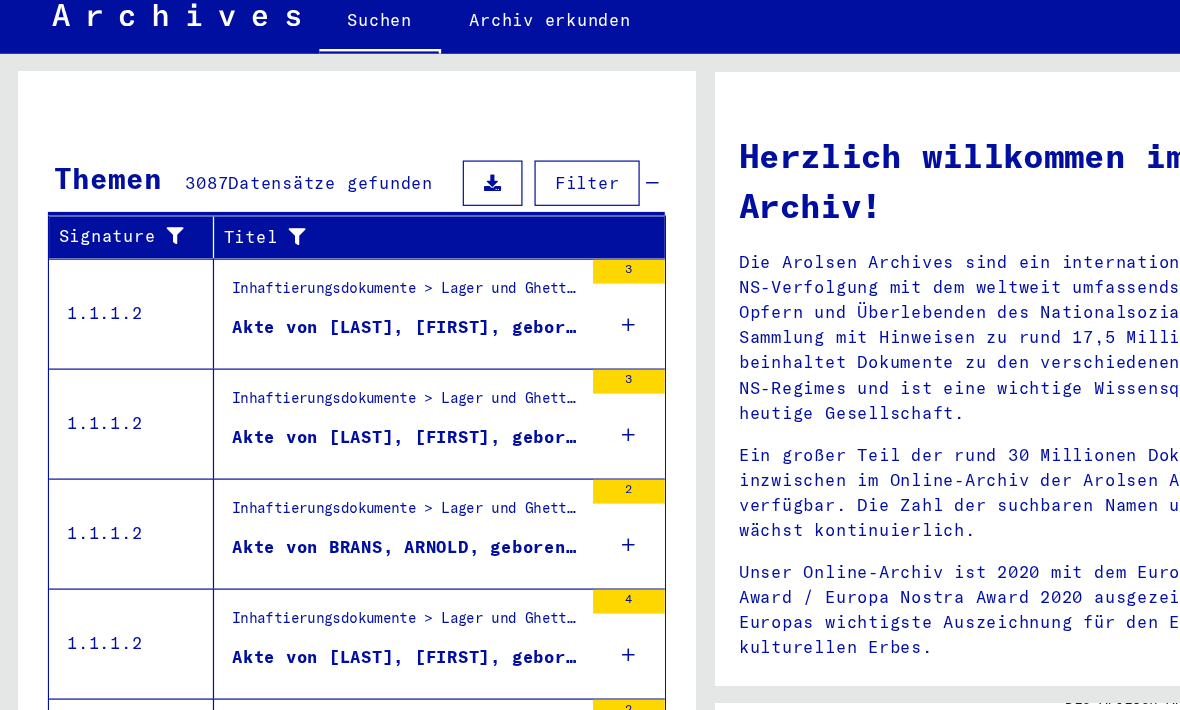 scroll, scrollTop: 623, scrollLeft: 0, axis: vertical 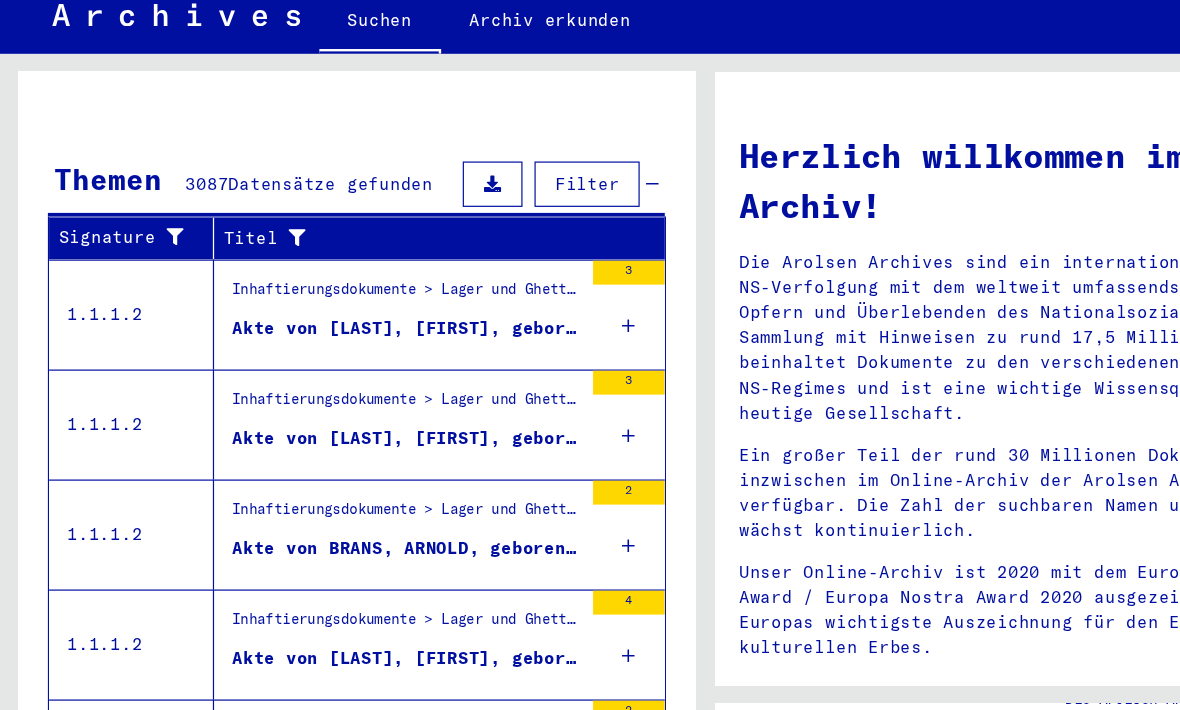 click on "Alle Ergebnisse anzeigen" at bounding box center (165, 758) 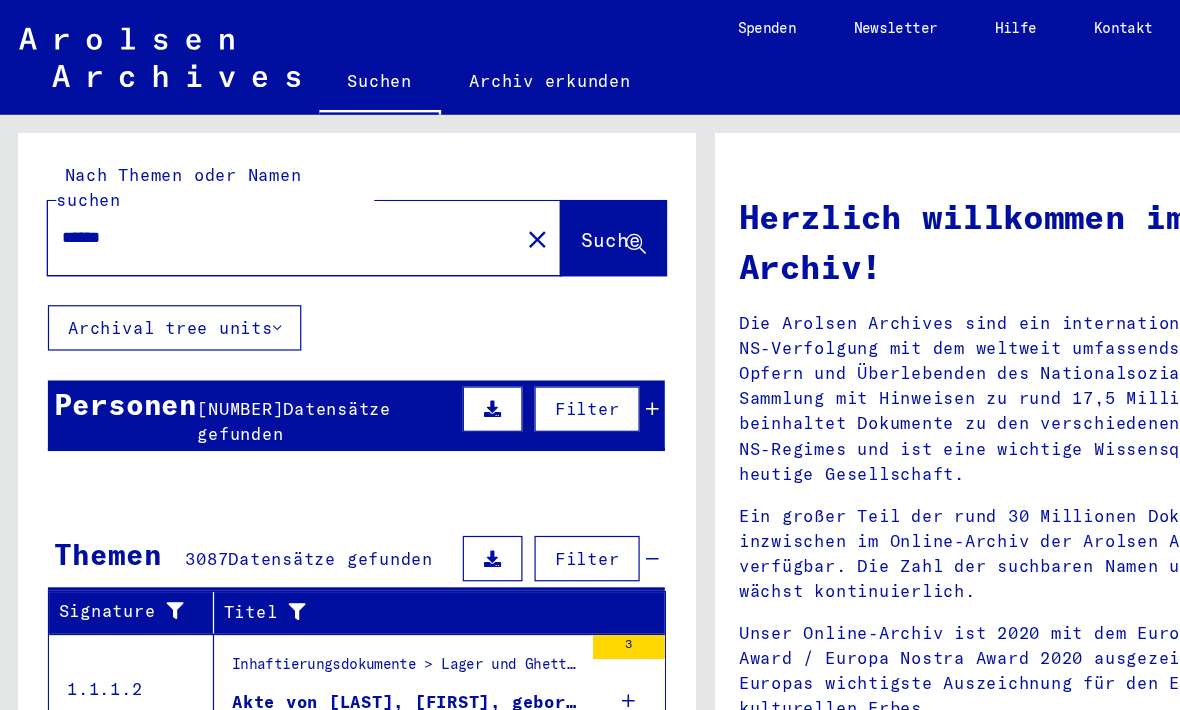 scroll, scrollTop: 0, scrollLeft: 0, axis: both 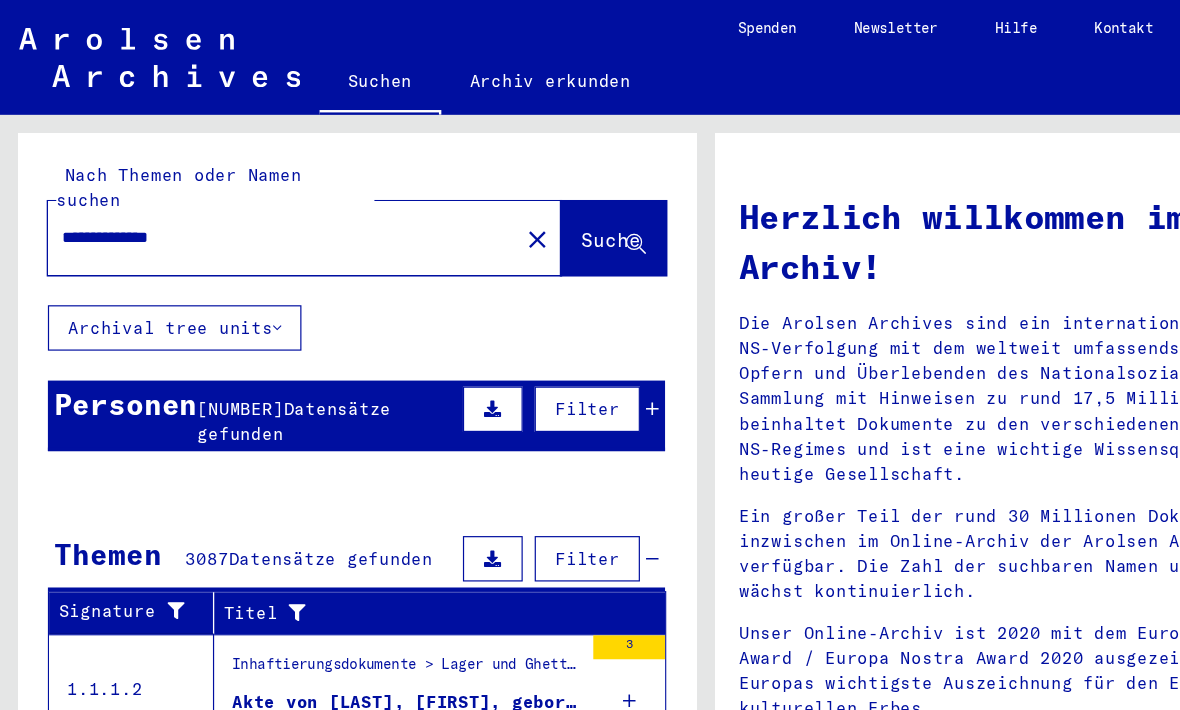 type on "**********" 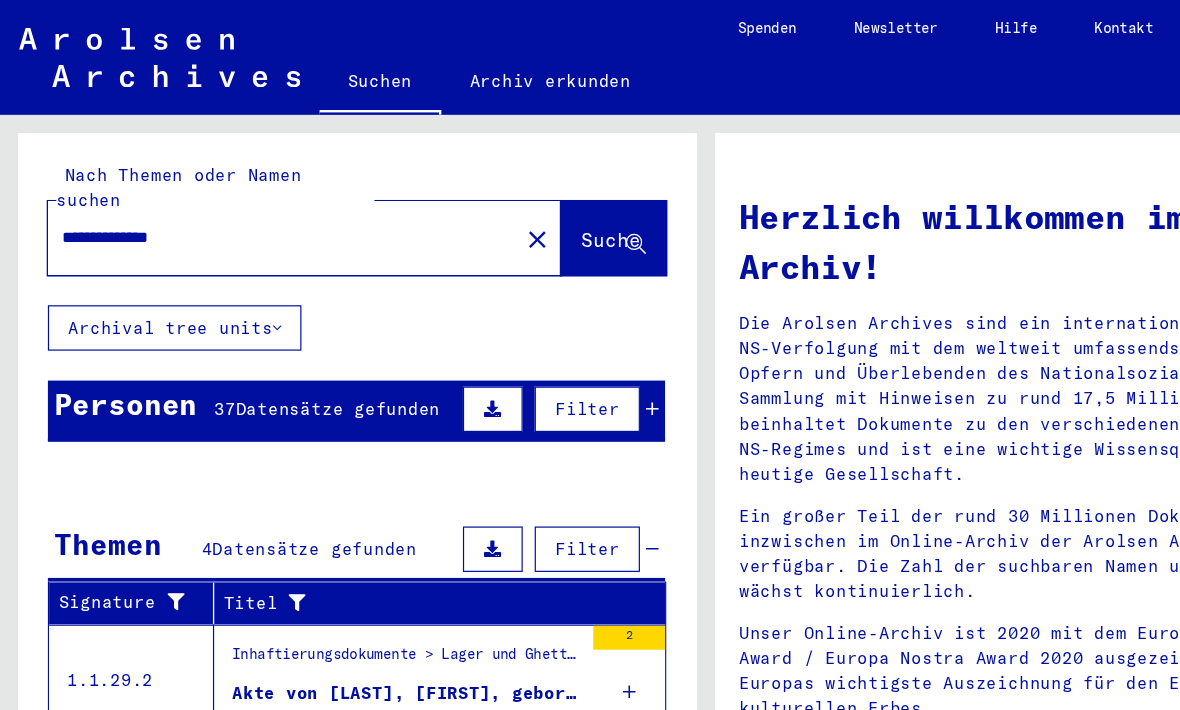 click on "Suche" 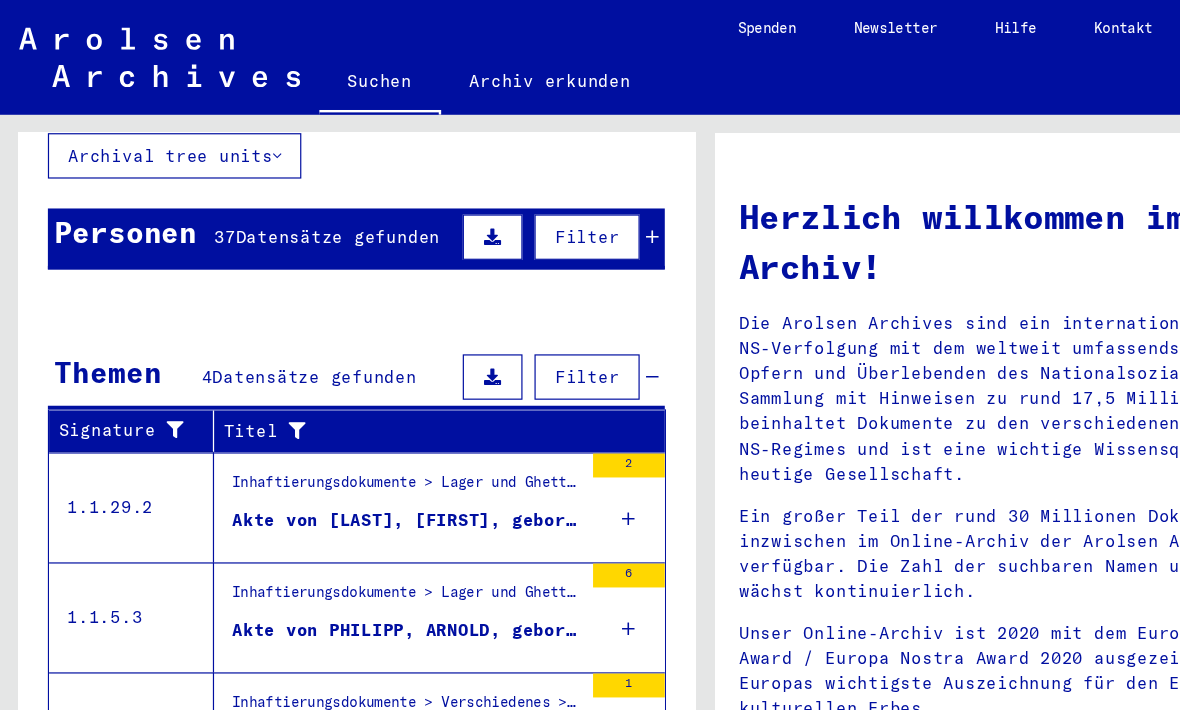 scroll, scrollTop: 155, scrollLeft: 0, axis: vertical 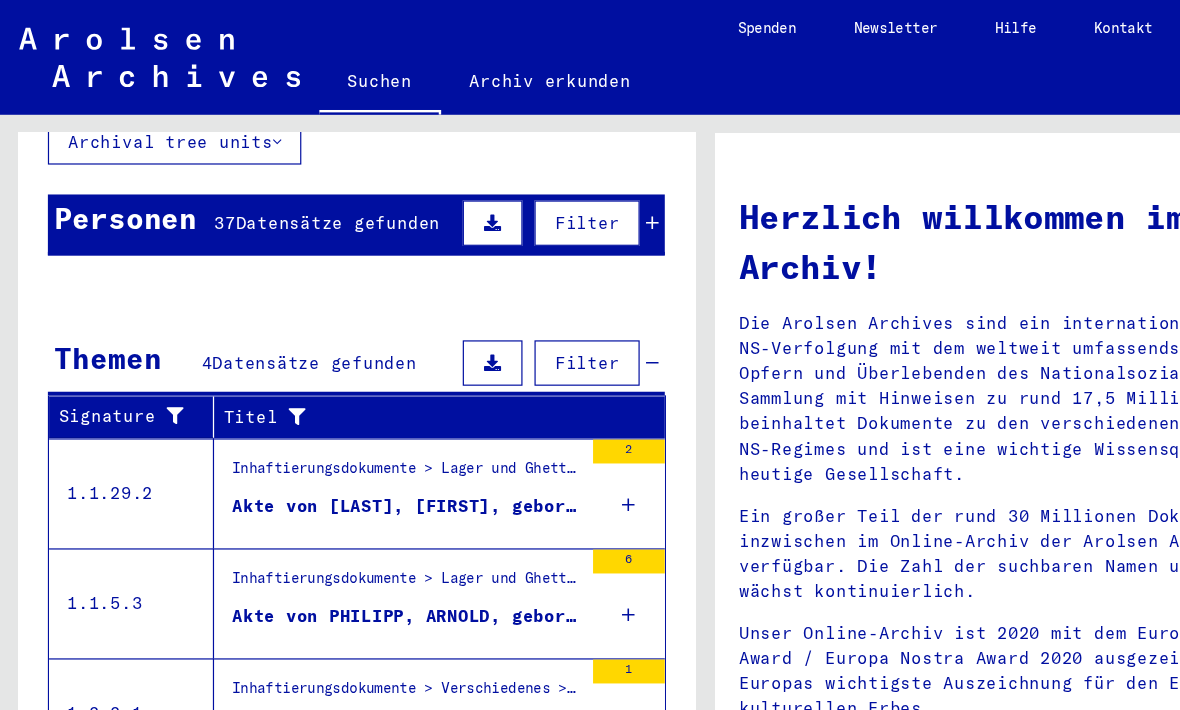 click on "Akte von [LAST], [FIRST], geboren am [DATE], geboren in [CITY]" at bounding box center (340, 424) 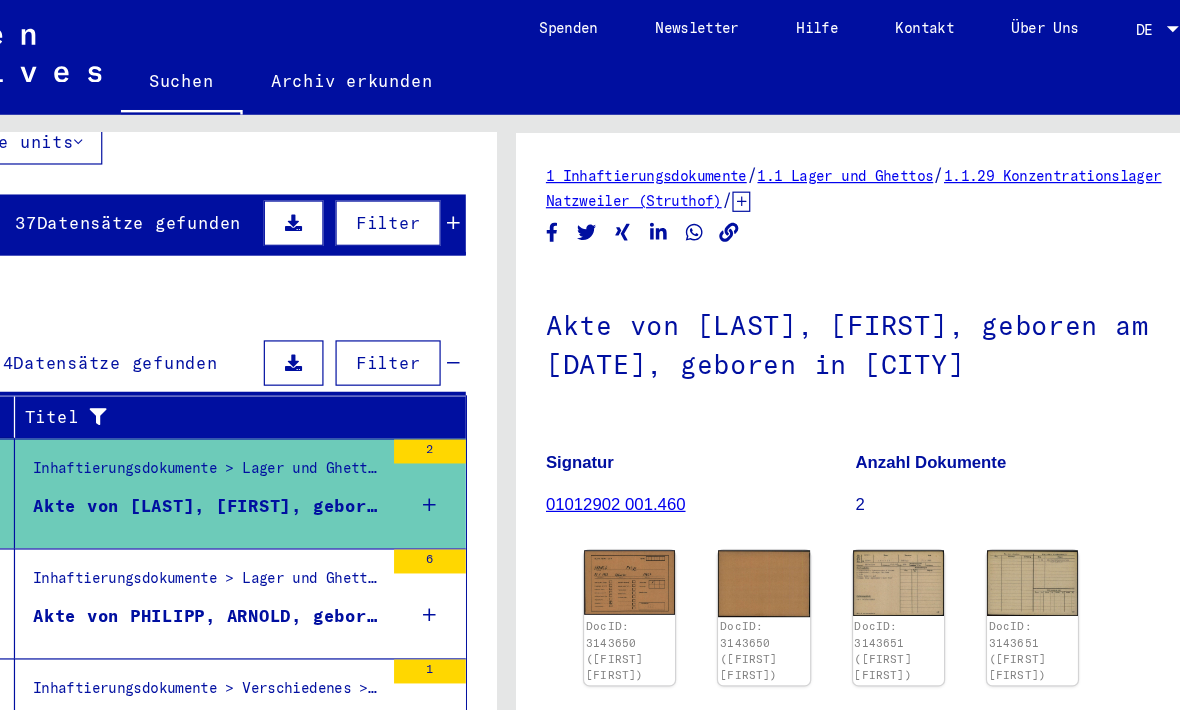 click 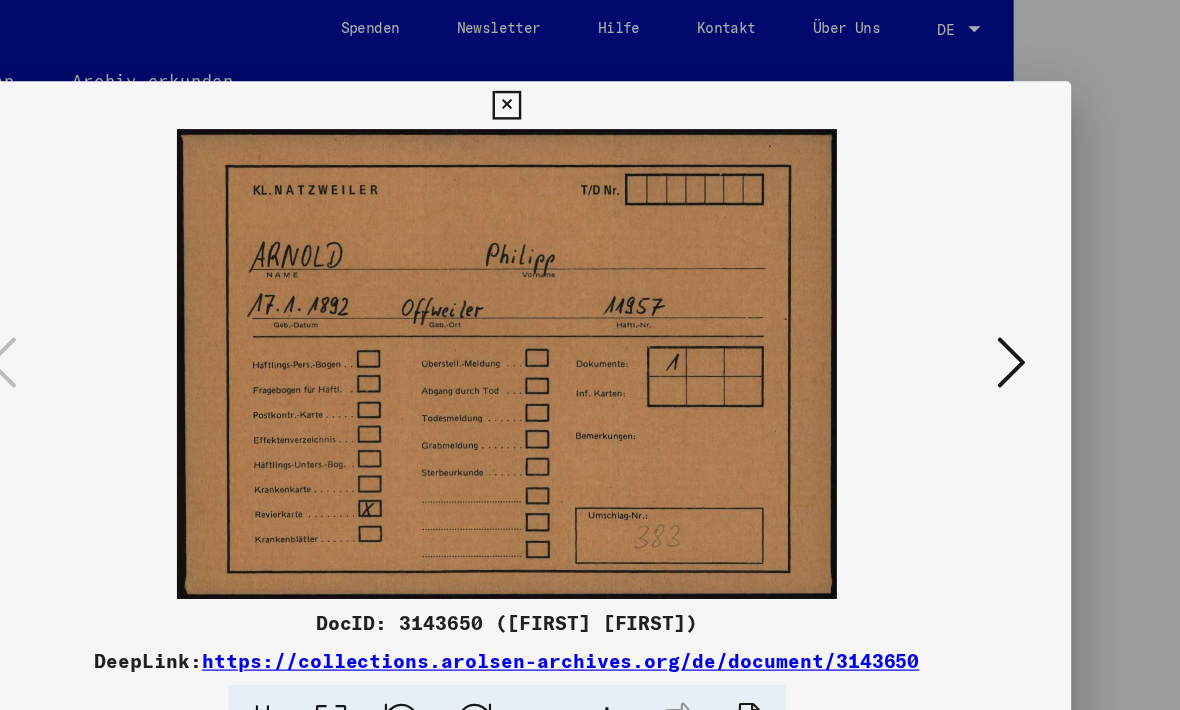 click at bounding box center (1012, 303) 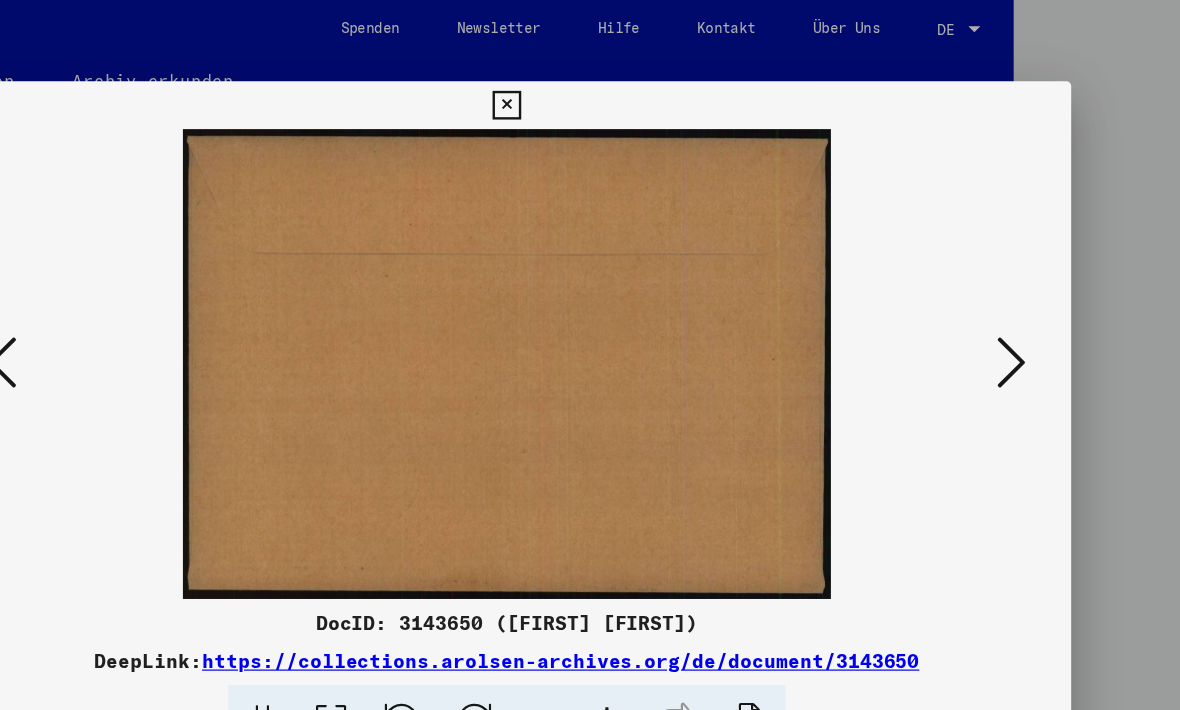click at bounding box center [1012, 303] 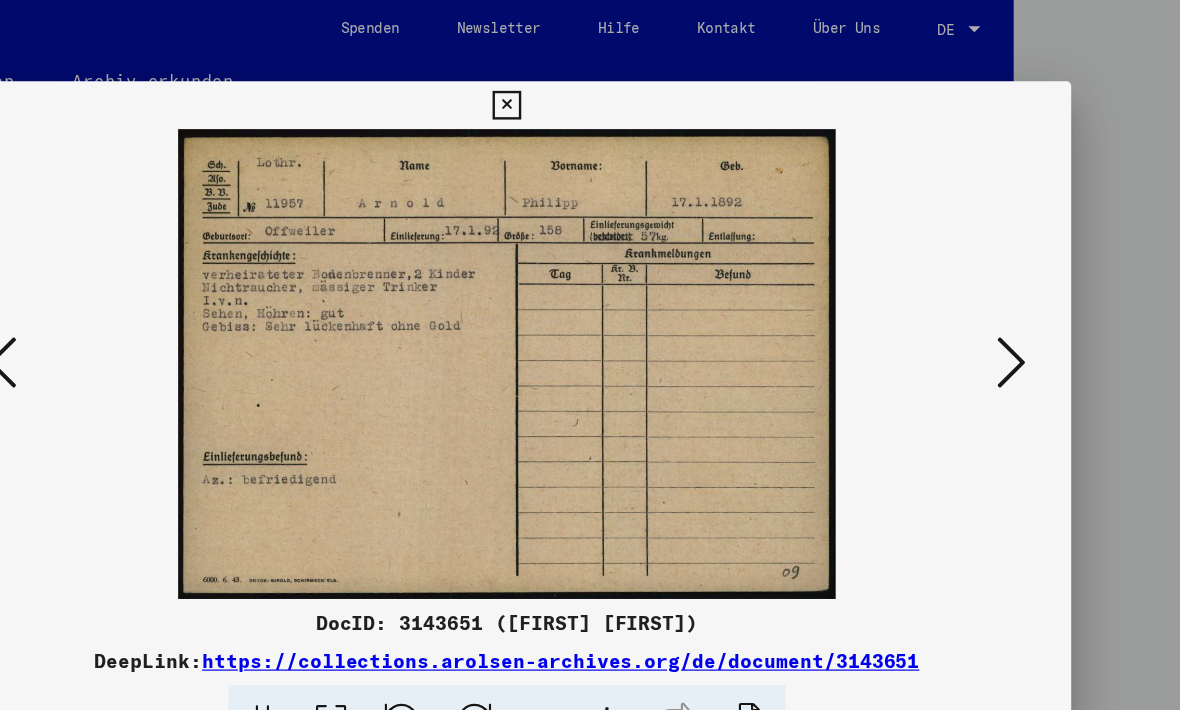 click at bounding box center [1012, 303] 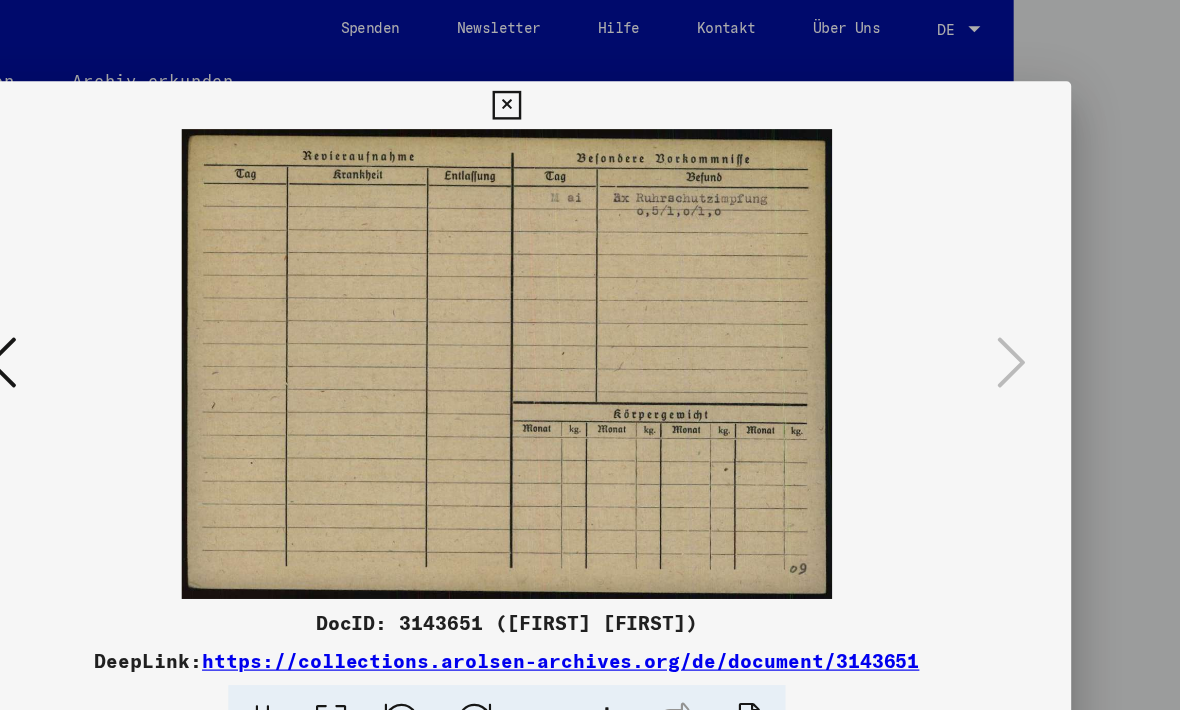 click at bounding box center (589, 88) 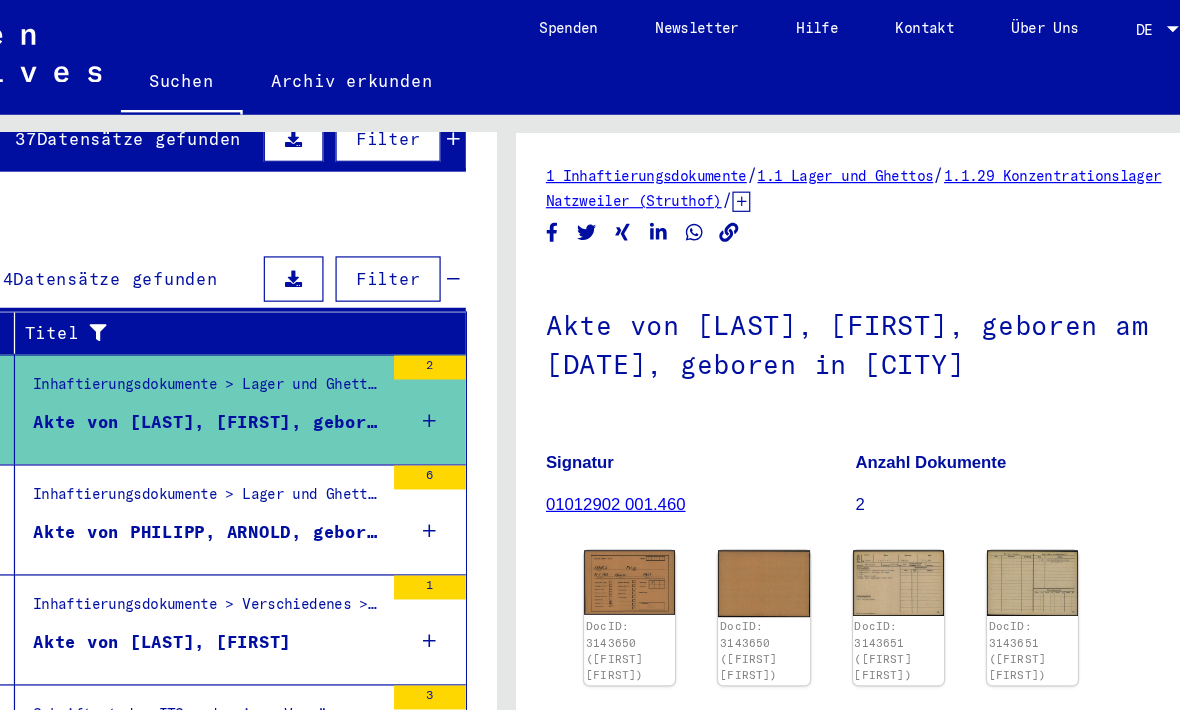 scroll, scrollTop: 226, scrollLeft: 0, axis: vertical 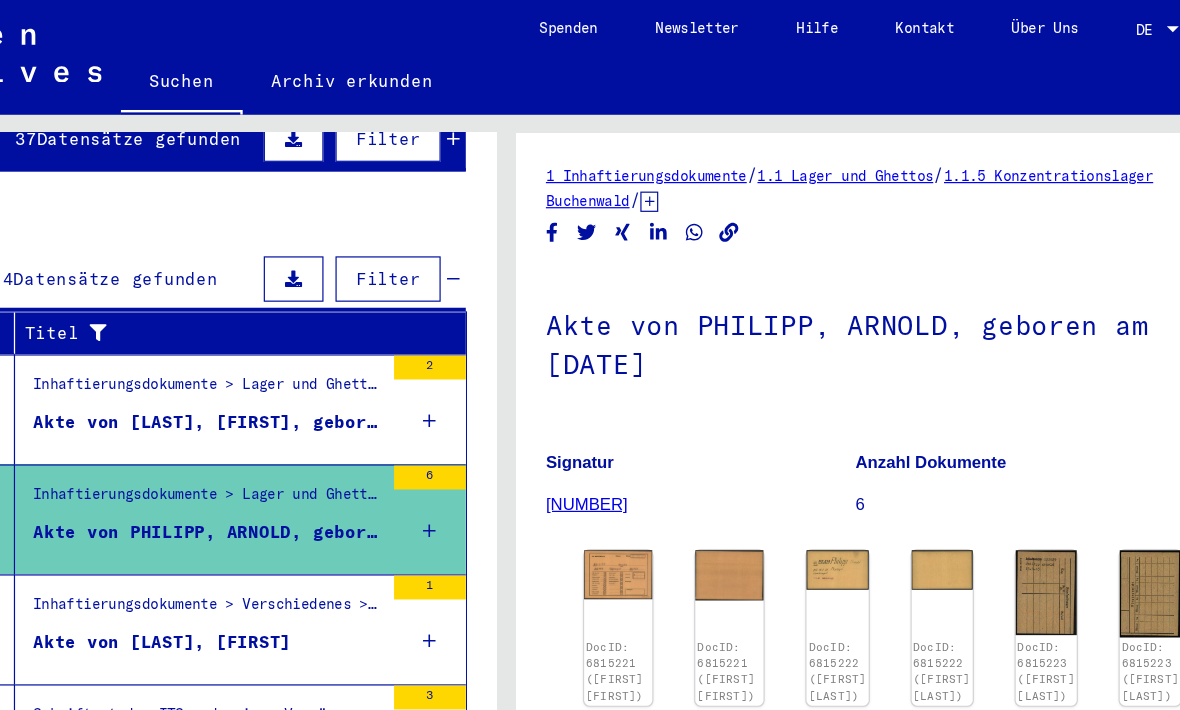 click 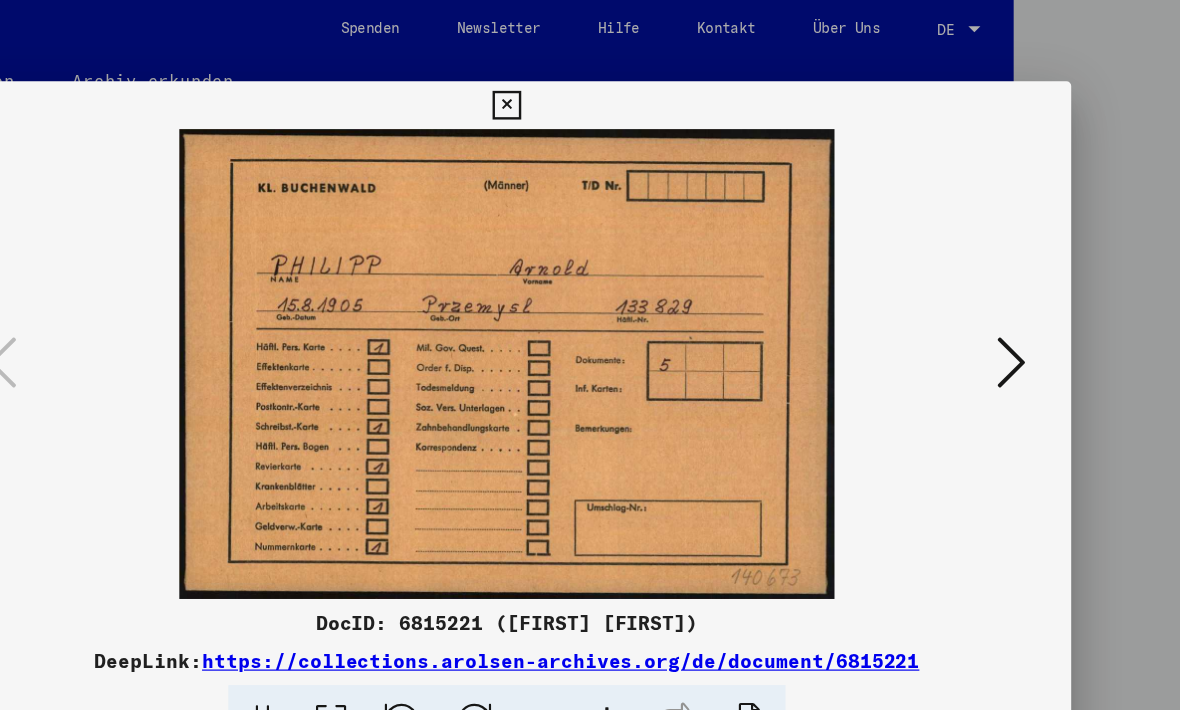 click at bounding box center (1012, 303) 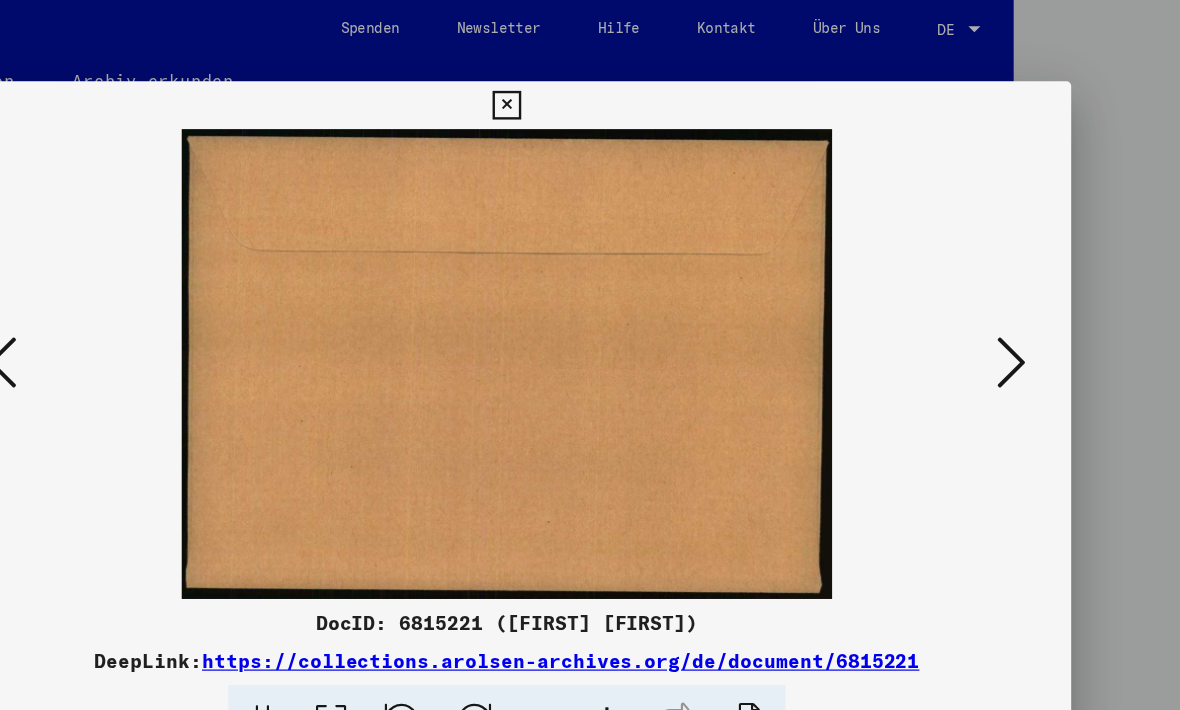 click at bounding box center (1012, 303) 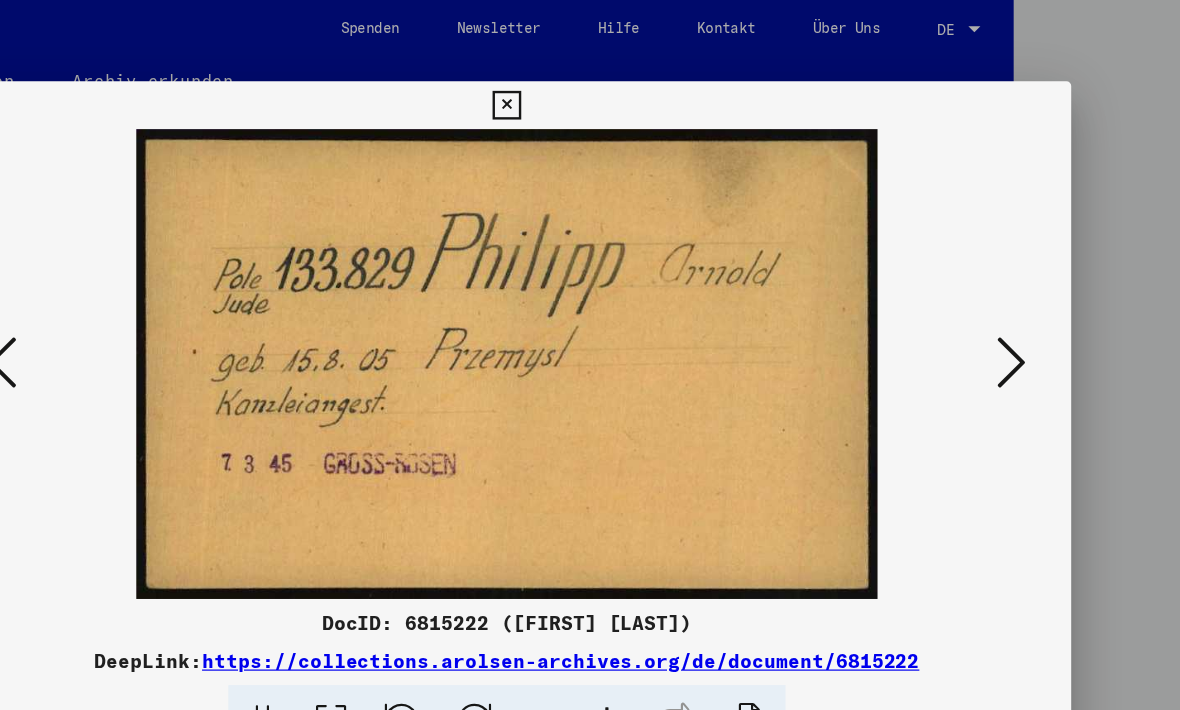 click at bounding box center [1012, 303] 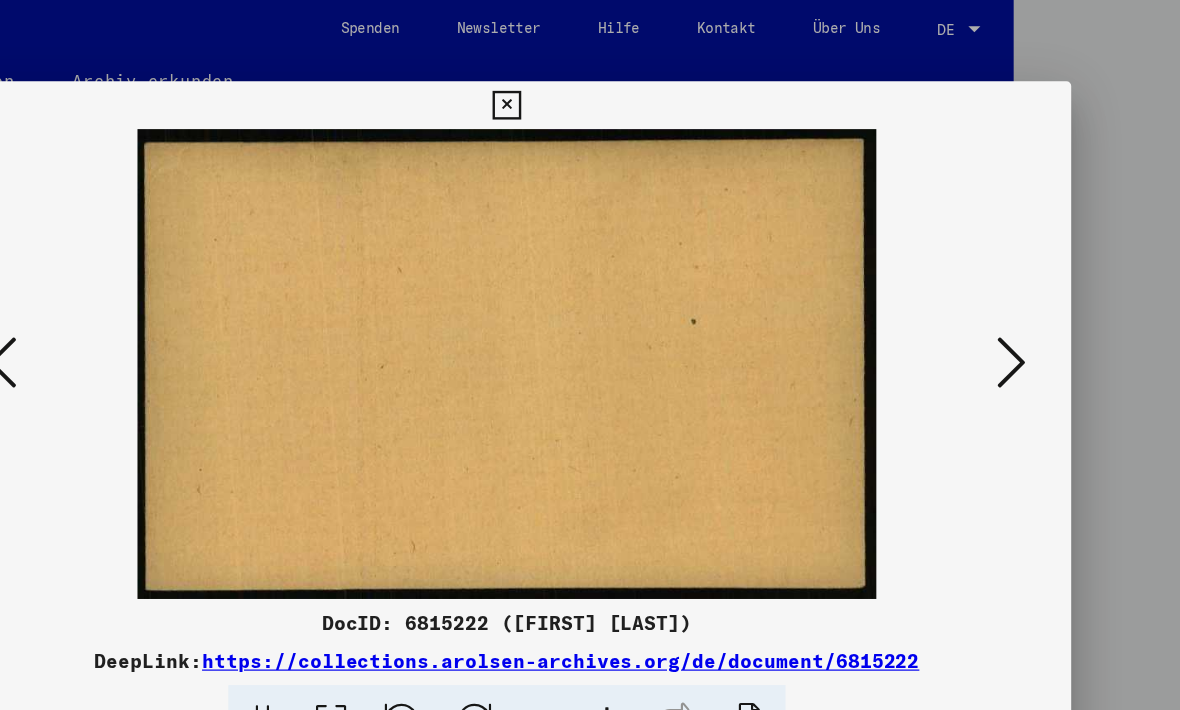 click at bounding box center [1012, 303] 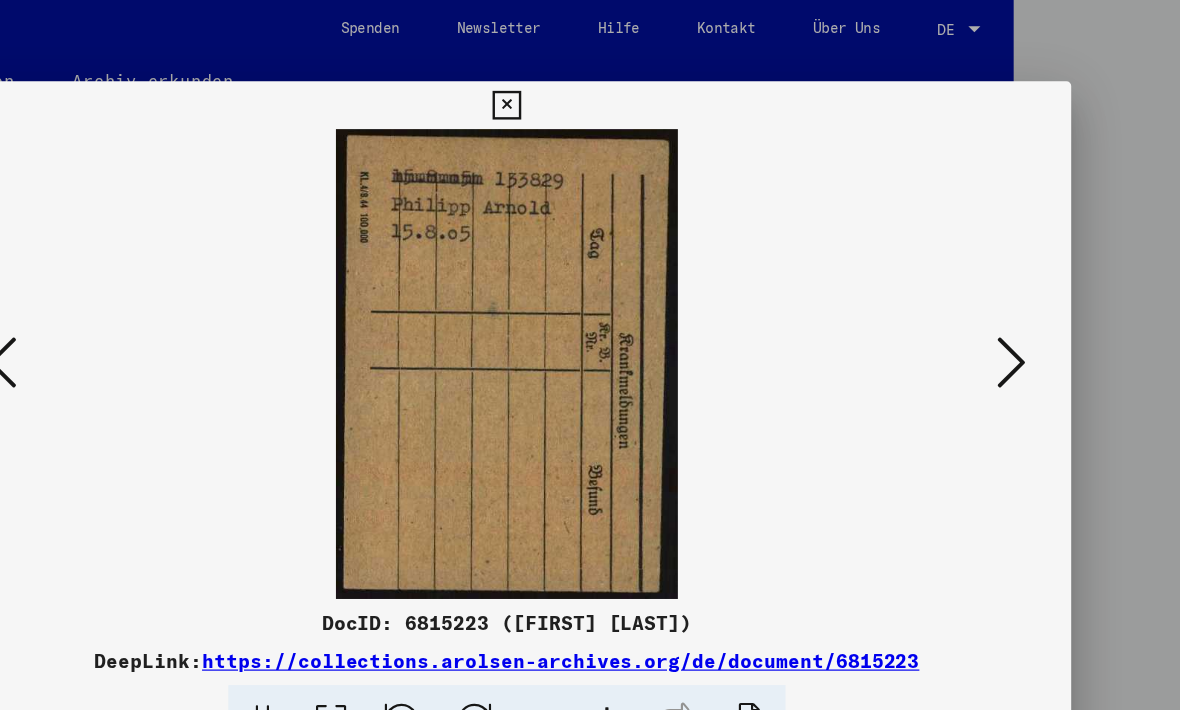 click at bounding box center [1012, 304] 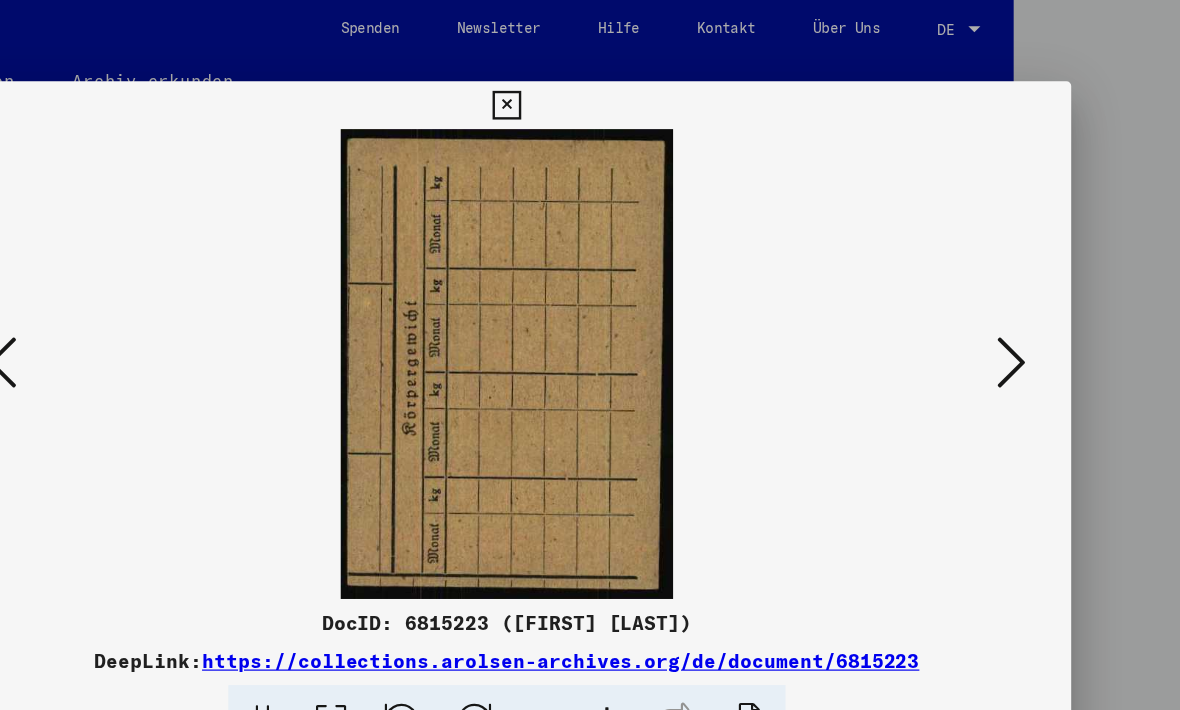 click at bounding box center [1012, 303] 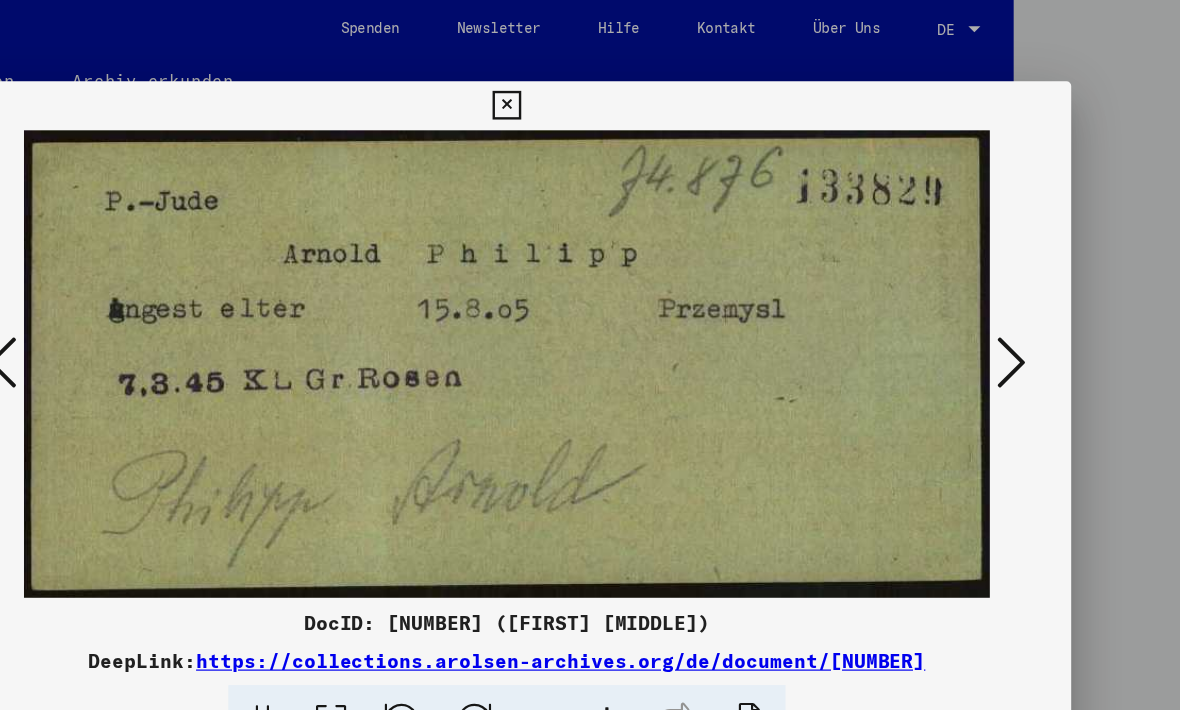 click at bounding box center [1012, 303] 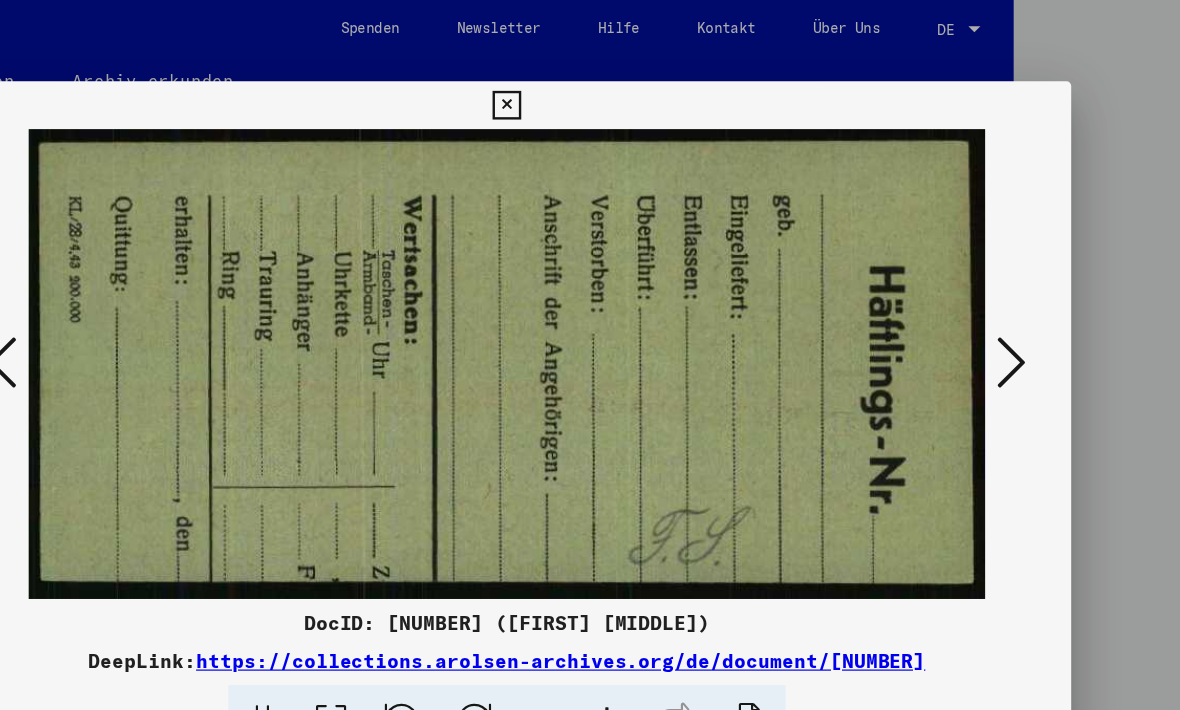 click at bounding box center [1012, 304] 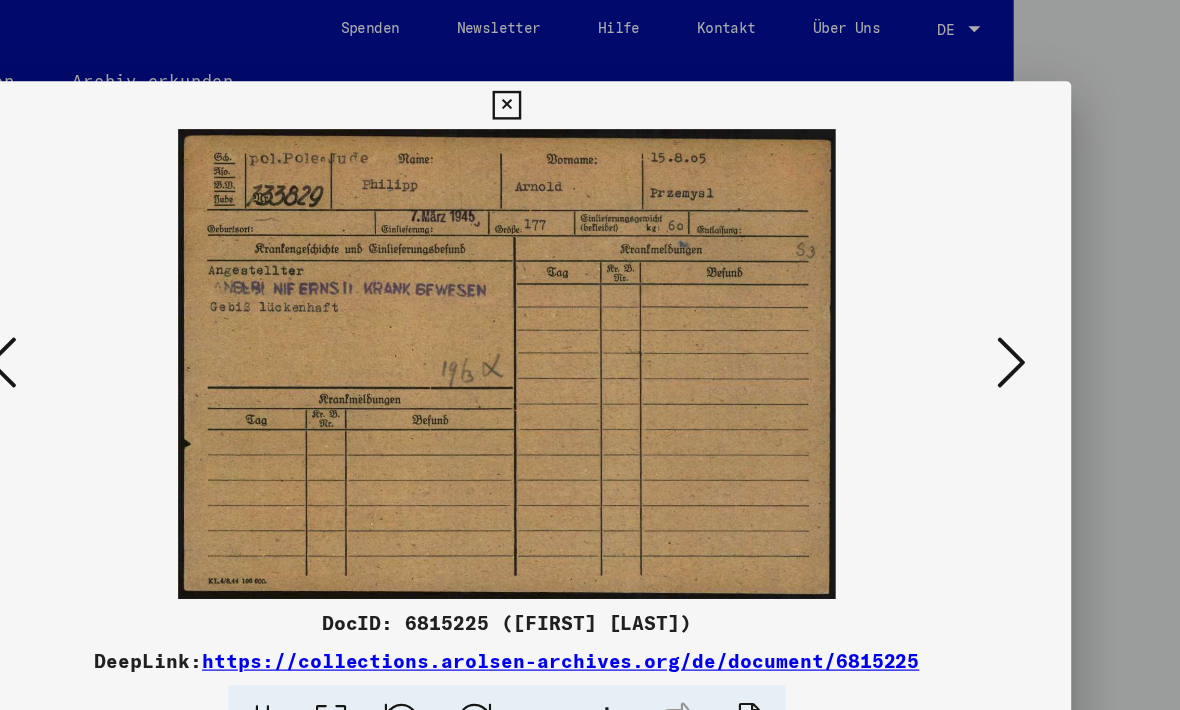 click at bounding box center (1012, 303) 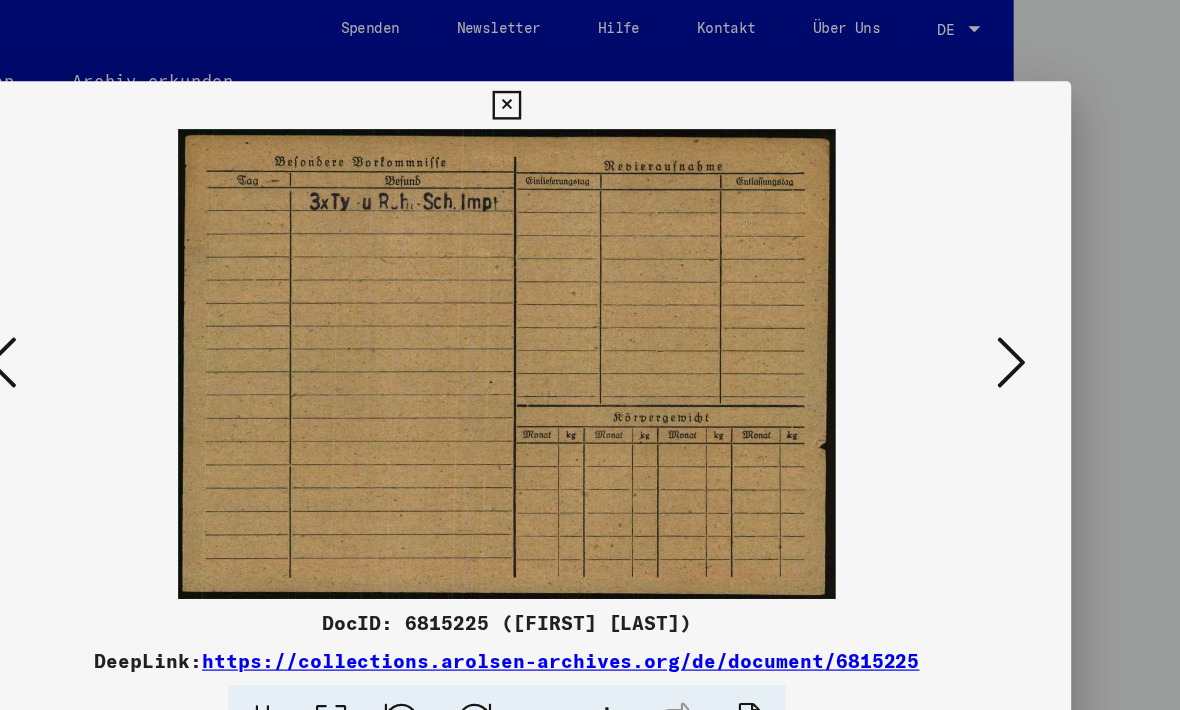 click at bounding box center (1012, 303) 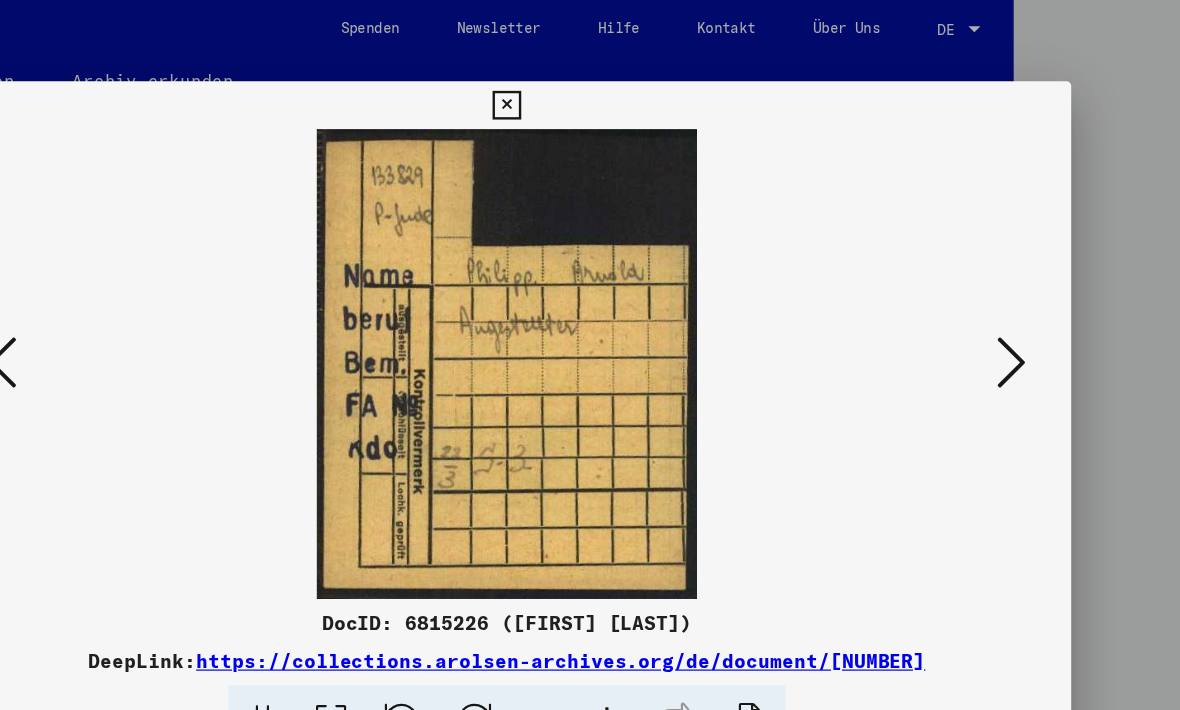 click at bounding box center (590, 304) 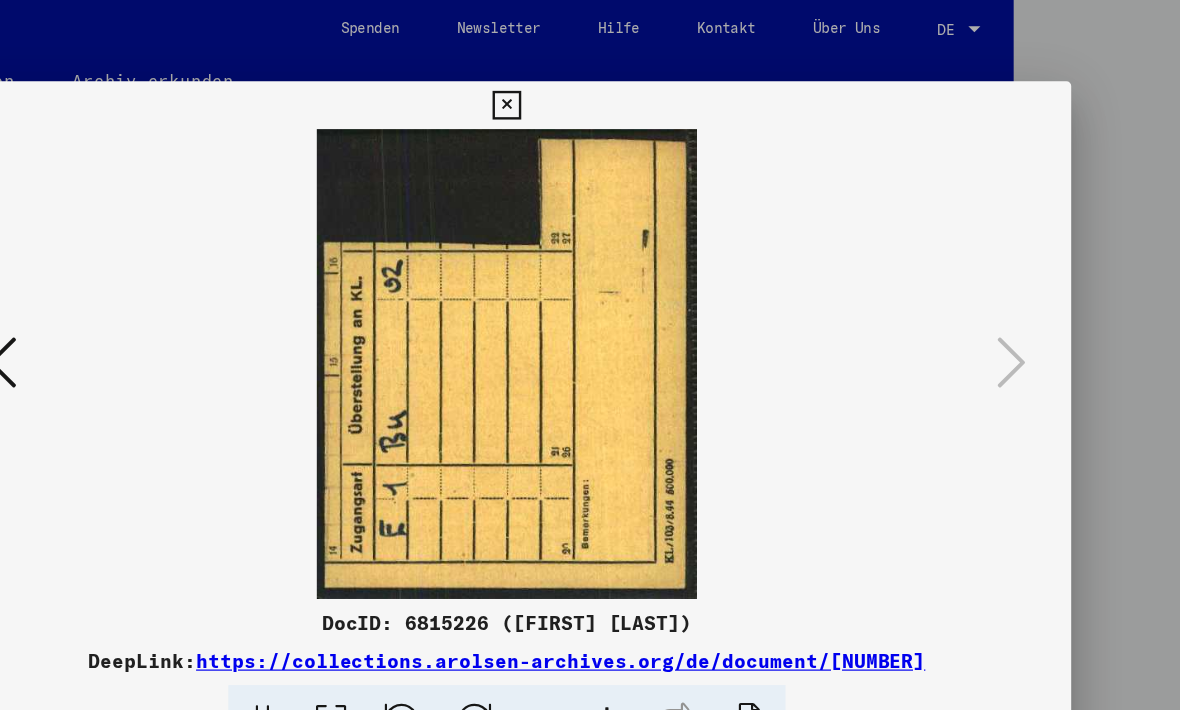 click at bounding box center [589, 88] 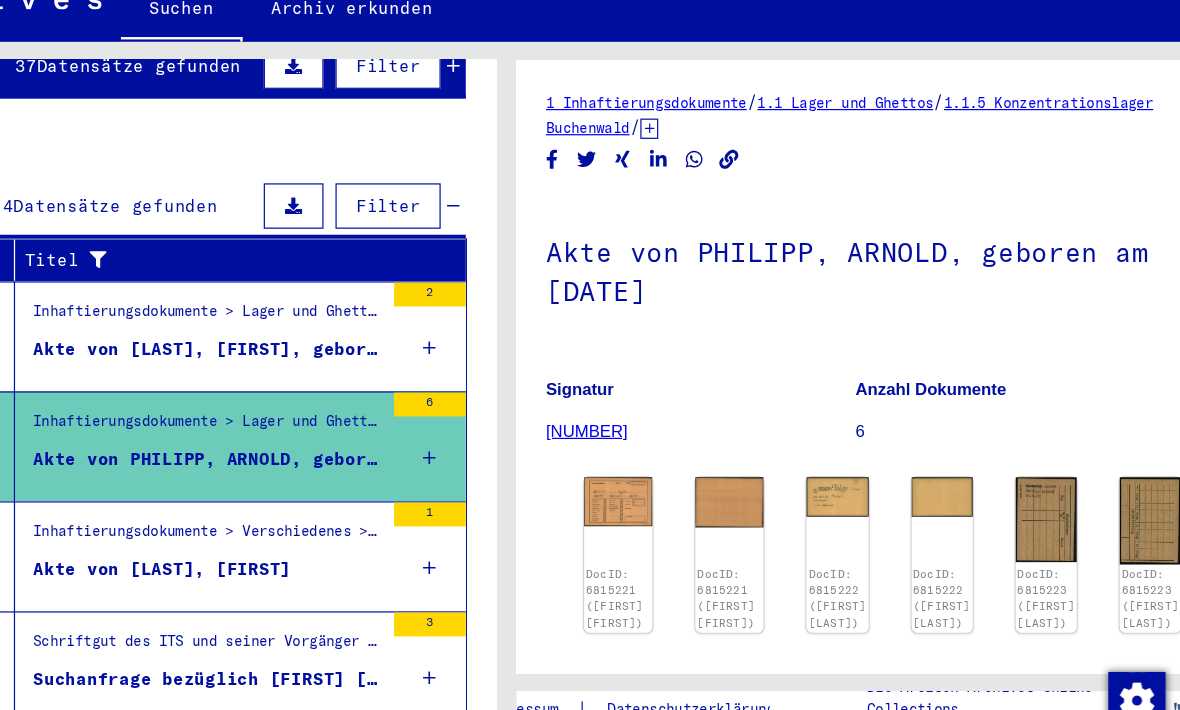 click on "Suchanfrage bezüglich [FIRST] [LAST] [DATE]" at bounding box center (340, 629) 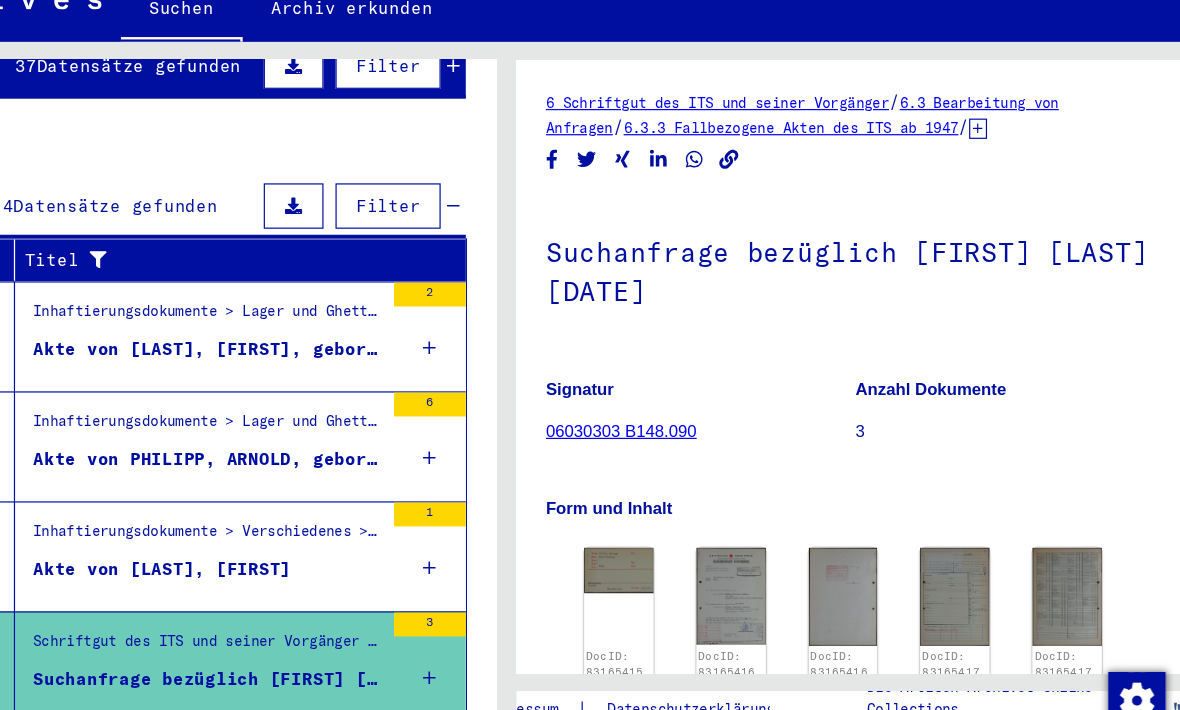 click 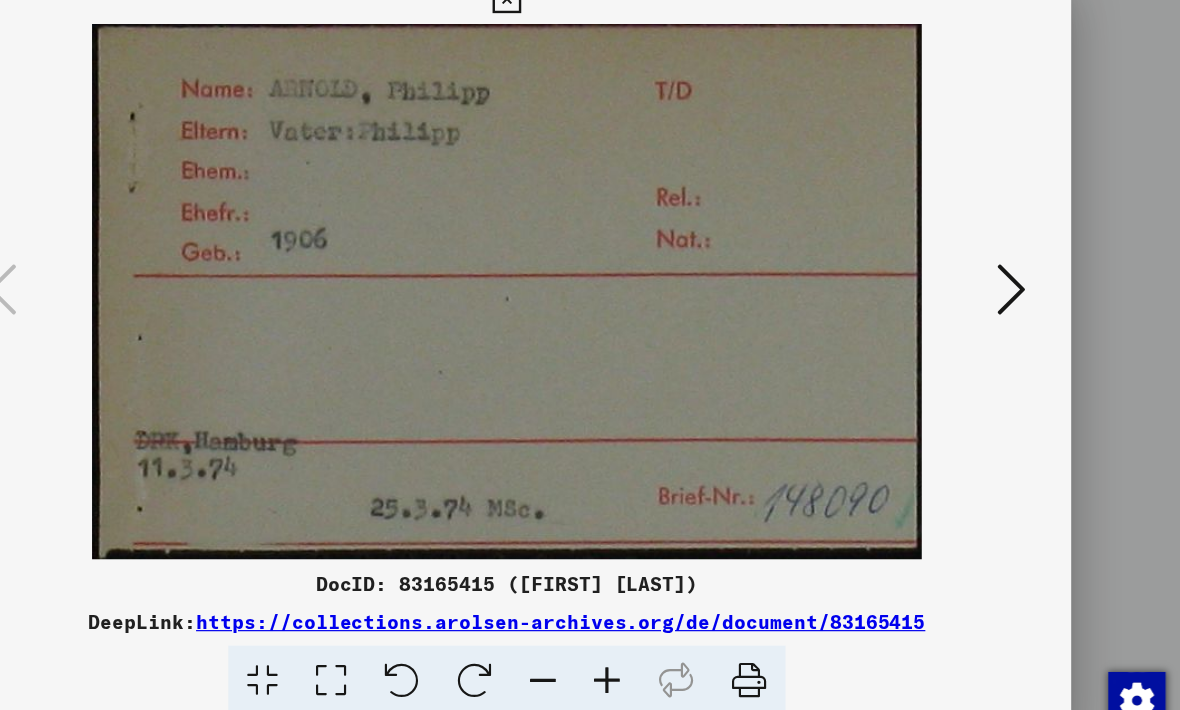 click at bounding box center [1012, 303] 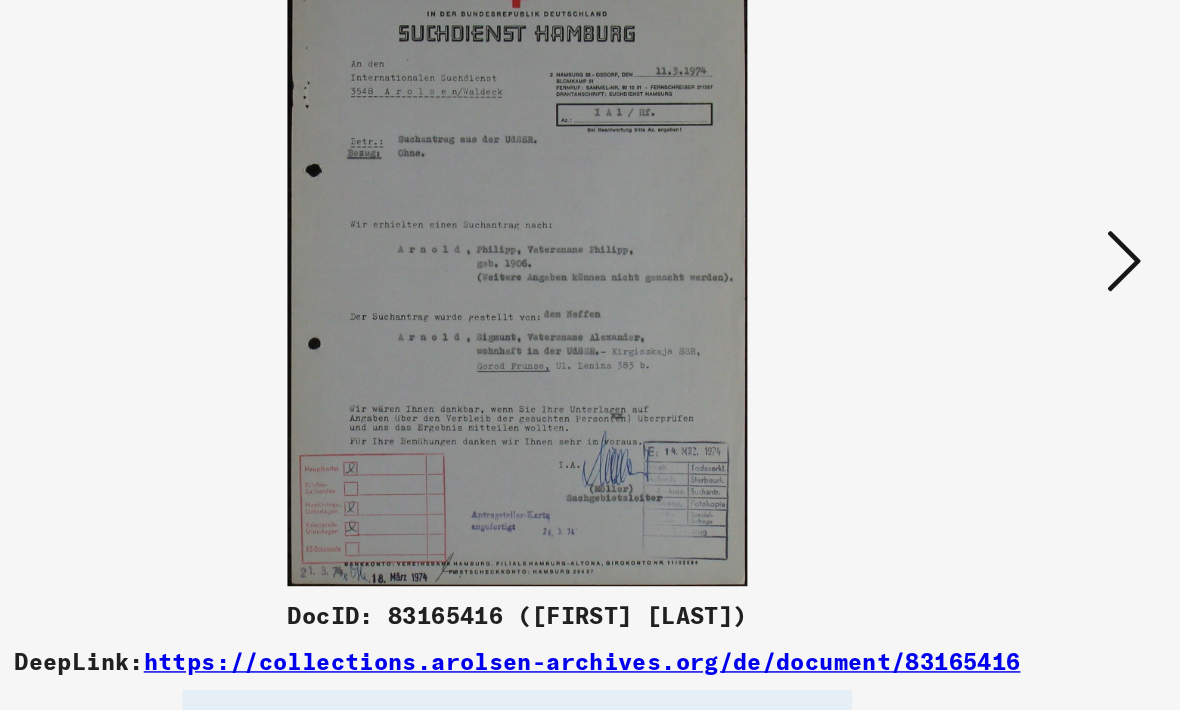 click at bounding box center (1012, 303) 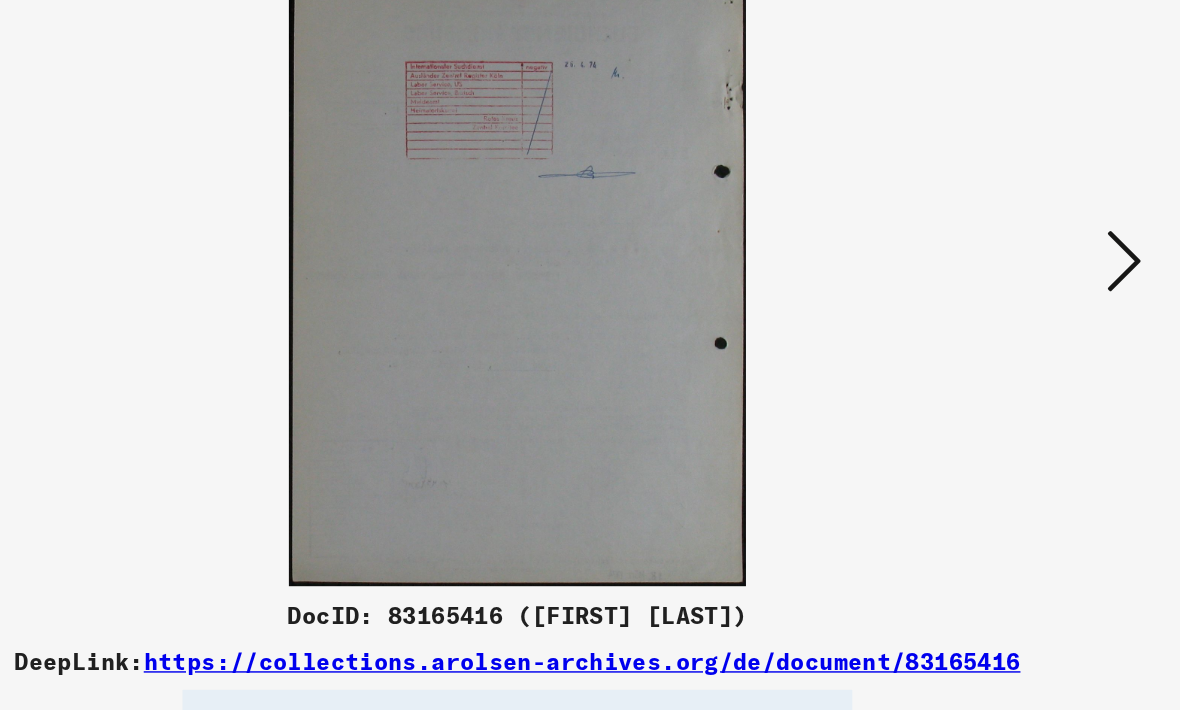 click at bounding box center (1012, 303) 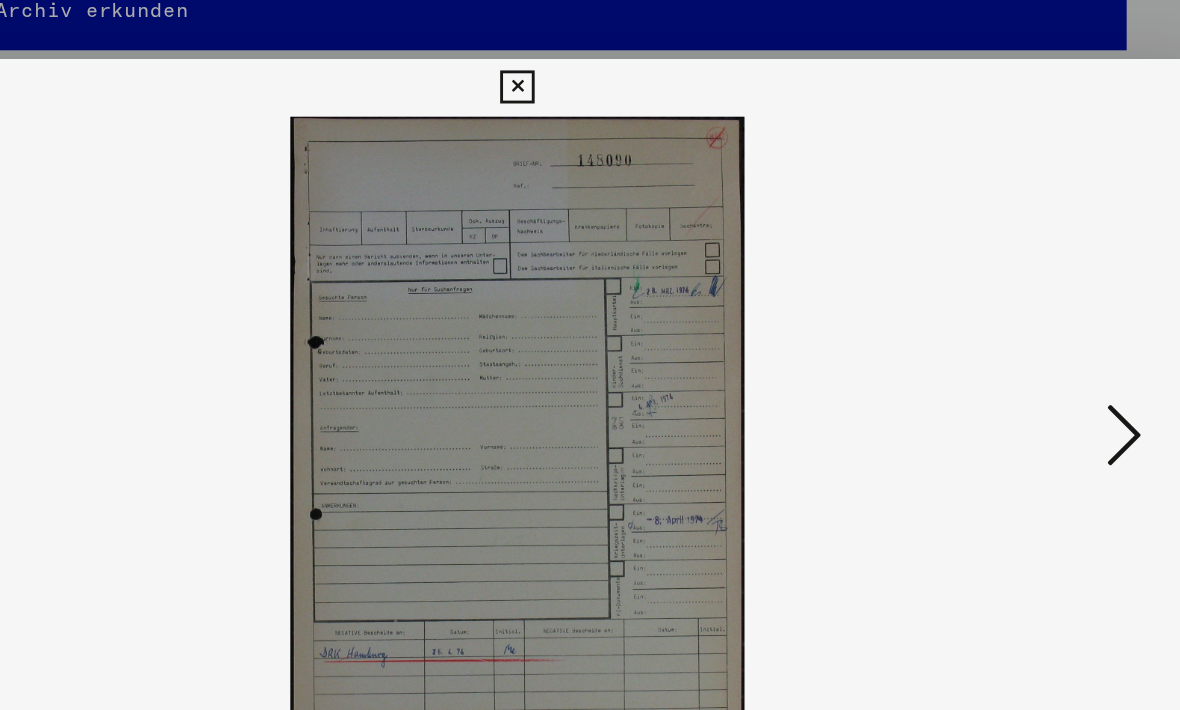 click at bounding box center [589, 61] 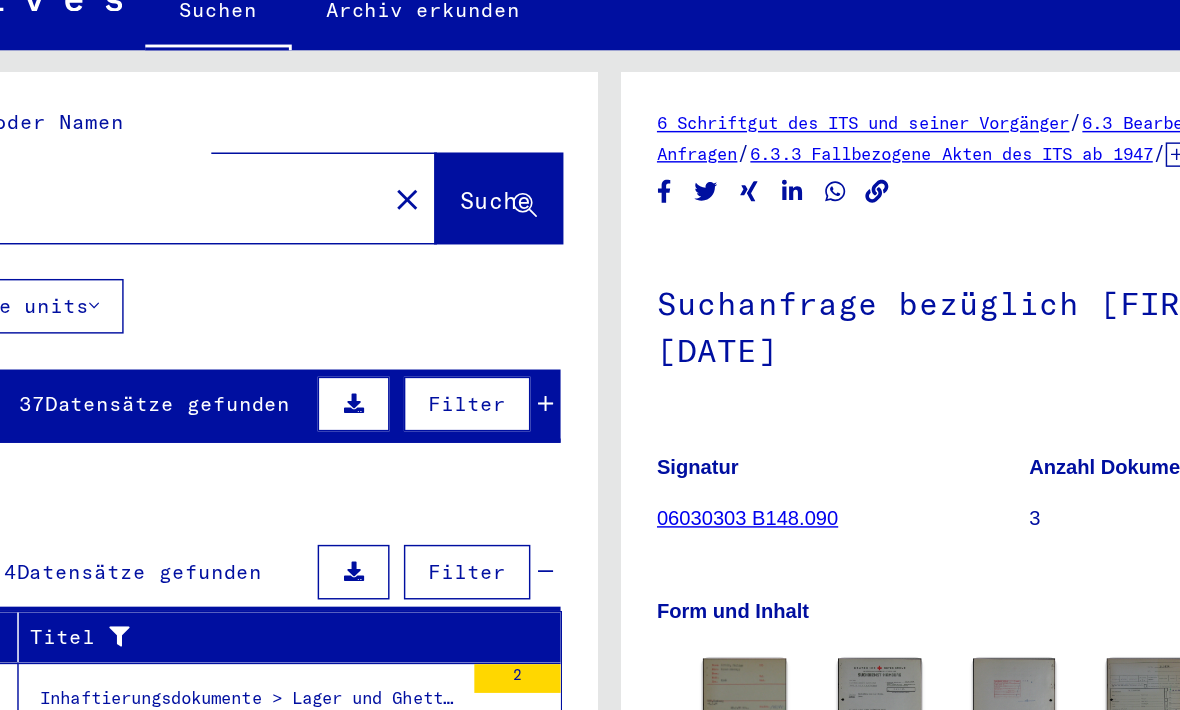 scroll, scrollTop: 0, scrollLeft: 0, axis: both 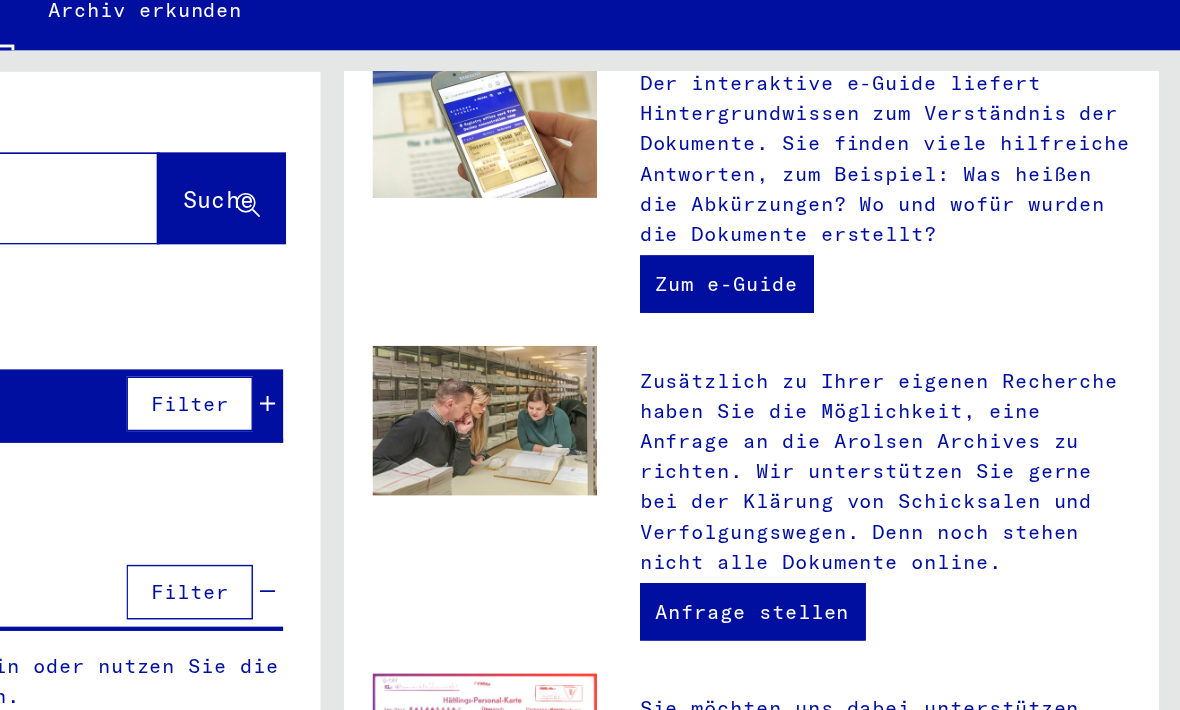 click on "Anfrage stellen" at bounding box center [882, 487] 